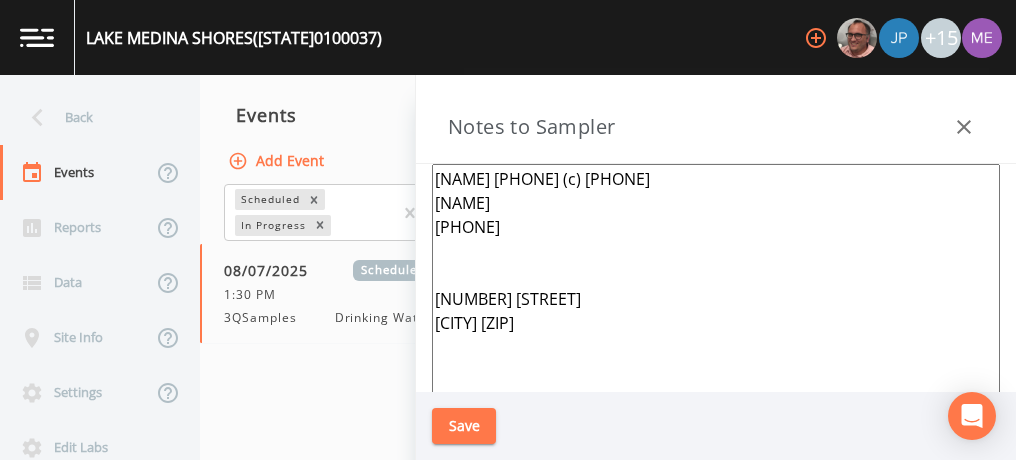 scroll, scrollTop: 0, scrollLeft: 0, axis: both 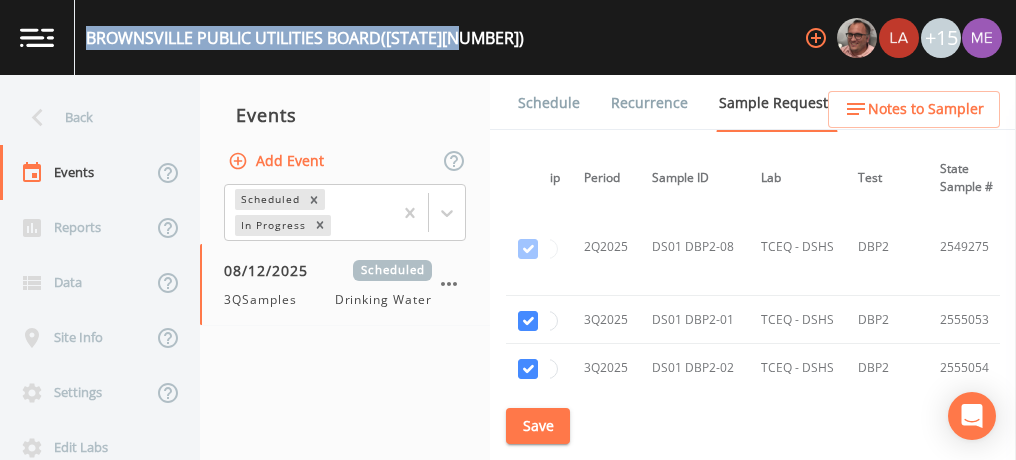 click on "BROWNSVILLE PUBLIC UTILITIES BOARD  (TX0310001)" at bounding box center (305, 38) 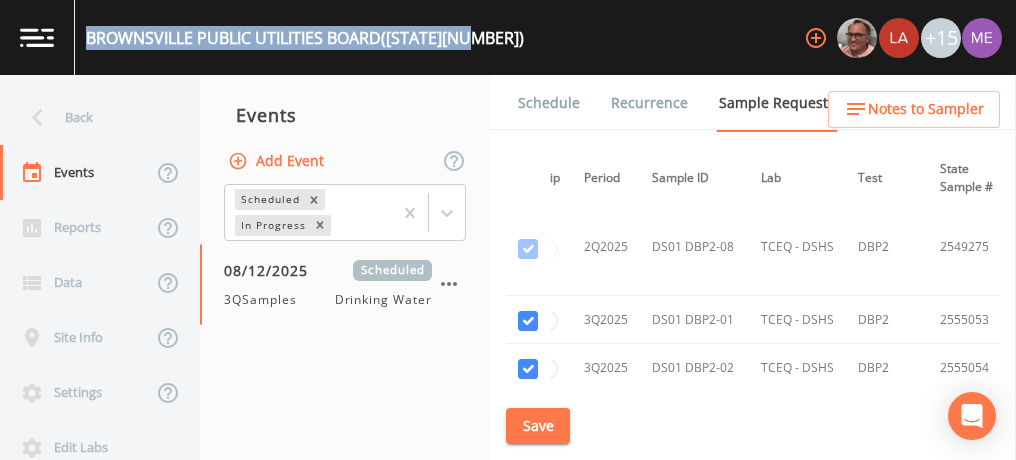 drag, startPoint x: 480, startPoint y: 36, endPoint x: 81, endPoint y: 36, distance: 399 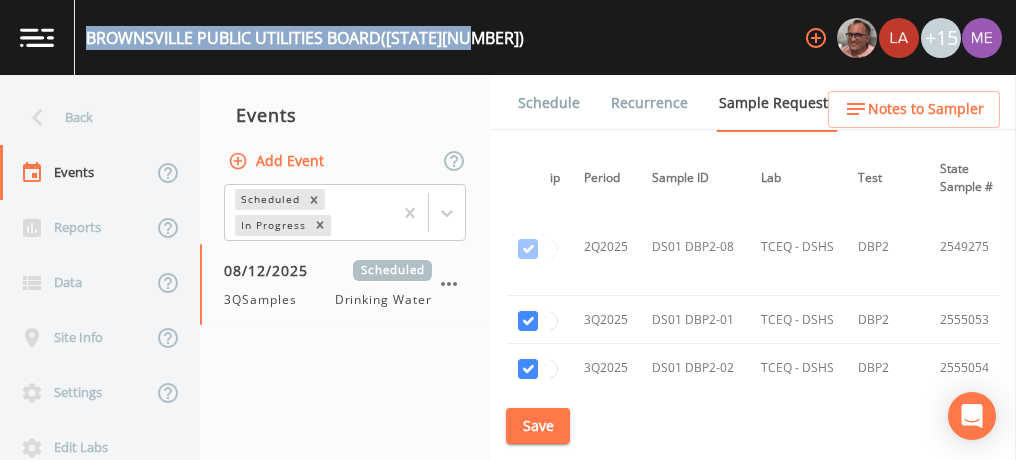 click on "BROWNSVILLE PUBLIC UTILITIES BOARD  (TX0310001) +15" at bounding box center [508, 37] 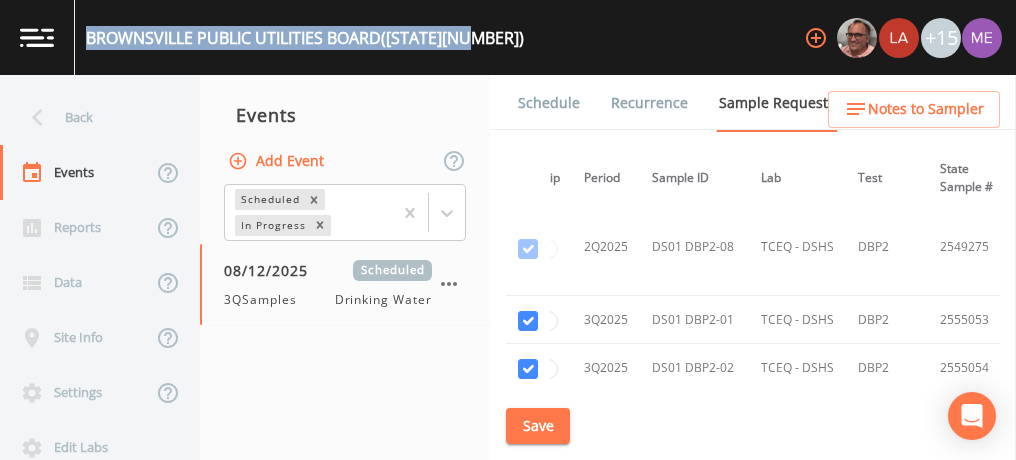 copy on "BROWNSVILLE PUBLIC UTILITIES BOARD  (TX0310001)" 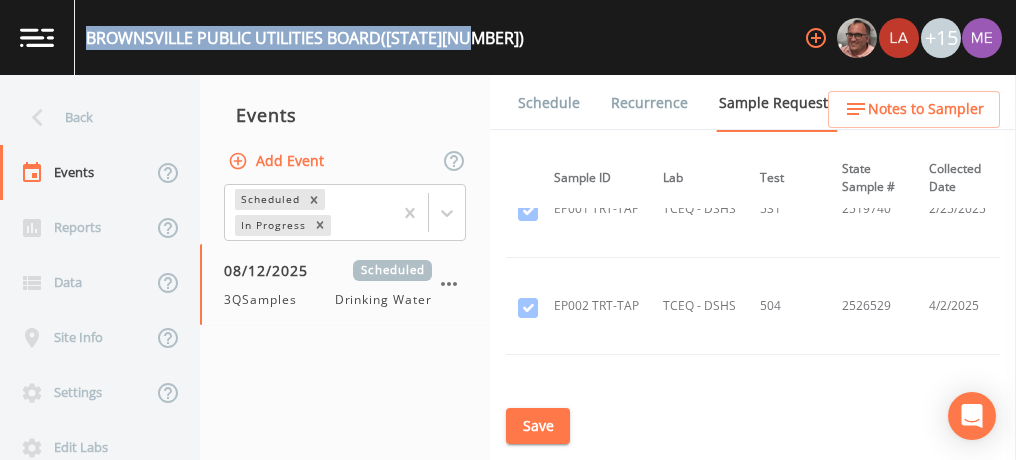 scroll, scrollTop: 6061, scrollLeft: 170, axis: both 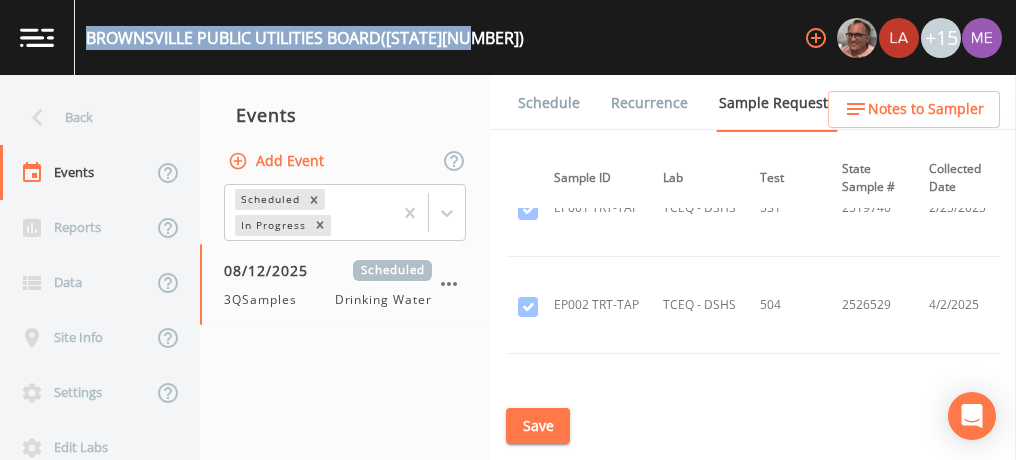 click on "Schedule" at bounding box center [549, 103] 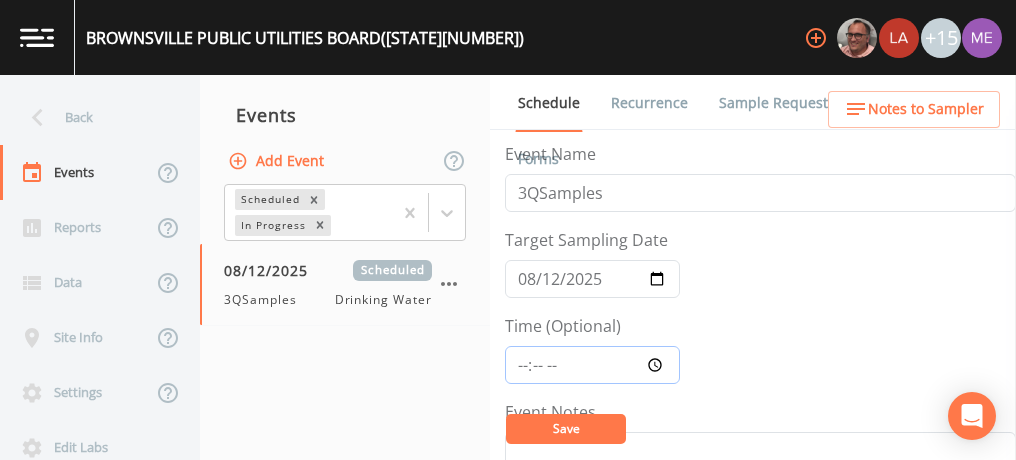 click on "Time (Optional)" at bounding box center [592, 365] 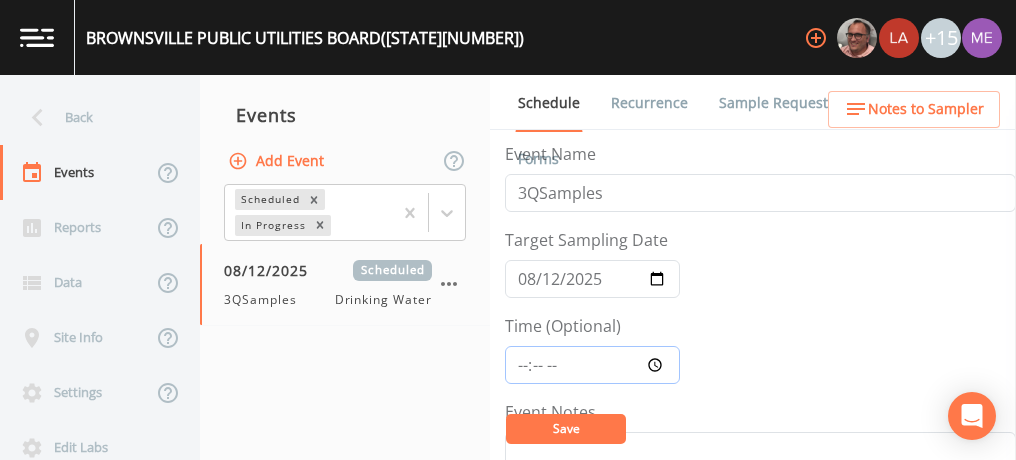 type on "09:00" 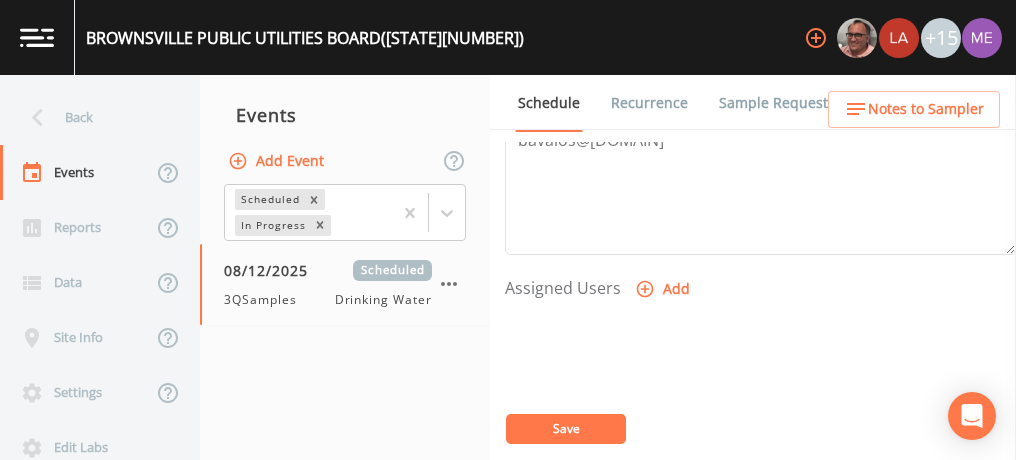 scroll, scrollTop: 554, scrollLeft: 0, axis: vertical 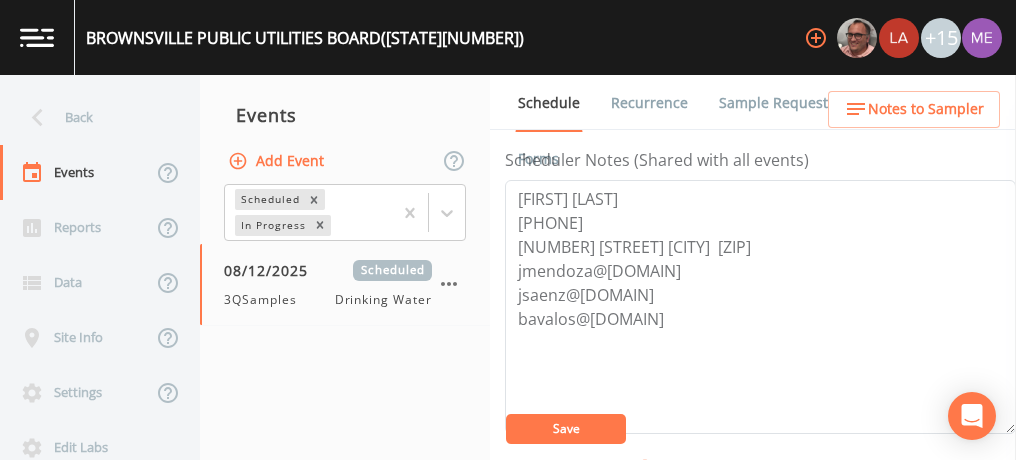 click on "Save" at bounding box center [566, 429] 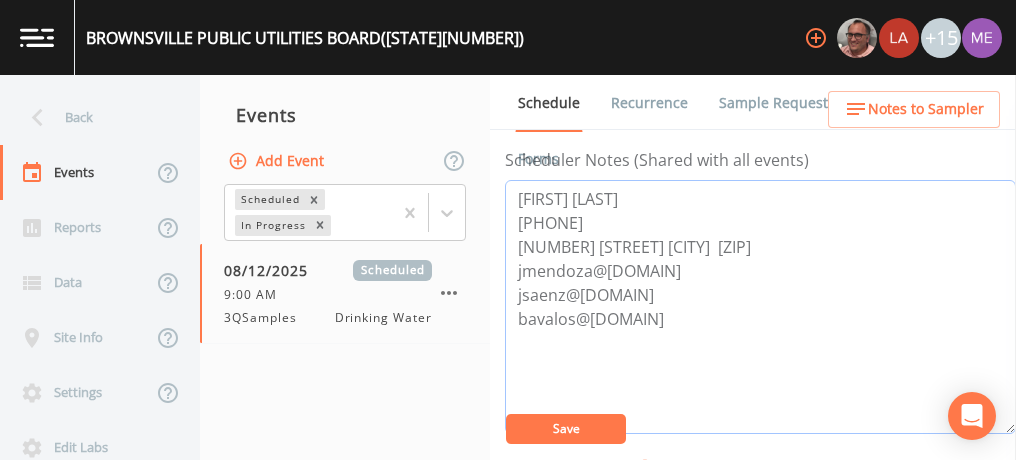 drag, startPoint x: 518, startPoint y: 196, endPoint x: 624, endPoint y: 212, distance: 107.200745 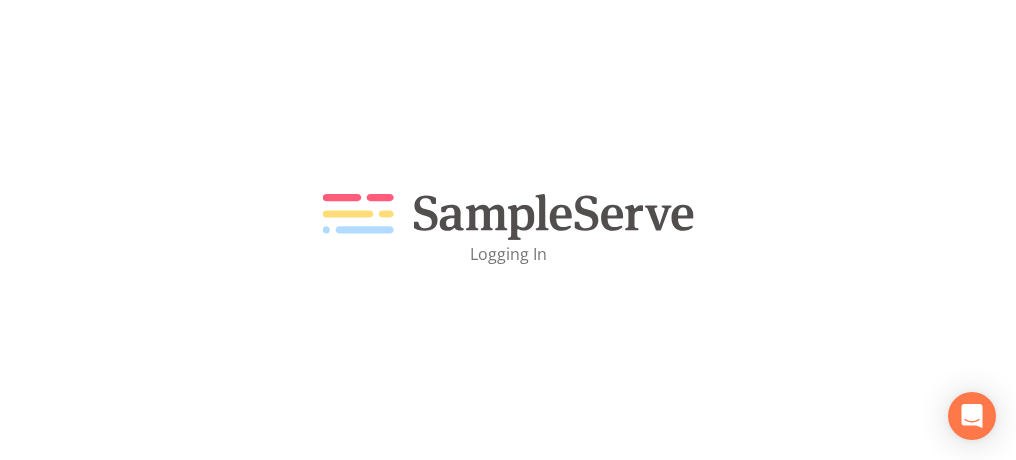scroll, scrollTop: 0, scrollLeft: 0, axis: both 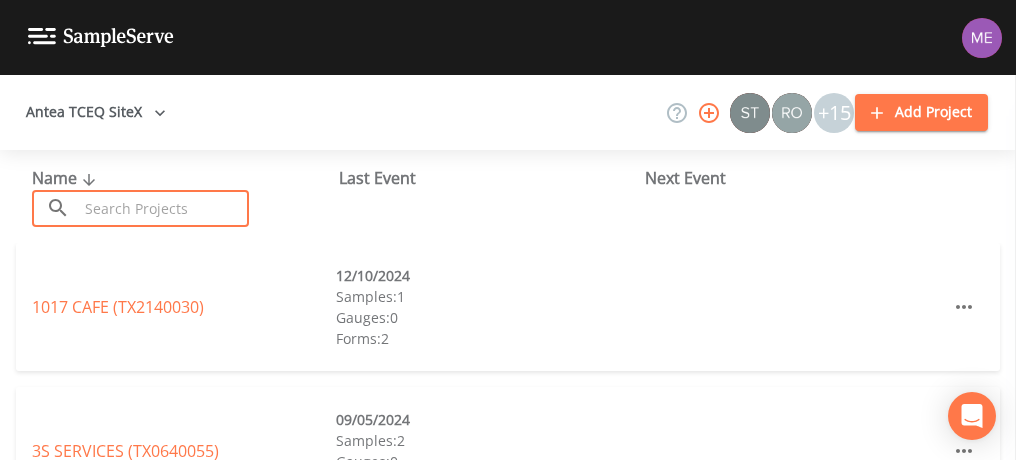 click at bounding box center (163, 208) 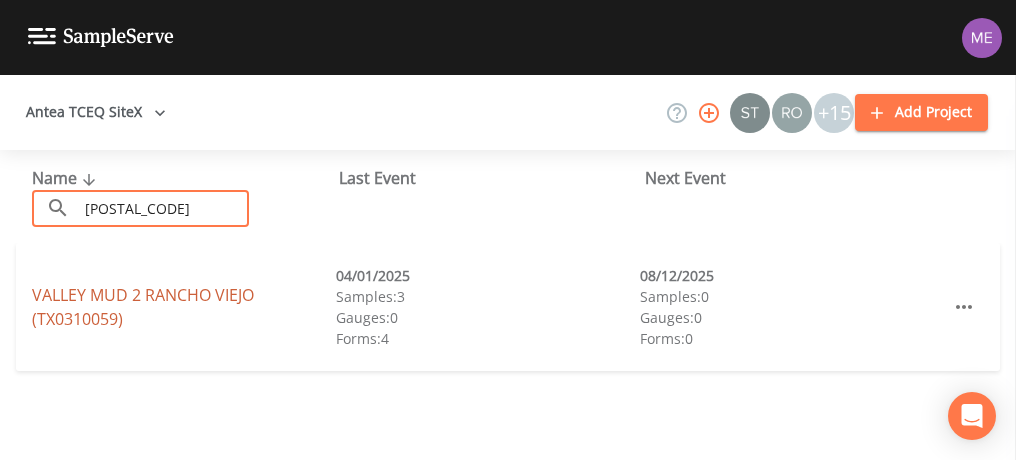 type on "0310059" 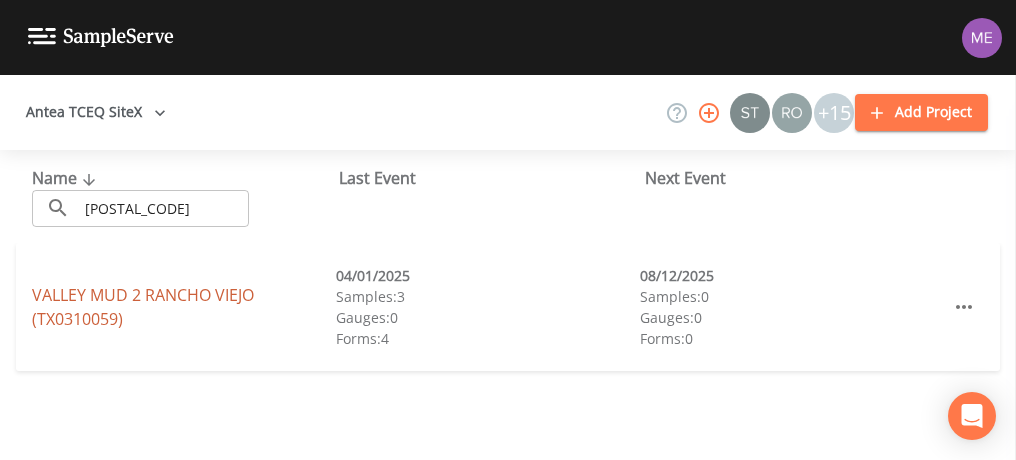 click on "VALLEY MUD 2 RANCHO VIEJO   (TX0310059)" at bounding box center (143, 307) 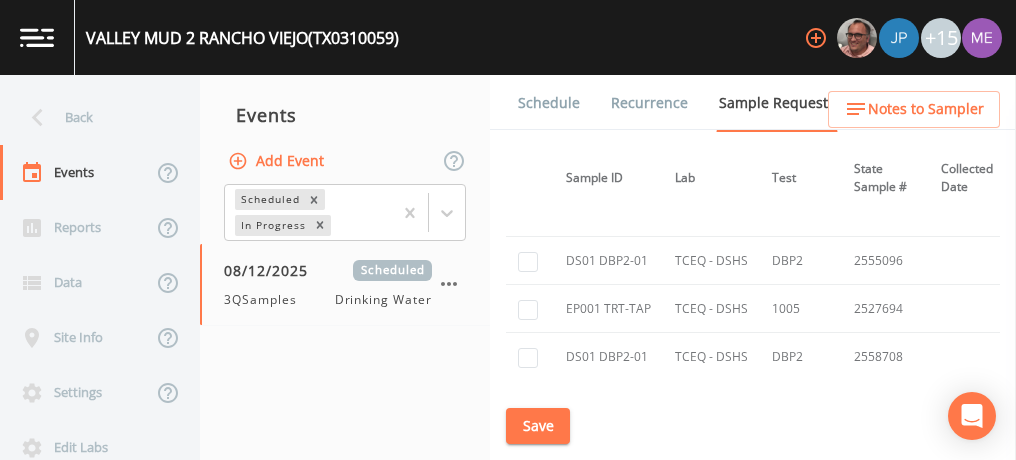 scroll, scrollTop: 3652, scrollLeft: 158, axis: both 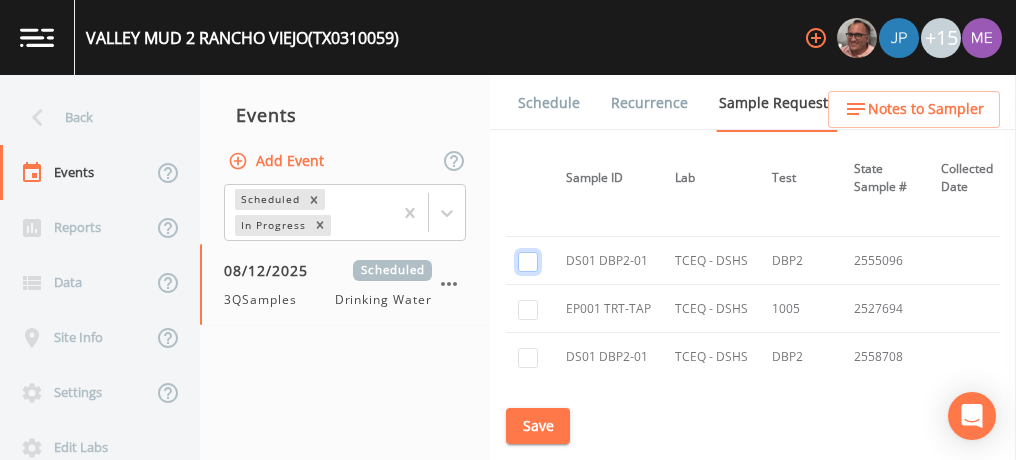 click at bounding box center [528, -2464] 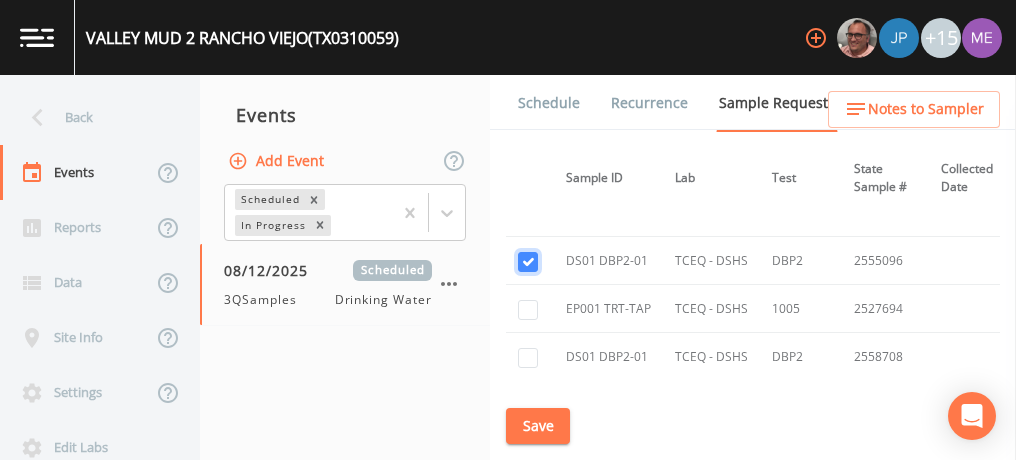 checkbox on "true" 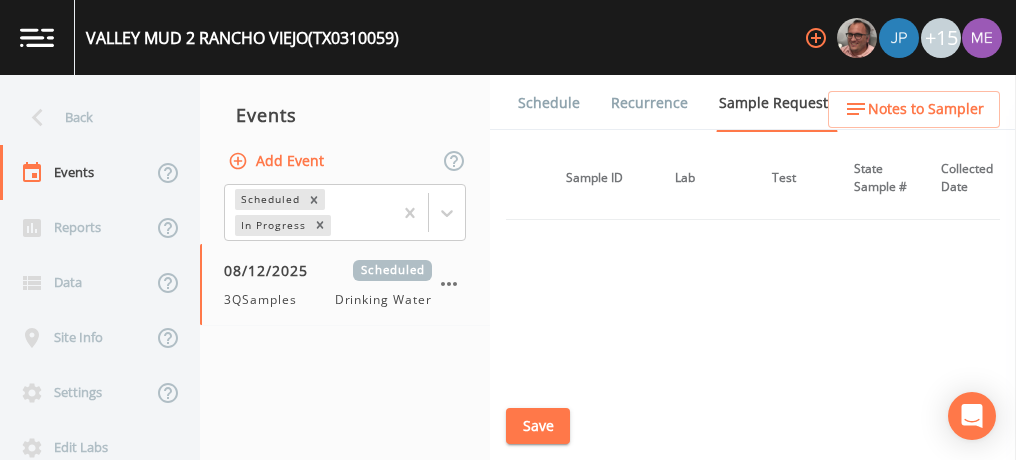 scroll, scrollTop: 3085, scrollLeft: 158, axis: both 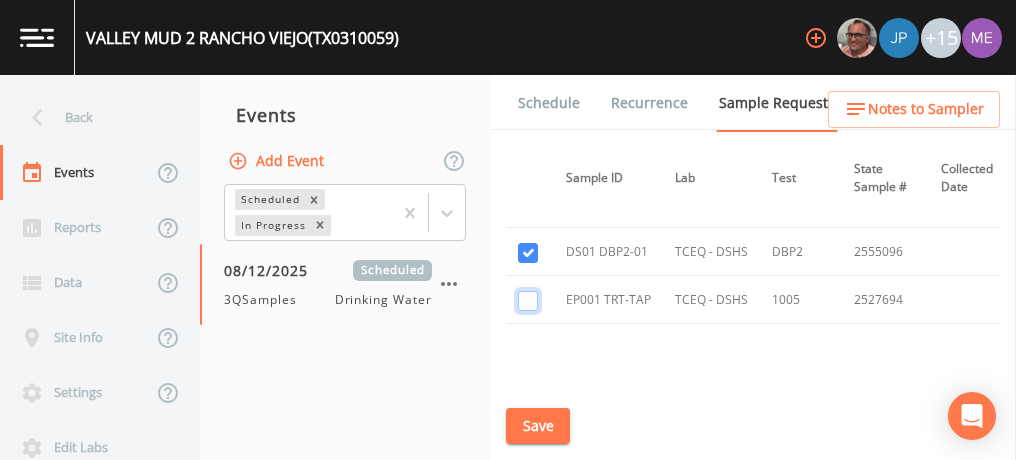 click at bounding box center [528, -1856] 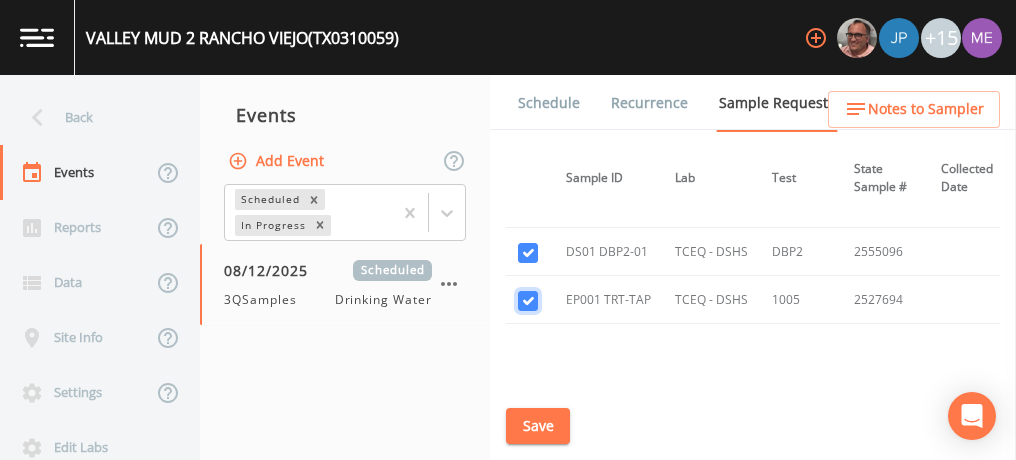 checkbox on "true" 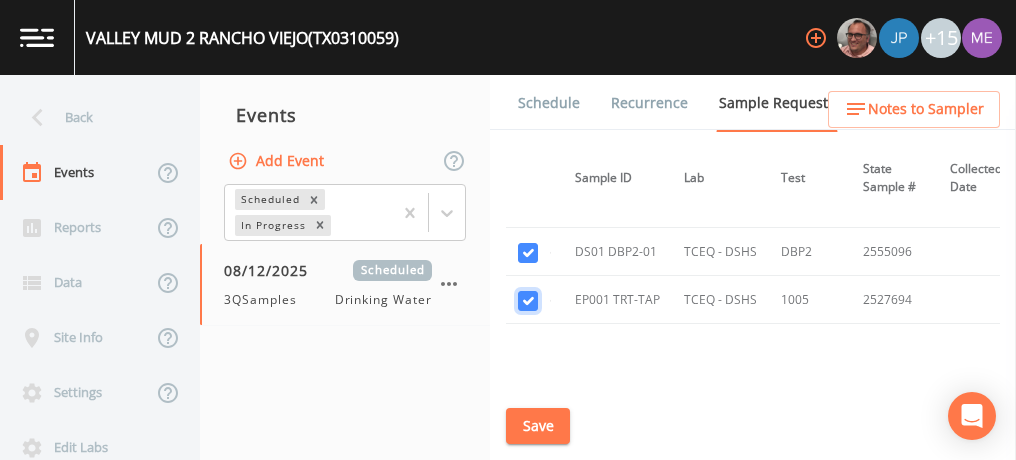 scroll, scrollTop: 3085, scrollLeft: 170, axis: both 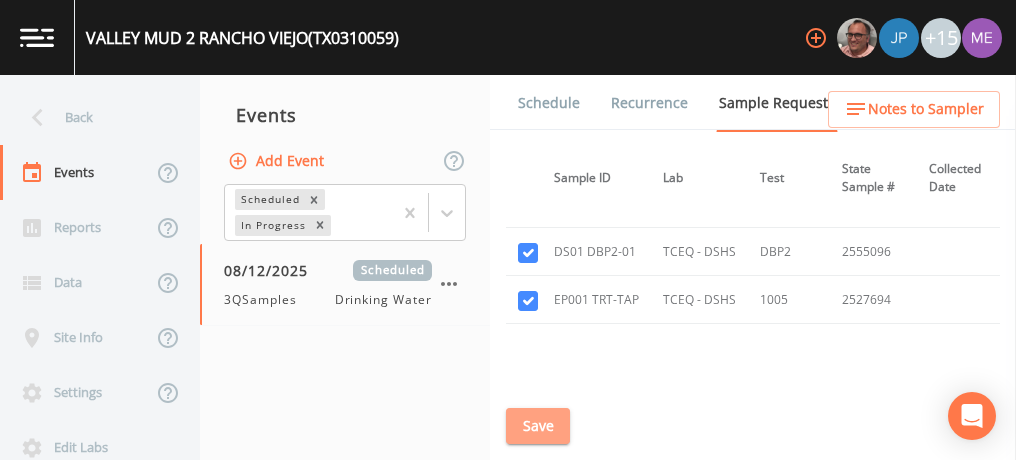 click on "Save" at bounding box center [538, 426] 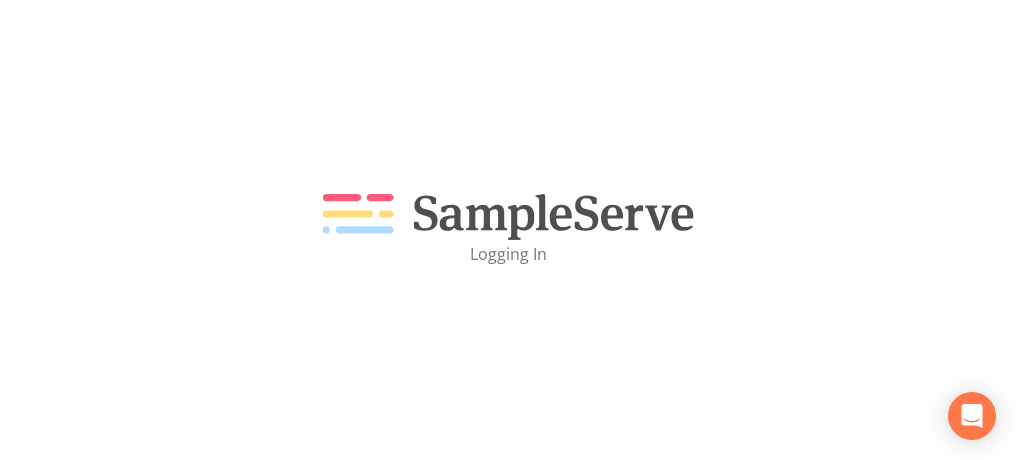 scroll, scrollTop: 0, scrollLeft: 0, axis: both 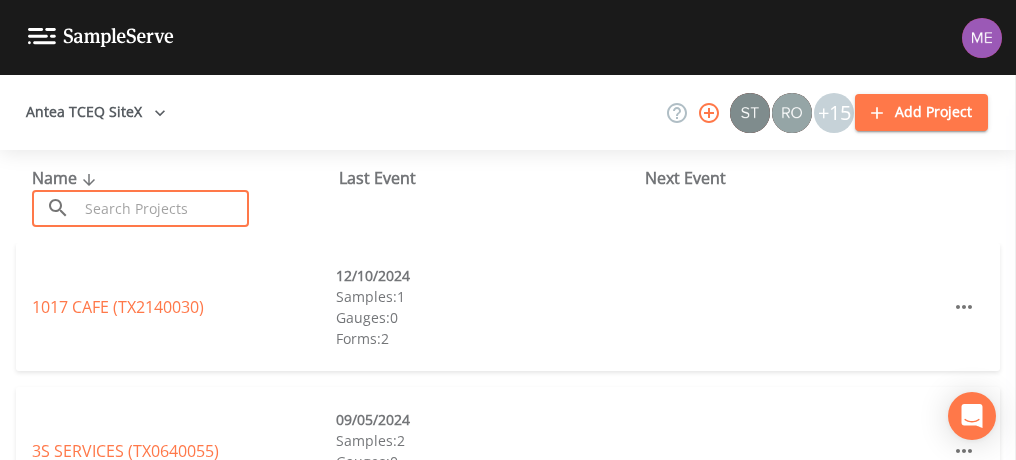 click at bounding box center [163, 208] 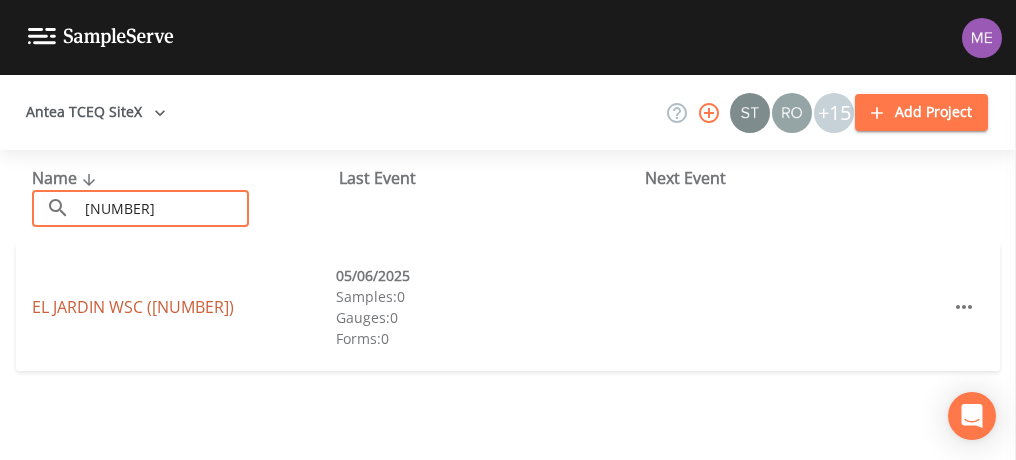 type on "0310022" 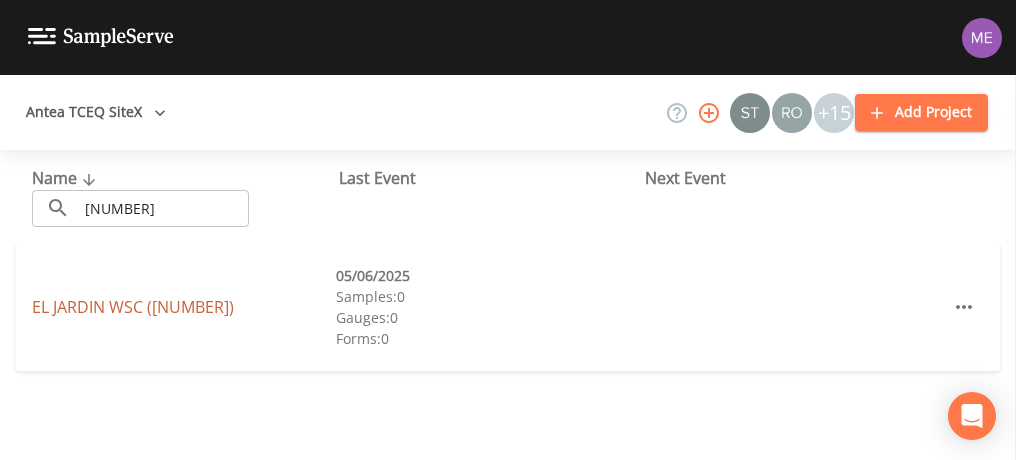 click on "EL JARDIN WSC   (TX0310022)" at bounding box center (133, 307) 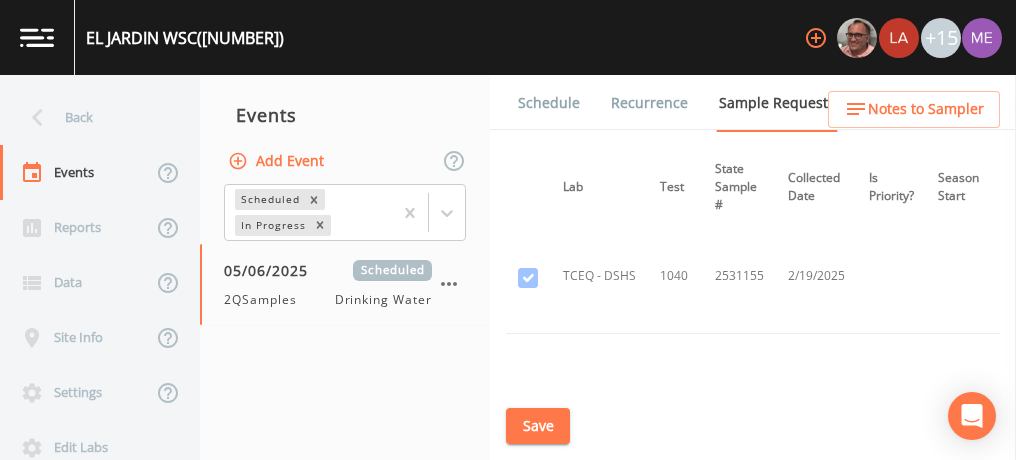 scroll, scrollTop: 1158, scrollLeft: 272, axis: both 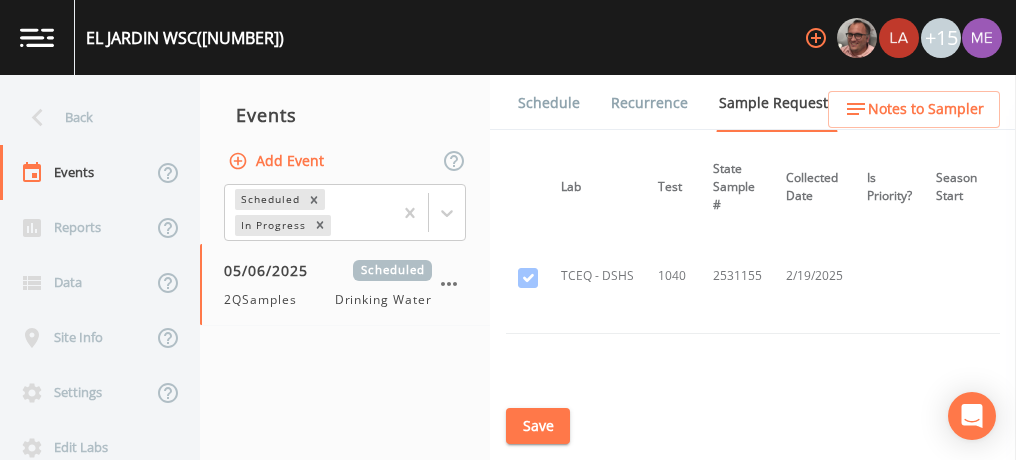 click on "2531155" at bounding box center [737, 276] 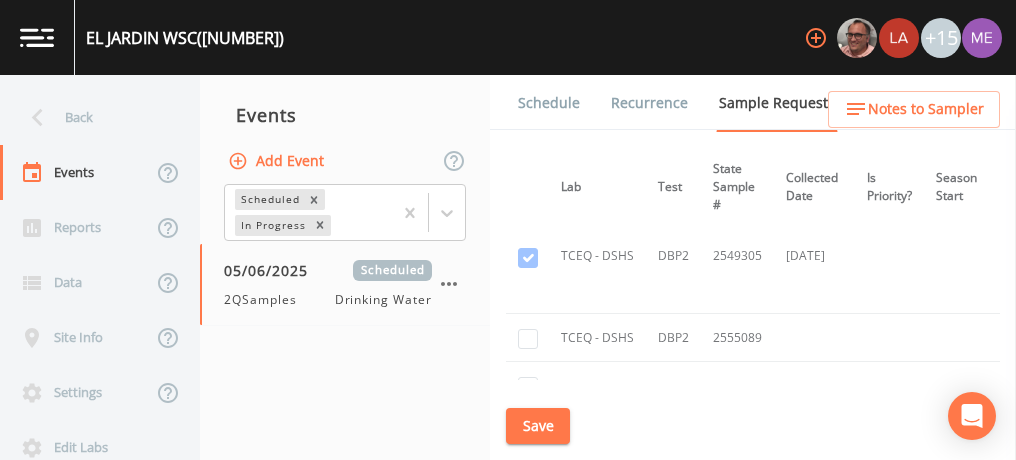 scroll, scrollTop: 1643, scrollLeft: 272, axis: both 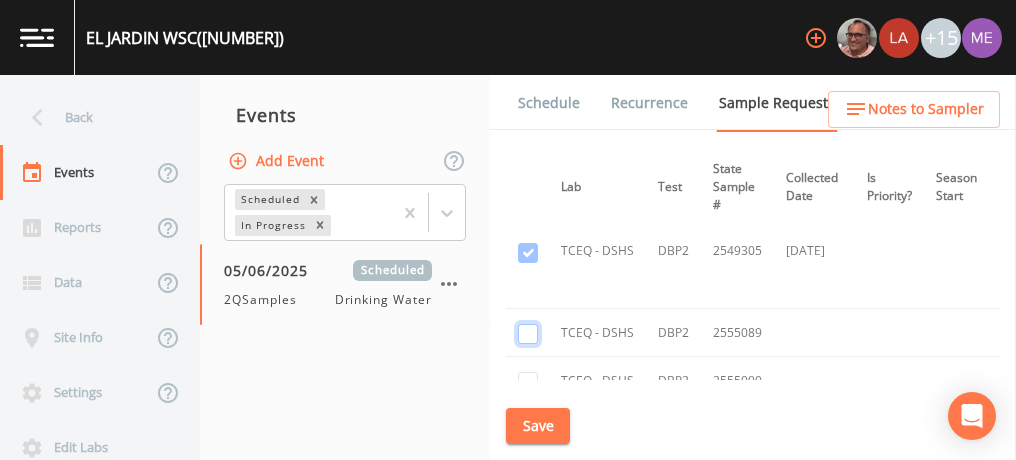 click at bounding box center (528, -1242) 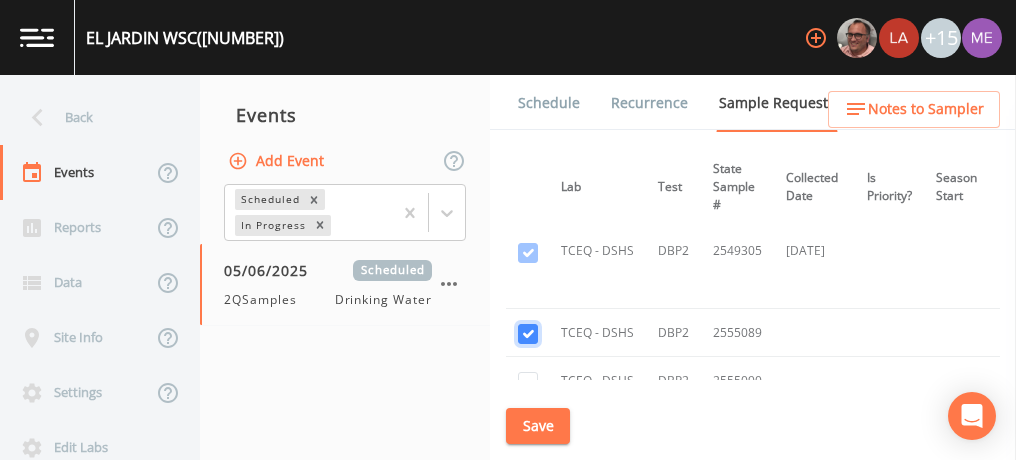 checkbox on "true" 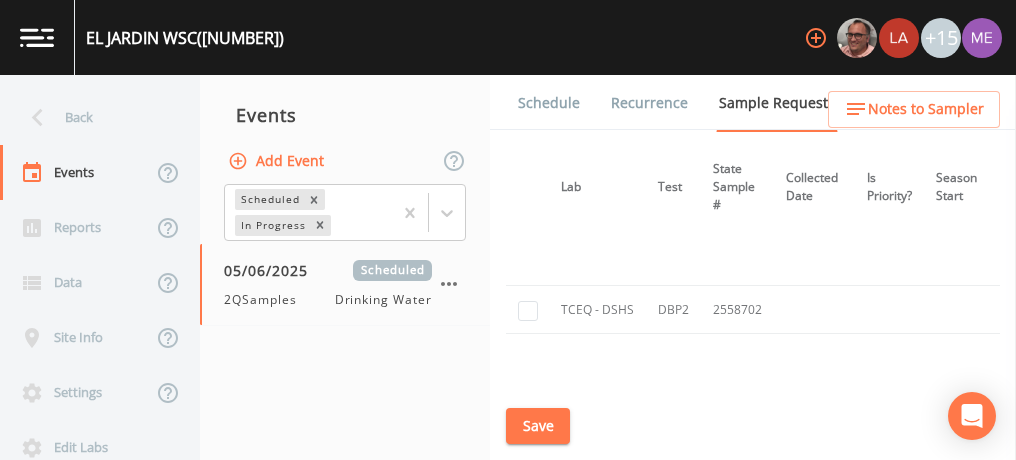 scroll, scrollTop: 1409, scrollLeft: 272, axis: both 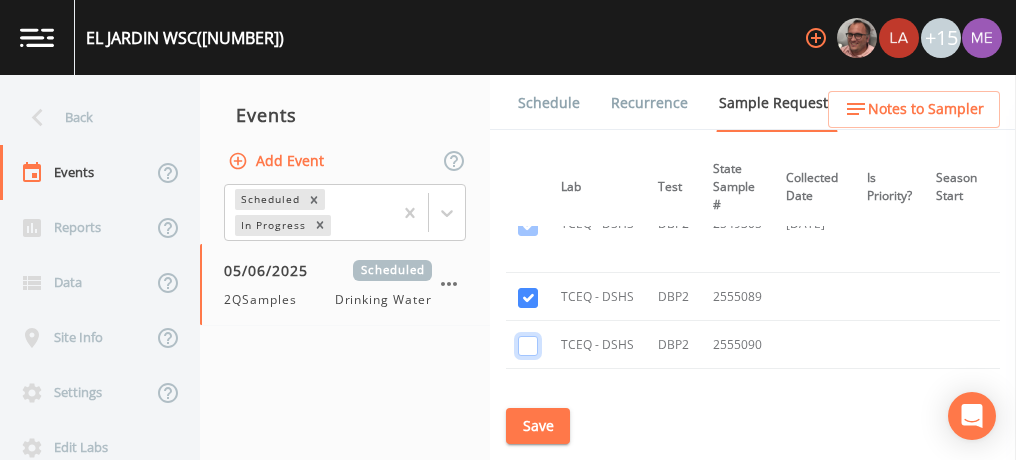 click at bounding box center [528, -938] 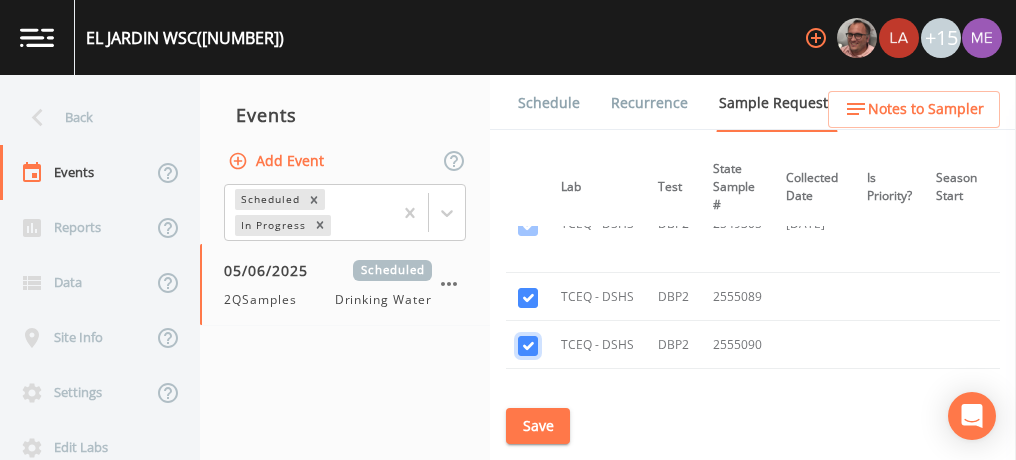 checkbox on "true" 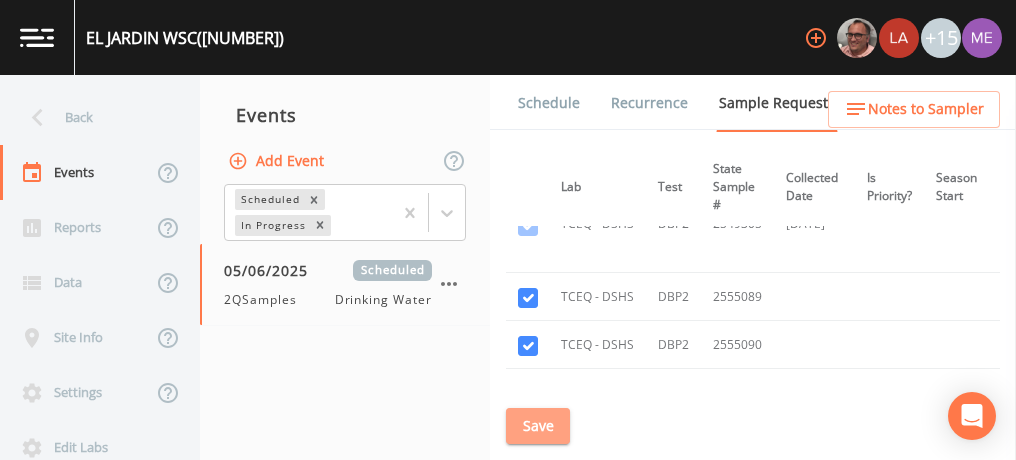 click on "Save" at bounding box center [538, 426] 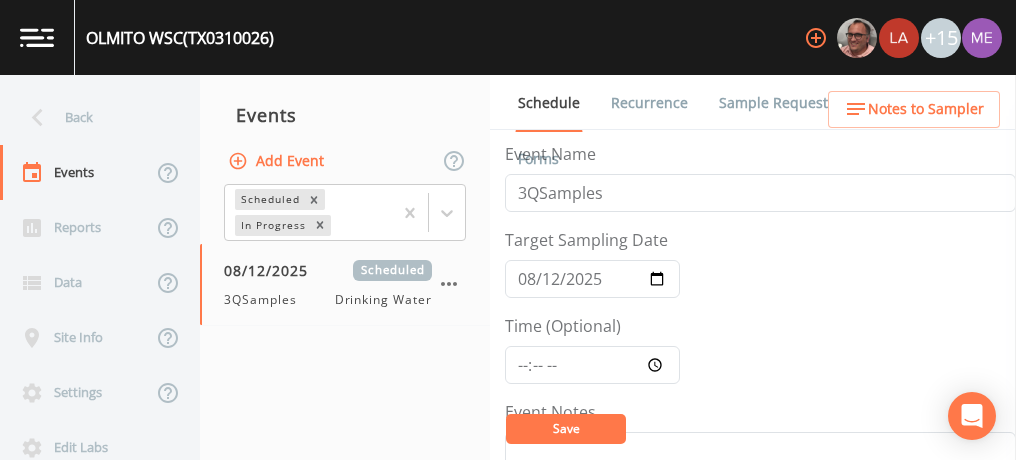 scroll, scrollTop: 0, scrollLeft: 0, axis: both 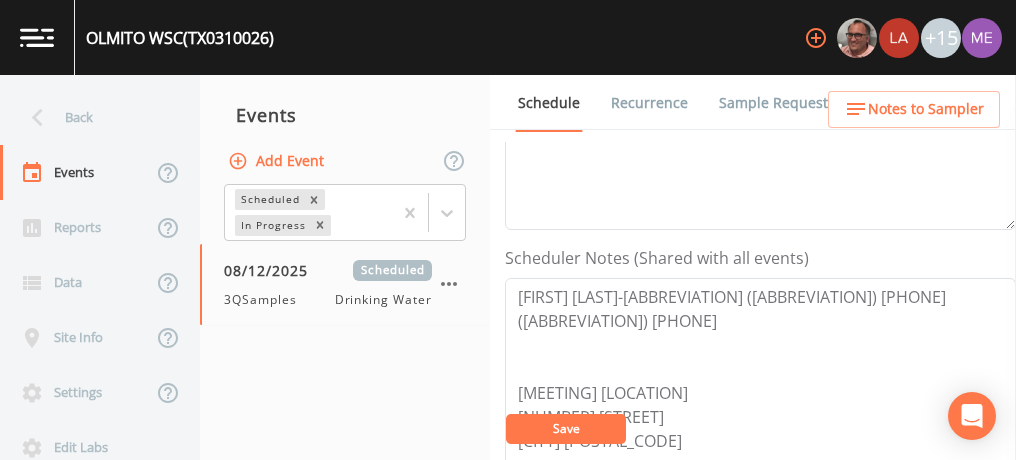 click on "Sample Requests" at bounding box center [777, 103] 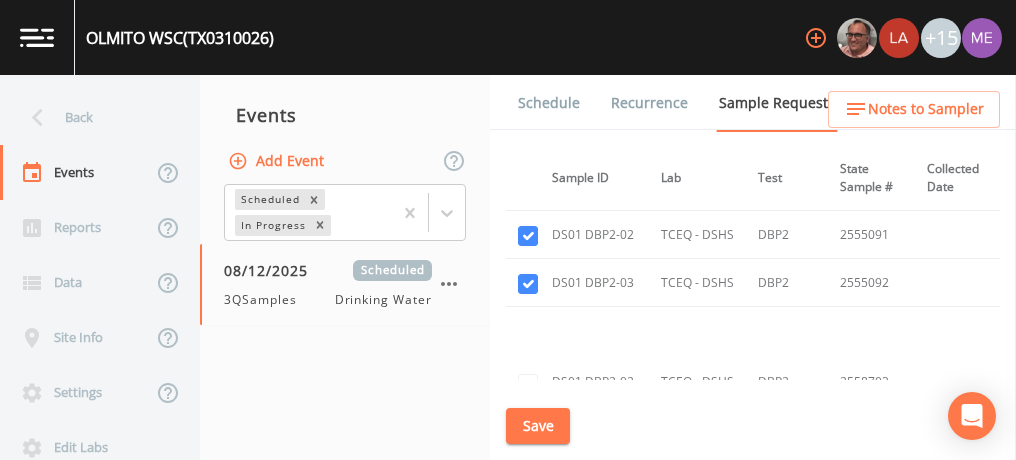 scroll, scrollTop: 3020, scrollLeft: 172, axis: both 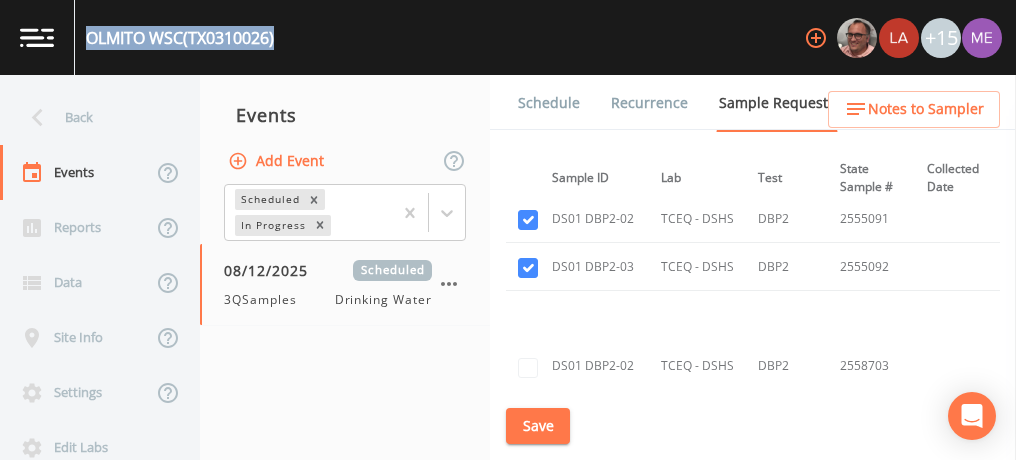 drag, startPoint x: 89, startPoint y: 36, endPoint x: 285, endPoint y: 38, distance: 196.01021 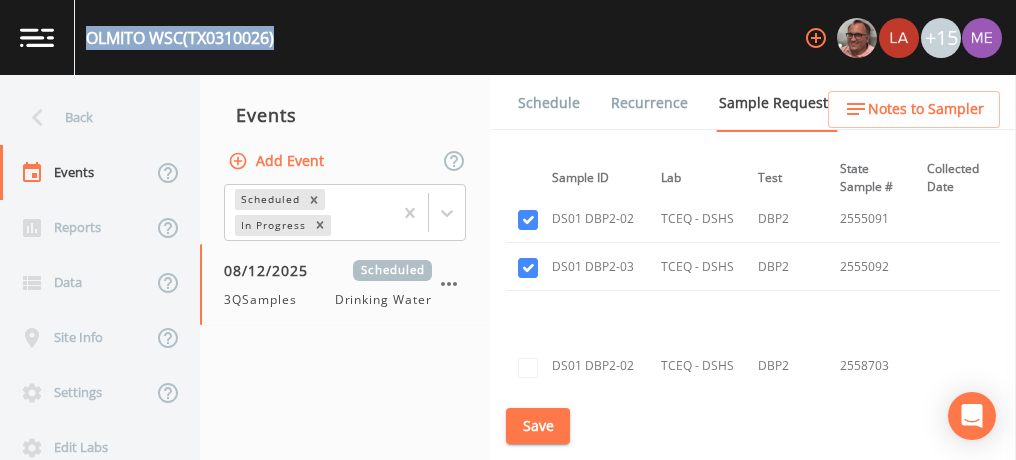 click on "OLMITO WSC  (TX0310026) +15" at bounding box center (508, 37) 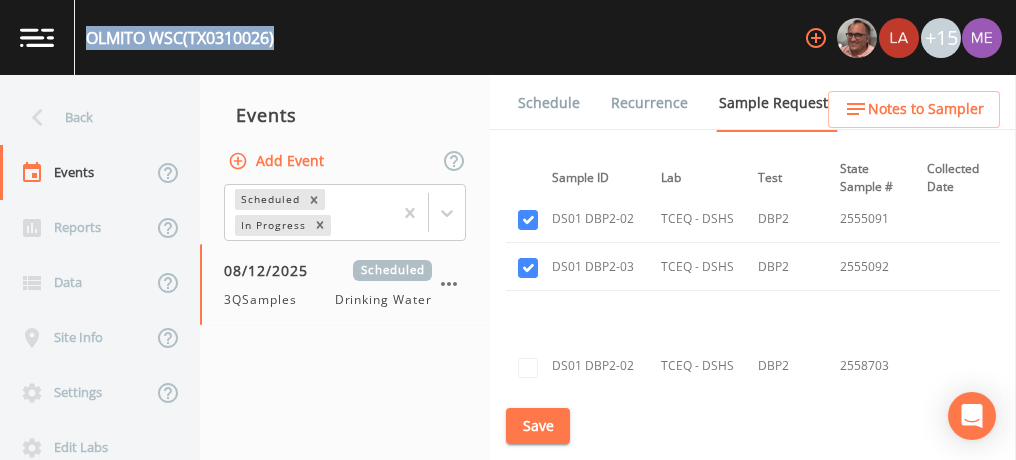 copy on "OLMITO WSC  (TX0310026)" 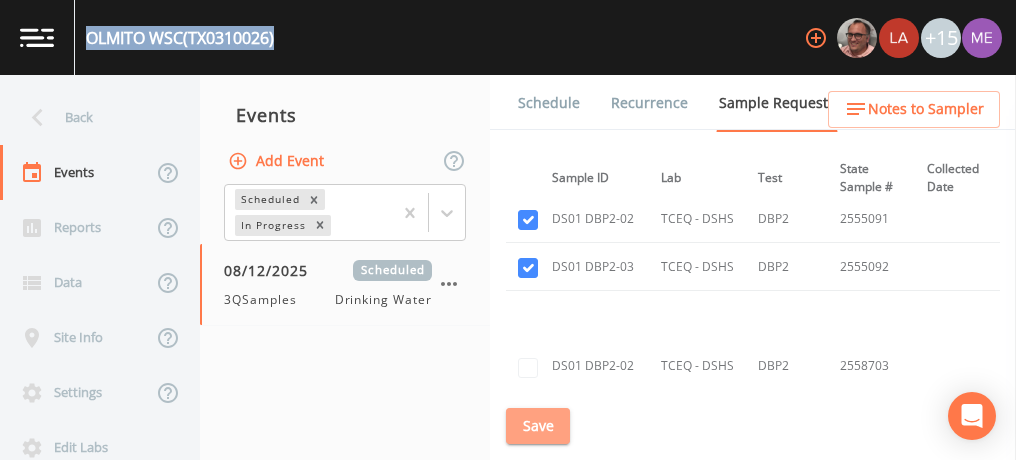 click on "Save" at bounding box center (538, 426) 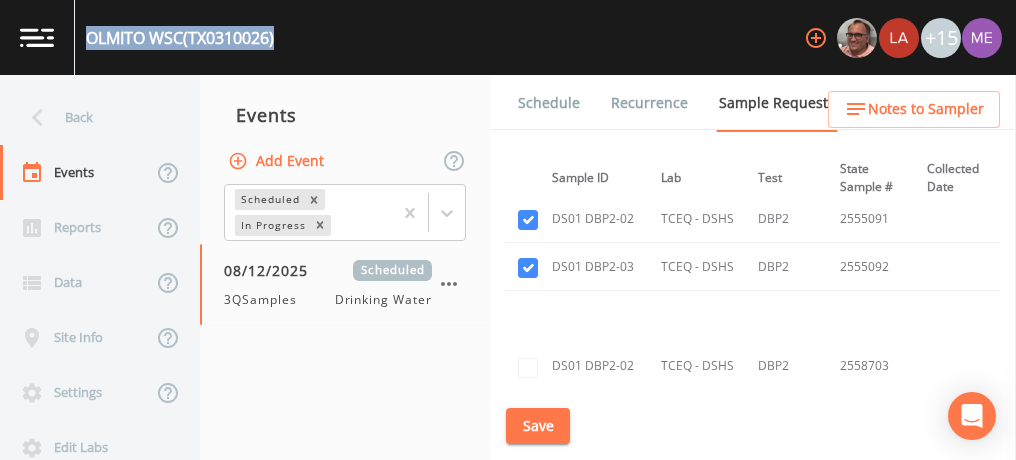 click on "Schedule" at bounding box center [549, 103] 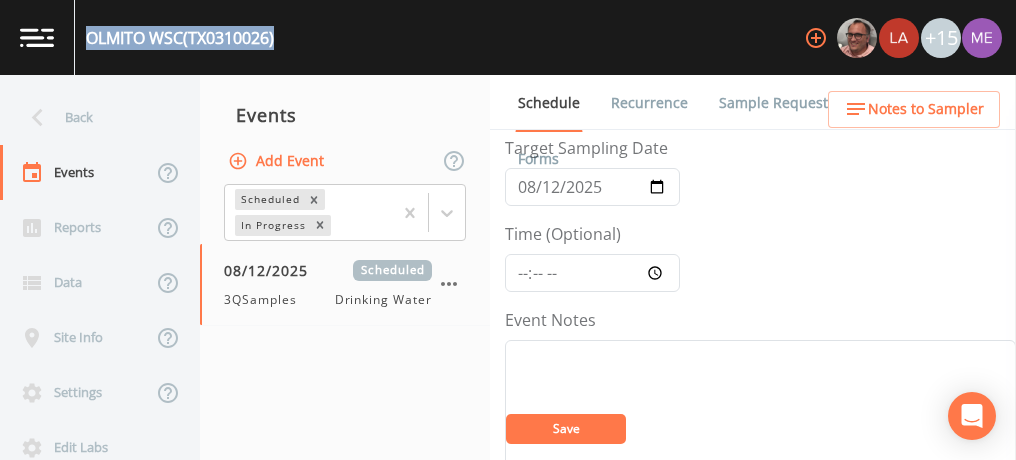 scroll, scrollTop: 156, scrollLeft: 0, axis: vertical 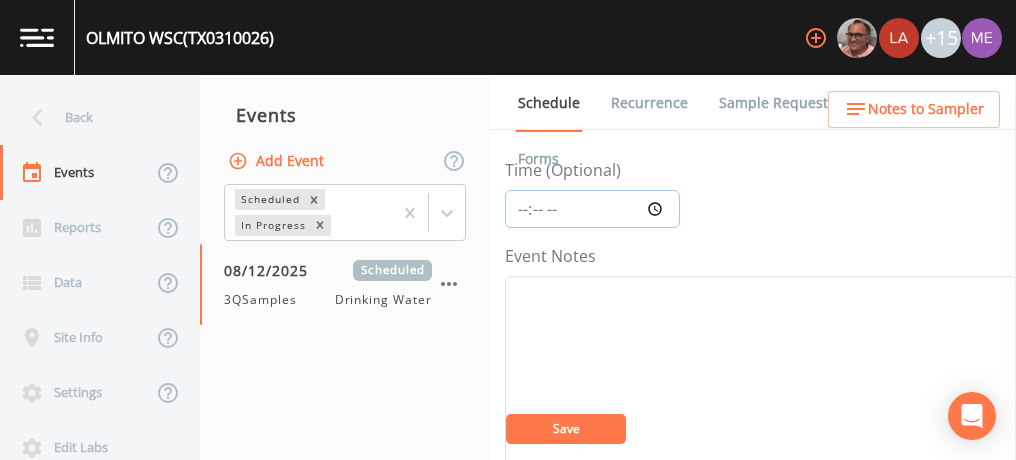 click on "Time (Optional)" at bounding box center [592, 209] 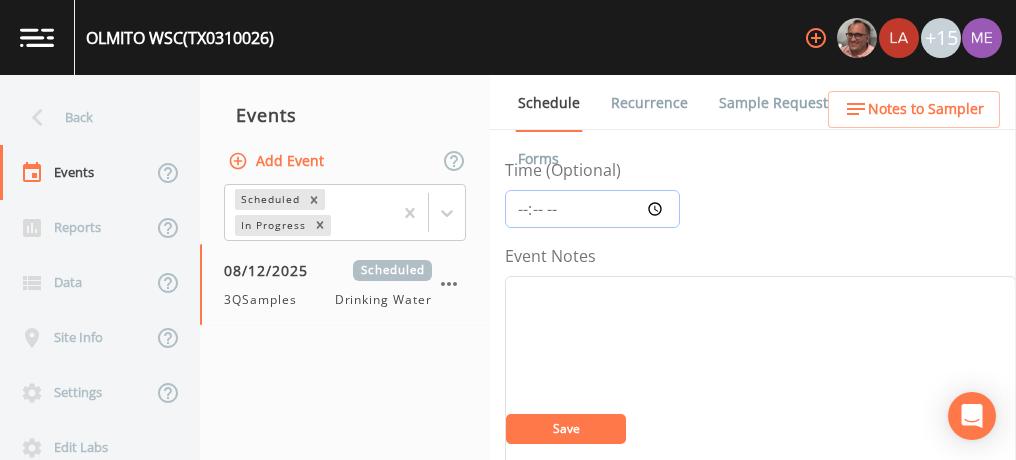 click on "Time (Optional)" at bounding box center (592, 209) 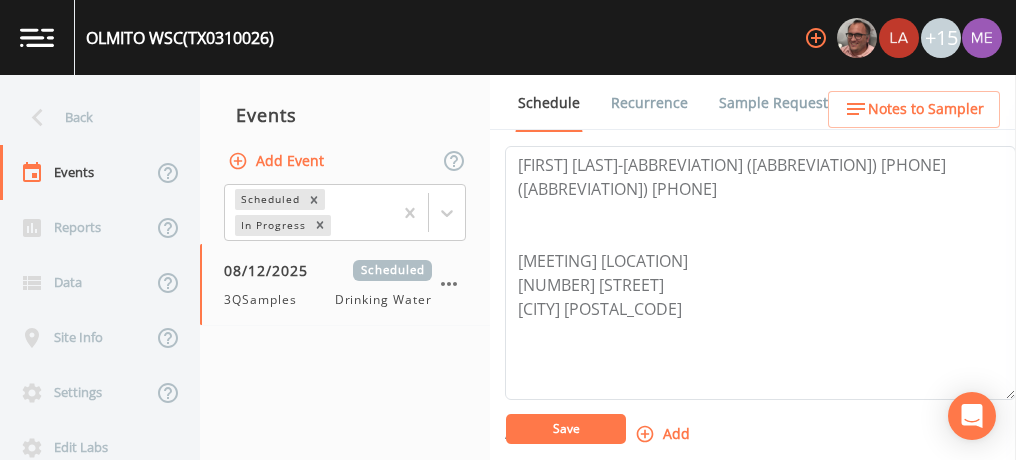 scroll, scrollTop: 589, scrollLeft: 0, axis: vertical 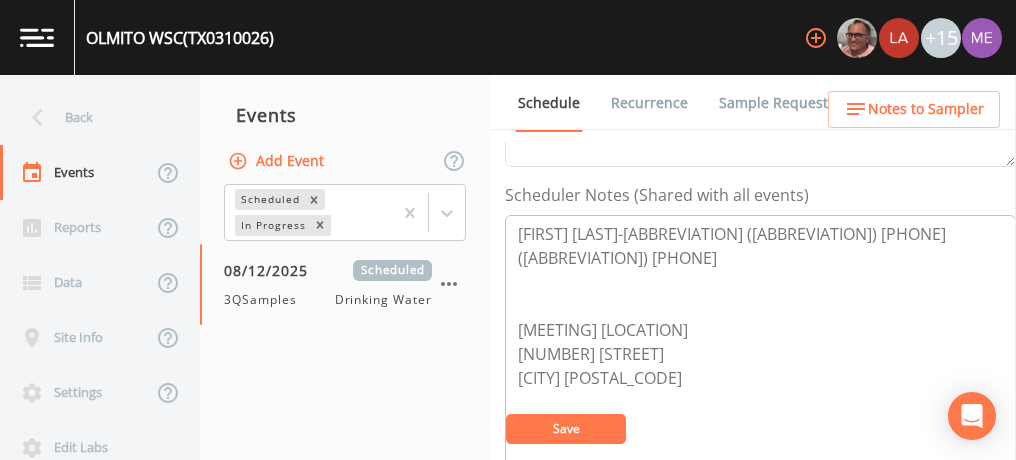 drag, startPoint x: 519, startPoint y: 159, endPoint x: 921, endPoint y: 232, distance: 408.57434 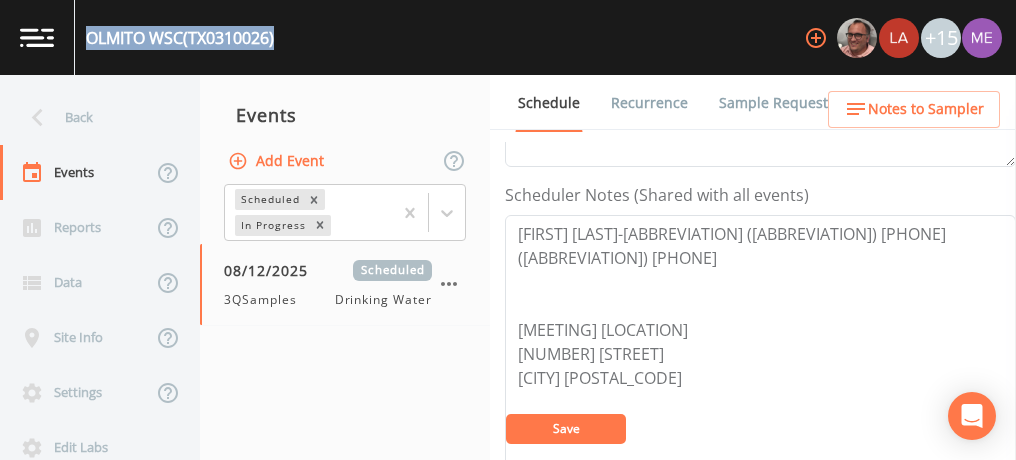 drag, startPoint x: 89, startPoint y: 31, endPoint x: 278, endPoint y: 31, distance: 189 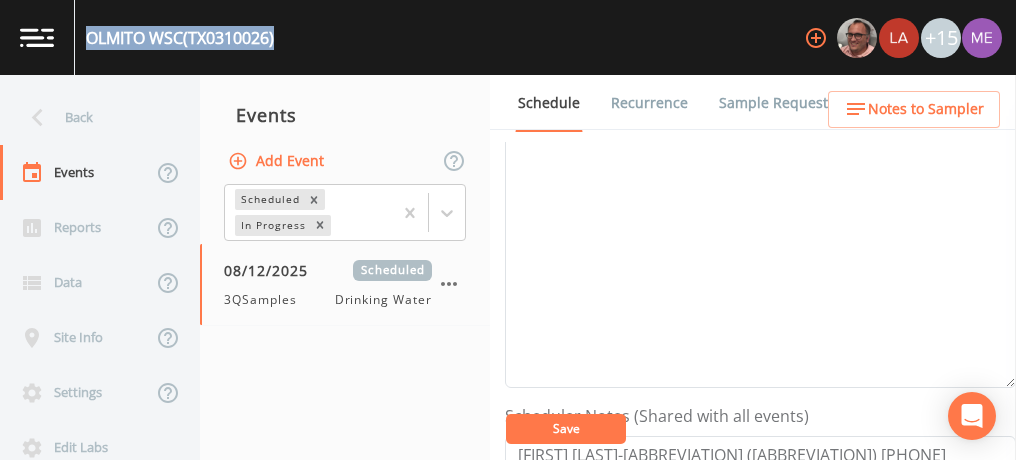 scroll, scrollTop: 295, scrollLeft: 0, axis: vertical 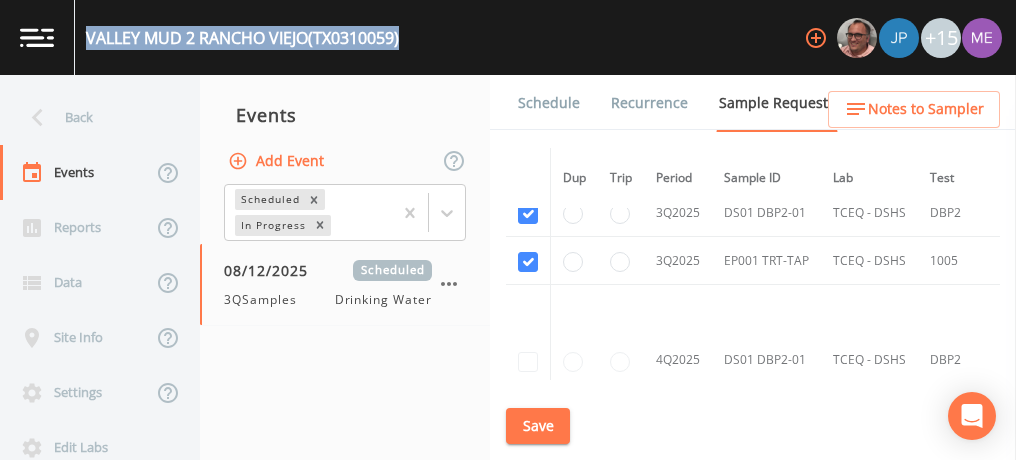 drag, startPoint x: 86, startPoint y: 31, endPoint x: 408, endPoint y: 45, distance: 322.3042 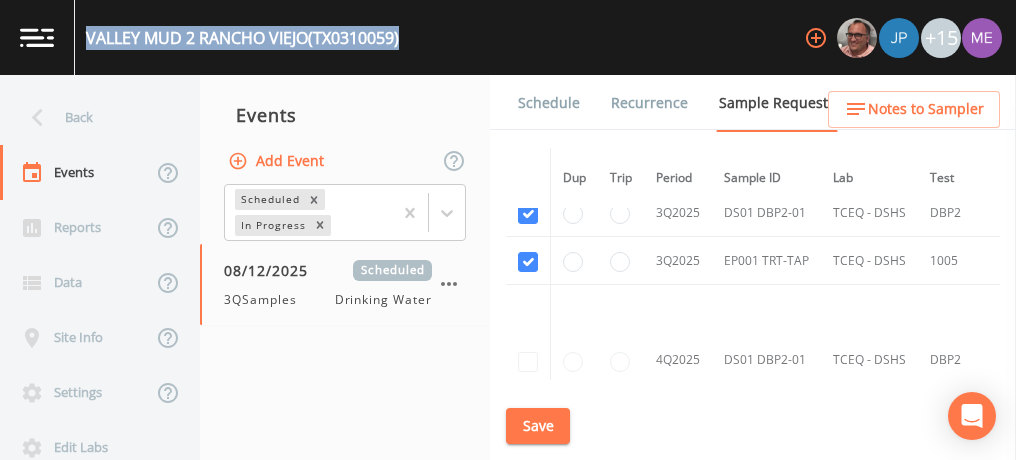 click on "VALLEY MUD 2 RANCHO VIEJO  (TX0310059) +15" at bounding box center [508, 37] 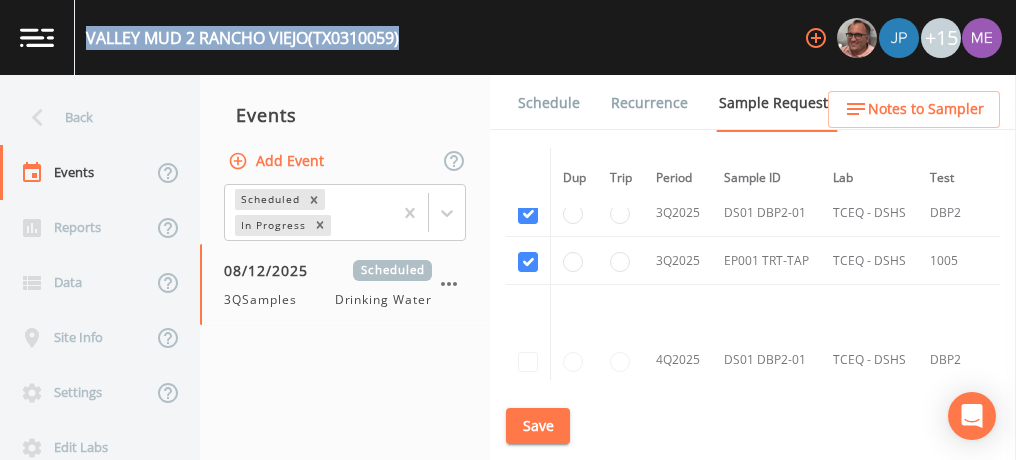 copy on "VALLEY MUD 2 RANCHO VIEJO  (TX0310059)" 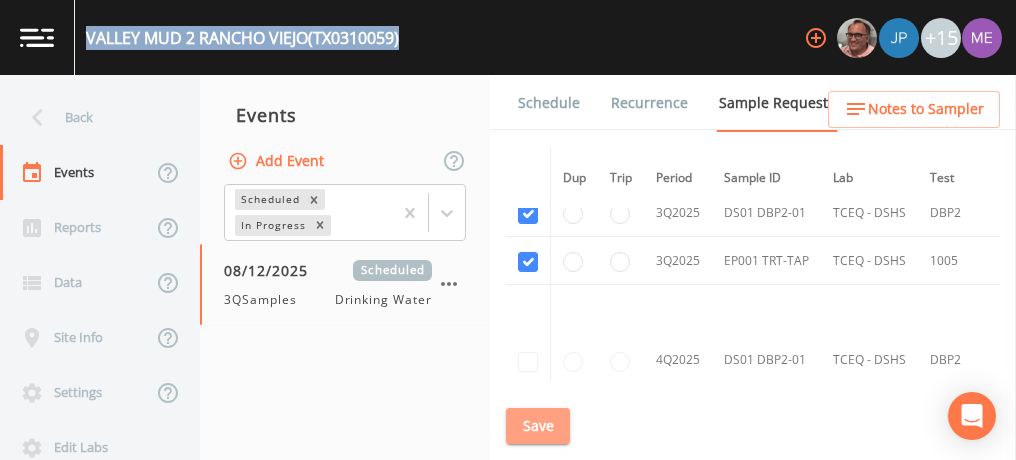 click on "Save" at bounding box center [538, 426] 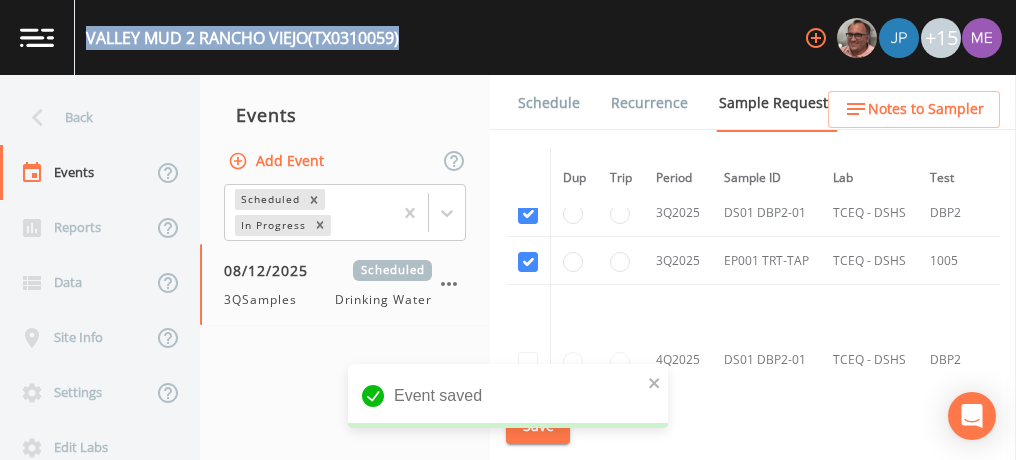 click on "Schedule" at bounding box center [549, 103] 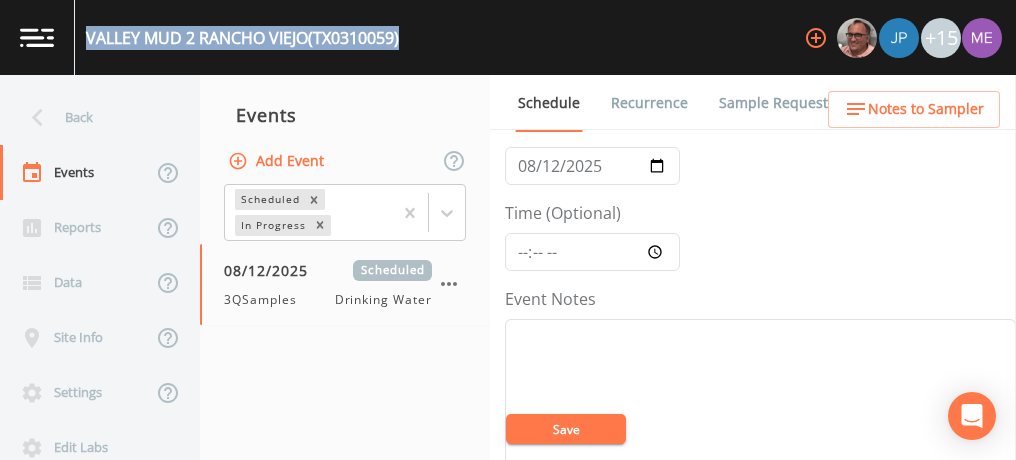 scroll, scrollTop: 114, scrollLeft: 0, axis: vertical 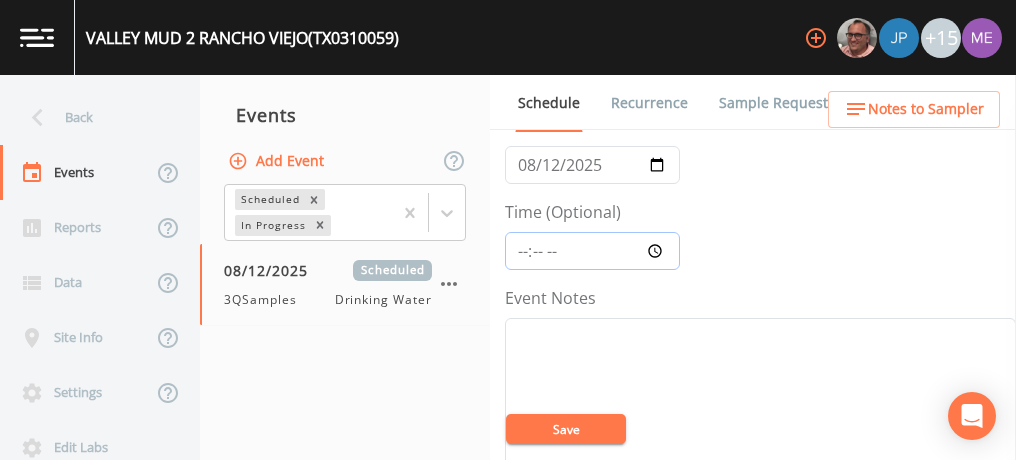 click on "Time (Optional)" at bounding box center (592, 251) 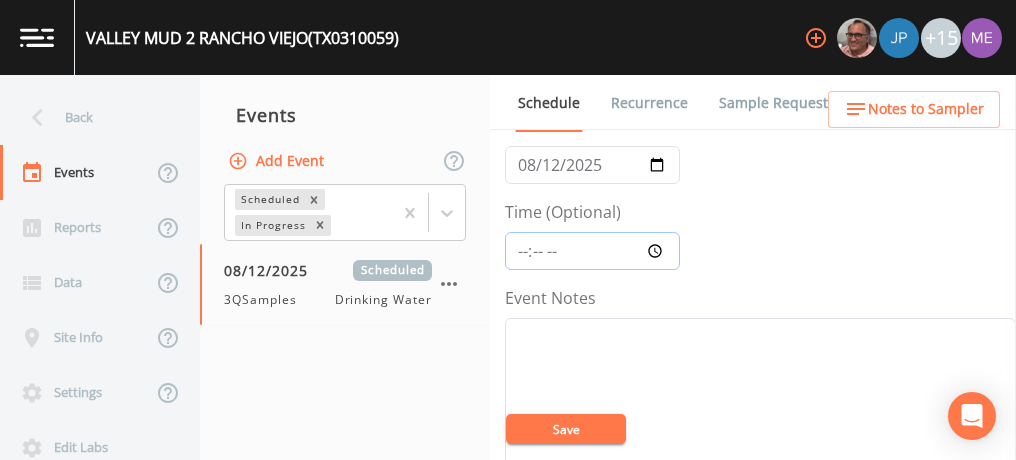 type on "14:30" 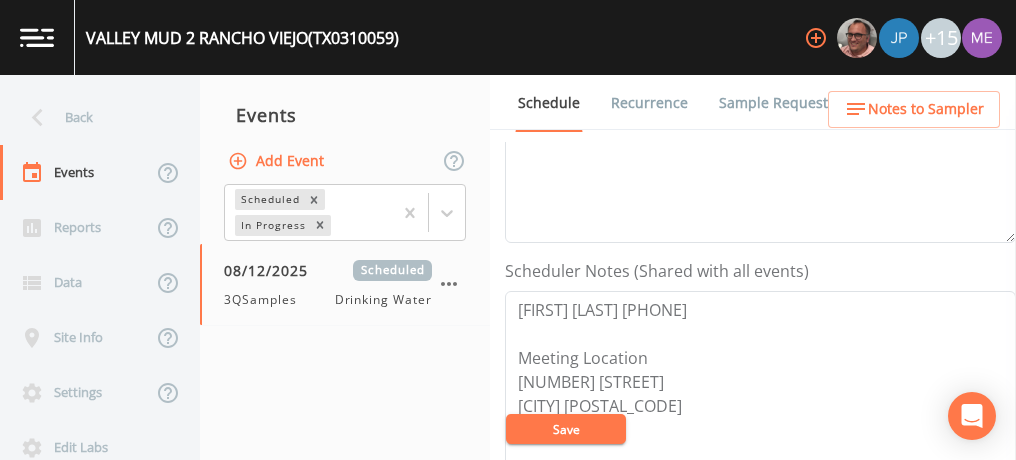 scroll, scrollTop: 444, scrollLeft: 0, axis: vertical 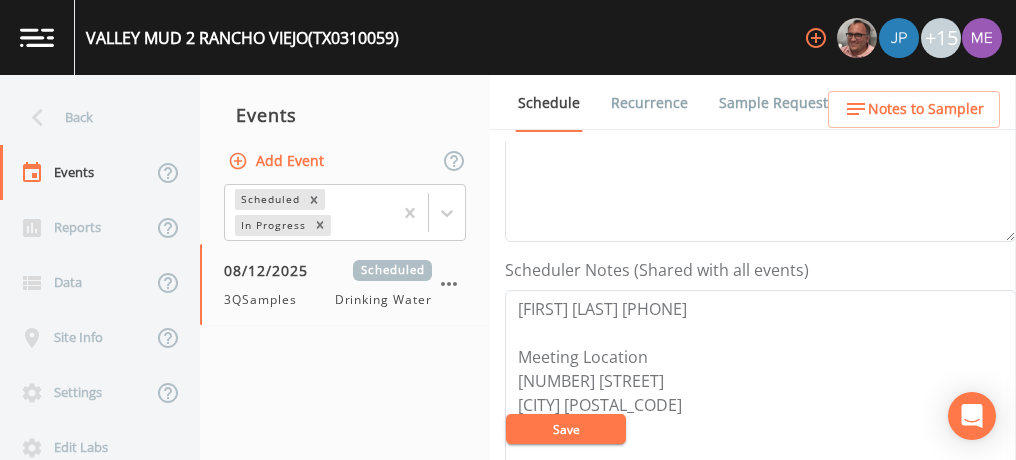 click on "Sample Requests" at bounding box center (777, 103) 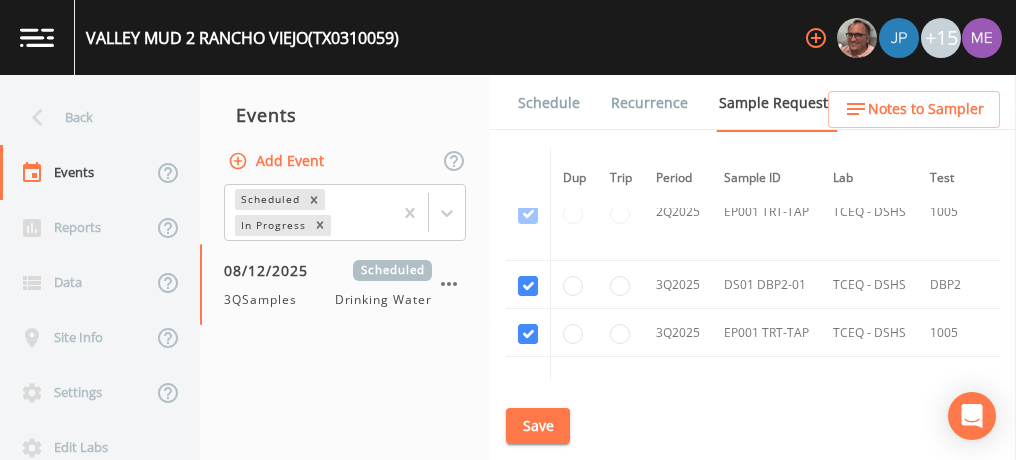 scroll, scrollTop: 3080, scrollLeft: 0, axis: vertical 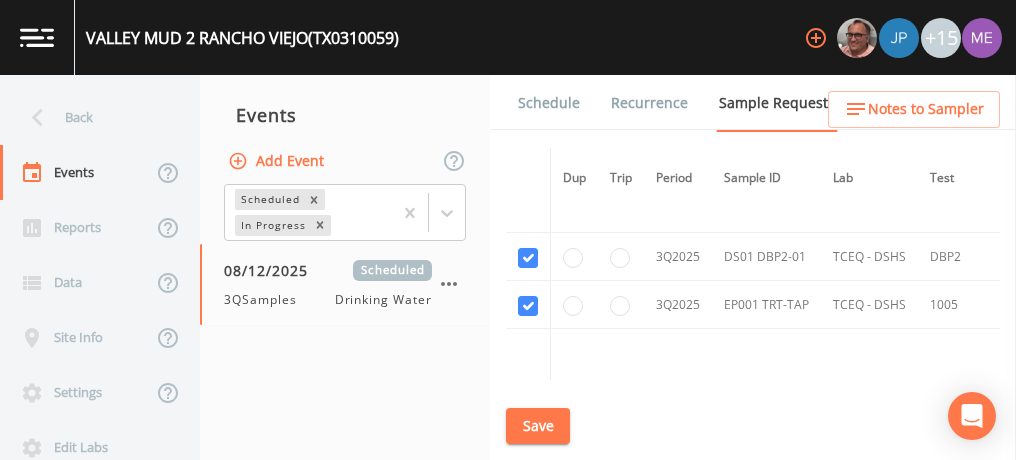 click on "Schedule" at bounding box center [549, 103] 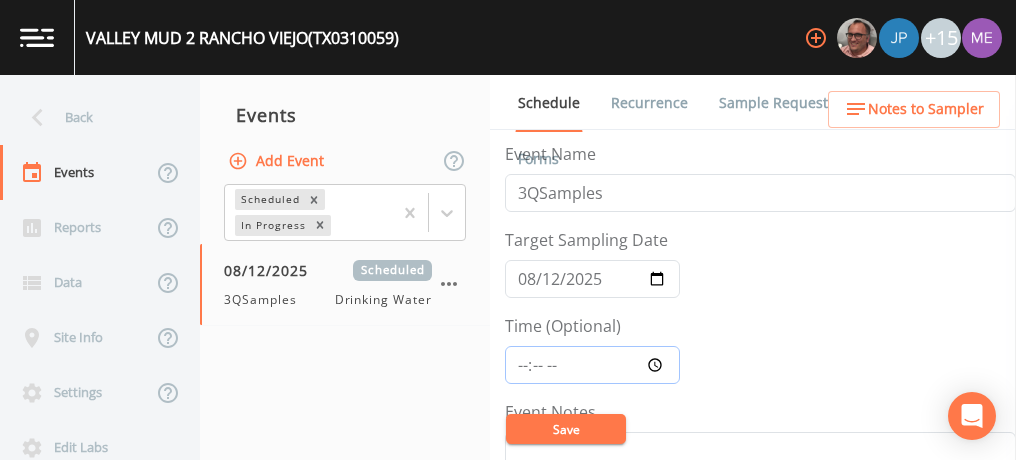 click on "Time (Optional)" at bounding box center (592, 365) 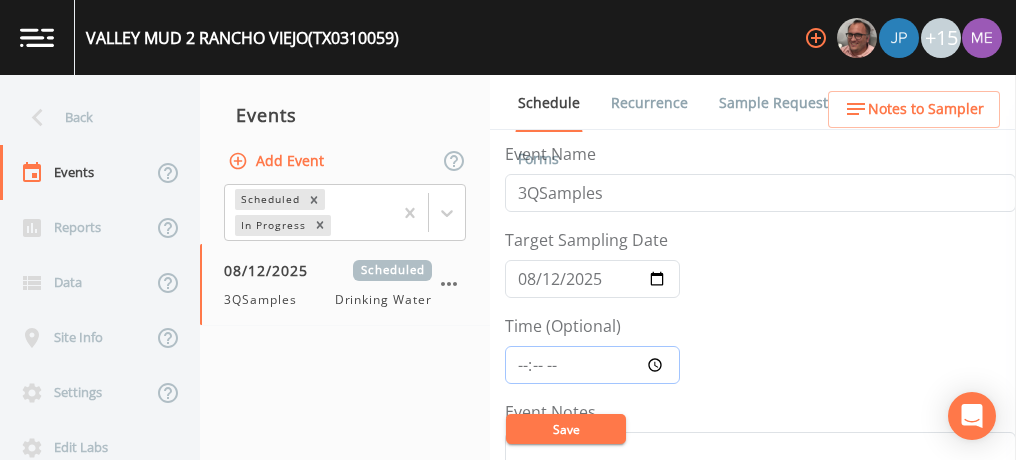 type on "14:30" 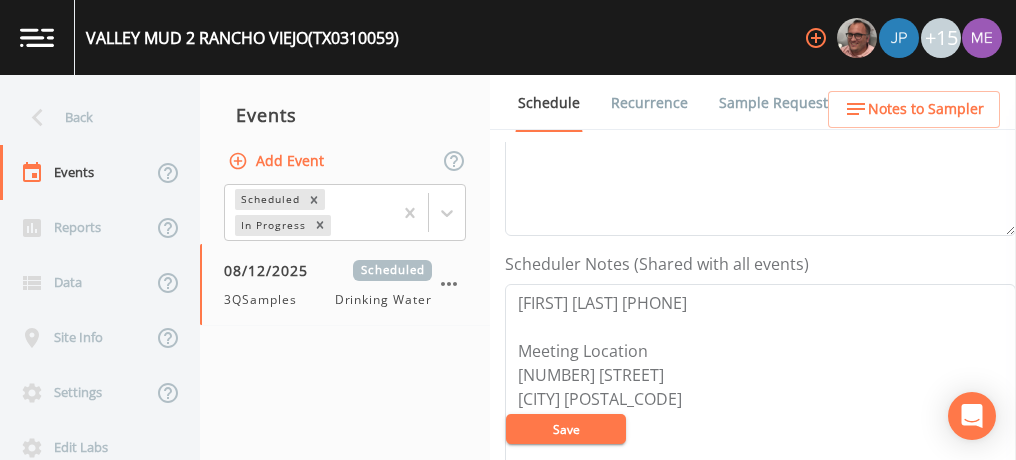 scroll, scrollTop: 458, scrollLeft: 0, axis: vertical 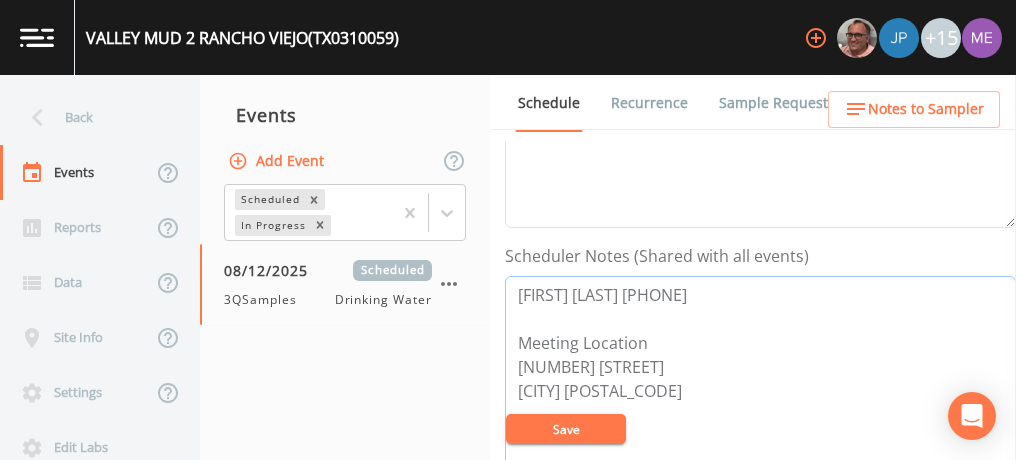drag, startPoint x: 519, startPoint y: 291, endPoint x: 734, endPoint y: 287, distance: 215.0372 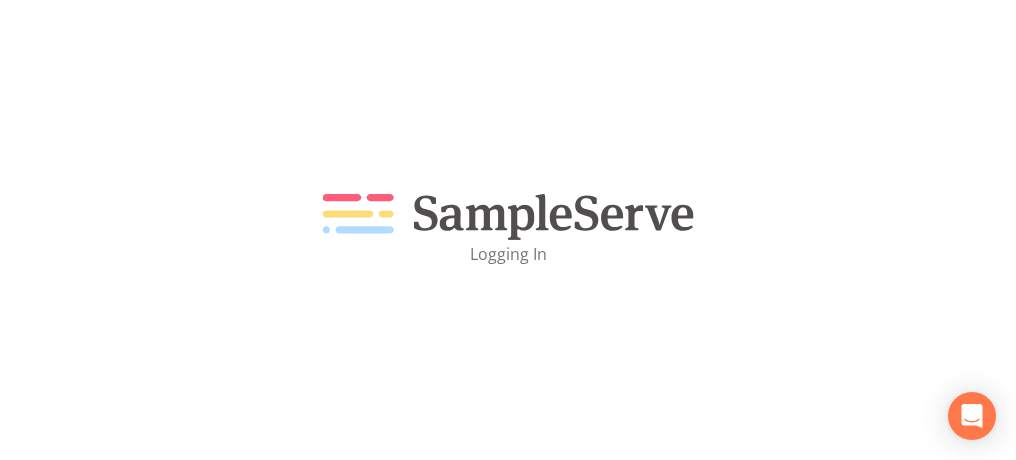 scroll, scrollTop: 0, scrollLeft: 0, axis: both 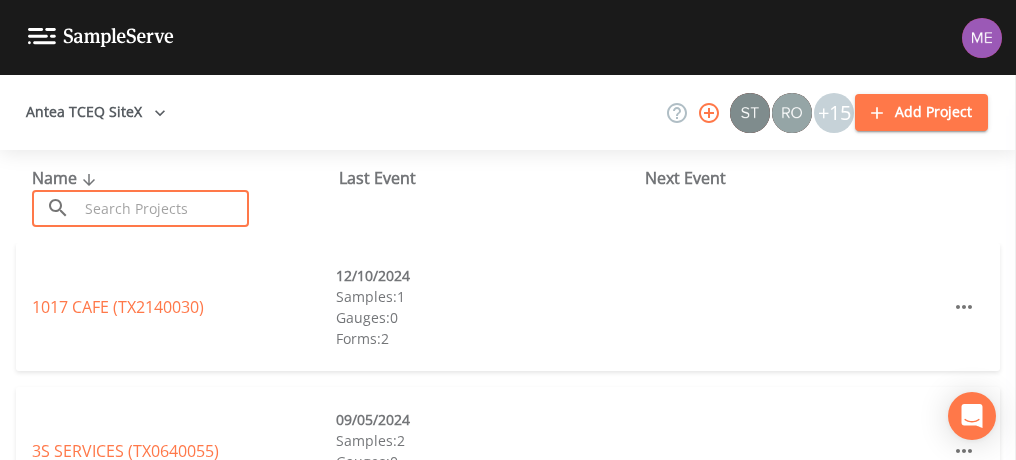 click at bounding box center (163, 208) 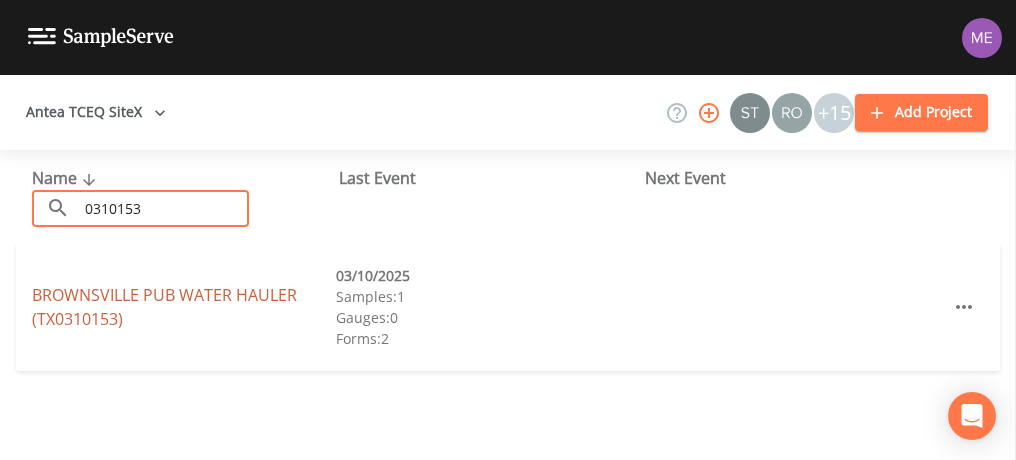 type on "0310153" 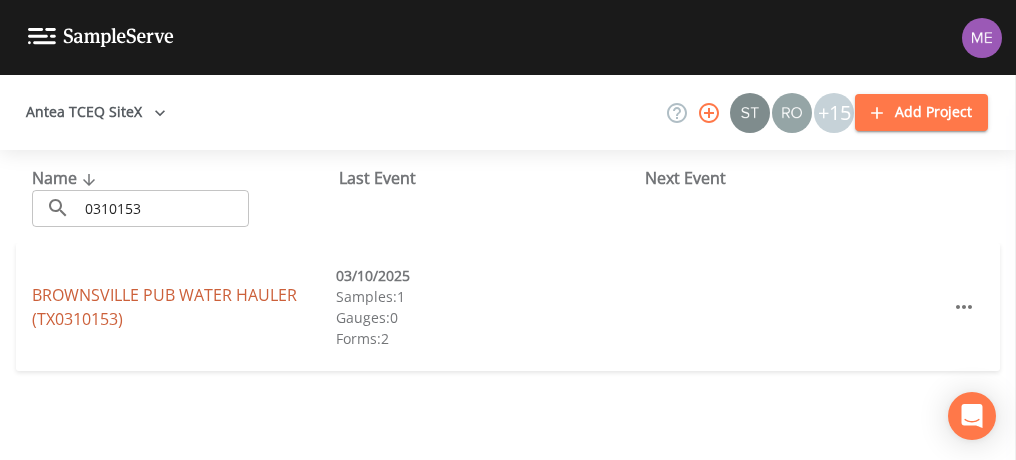 click on "[COMPANY] [COMPANY] [COMPANY]   ([STATE][NUMBER])" at bounding box center [164, 307] 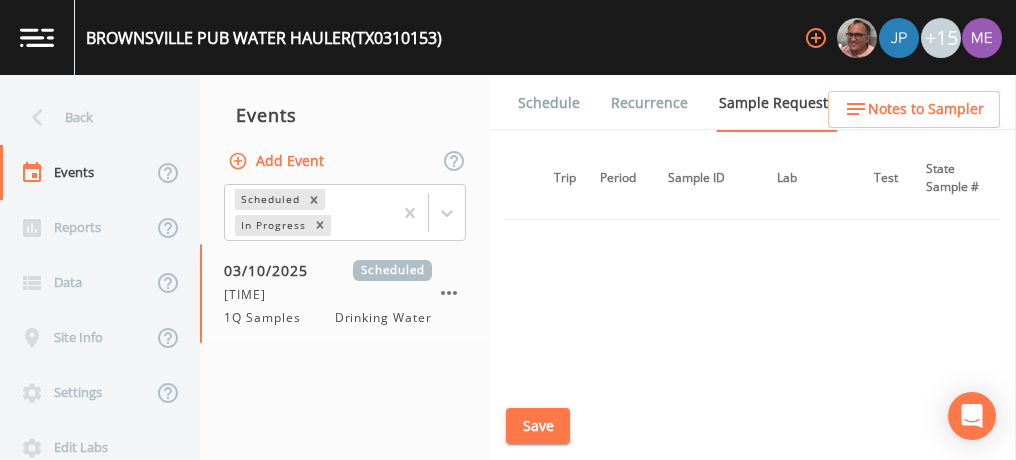 scroll, scrollTop: 516, scrollLeft: 61, axis: both 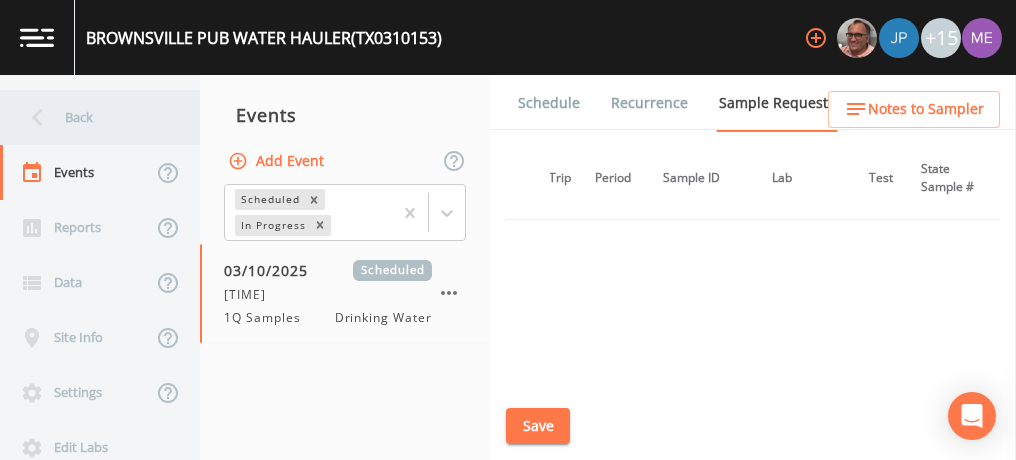 click on "Back" at bounding box center (90, 117) 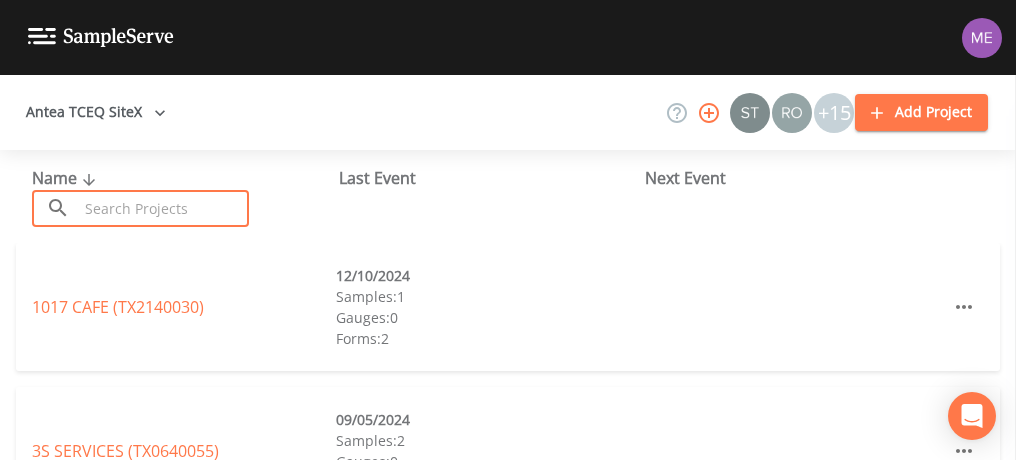 click at bounding box center (163, 208) 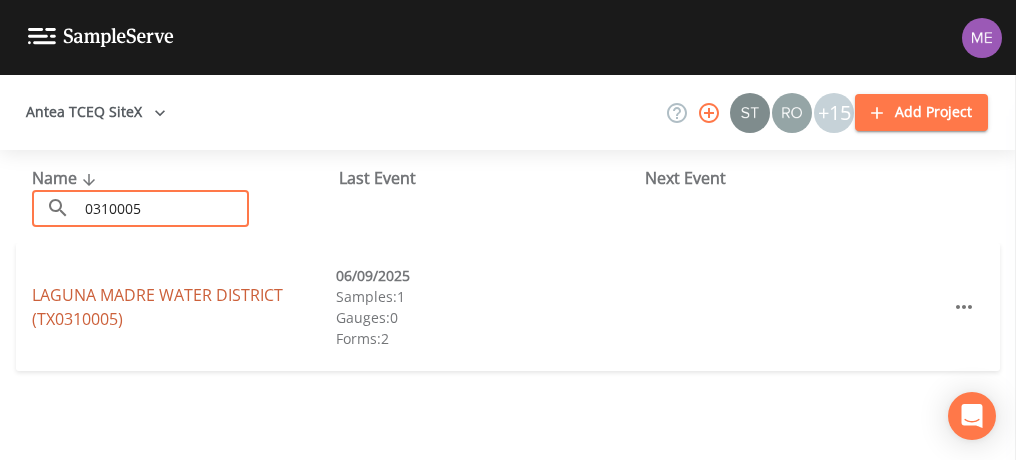 type on "0310005" 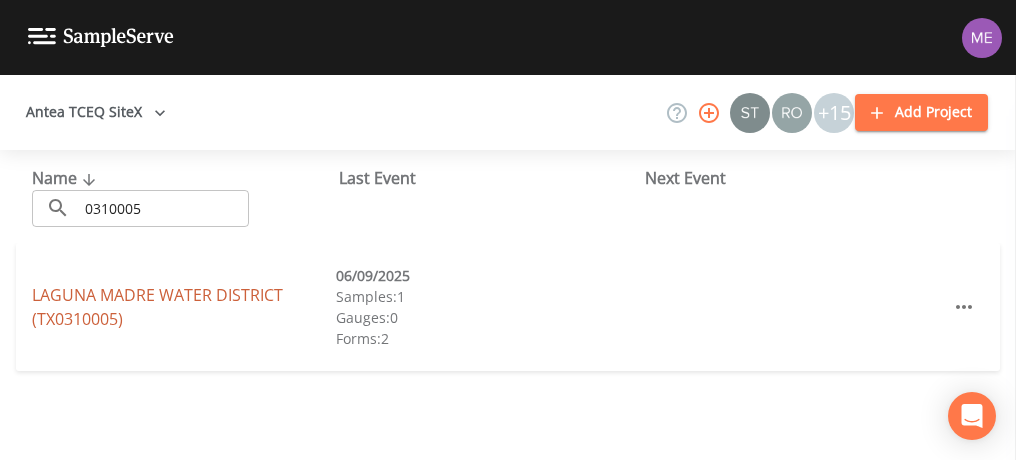 click on "LAGUNA MADRE WATER DISTRICT   (TX0310005)" at bounding box center (157, 307) 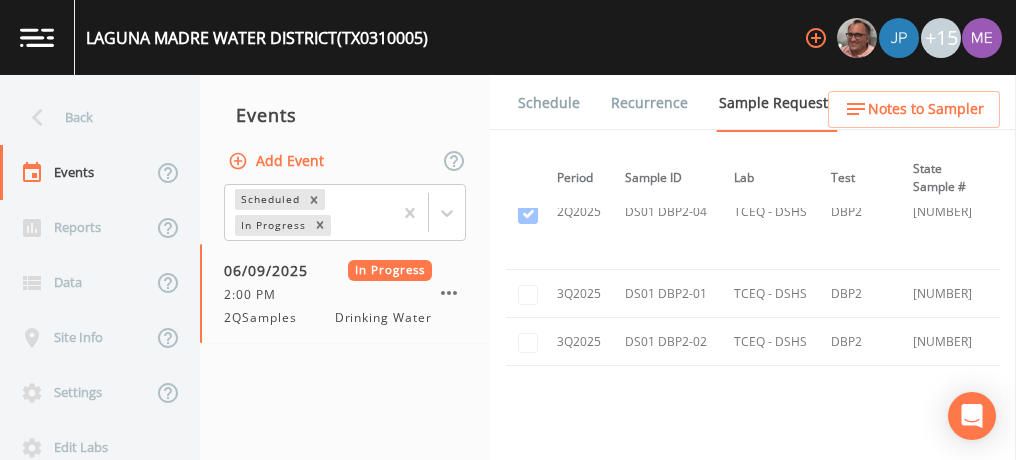 scroll, scrollTop: 6044, scrollLeft: 92, axis: both 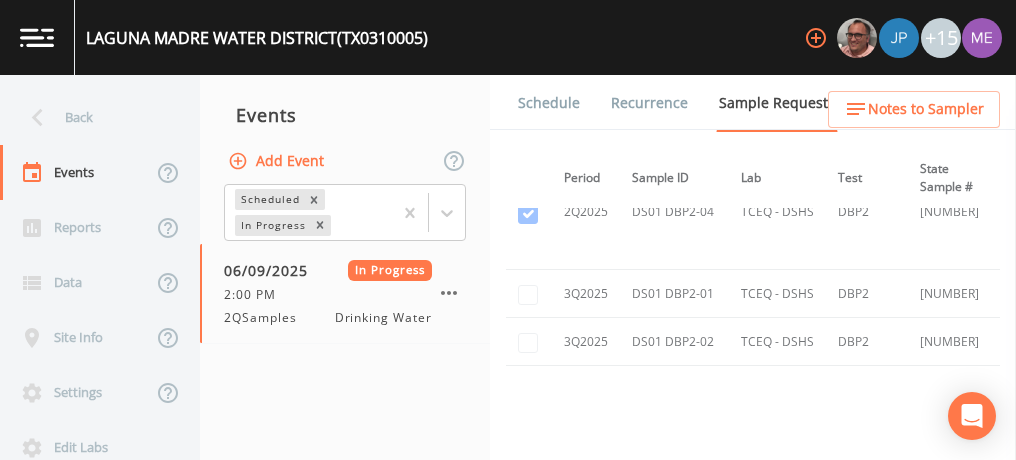 click at bounding box center [528, 342] 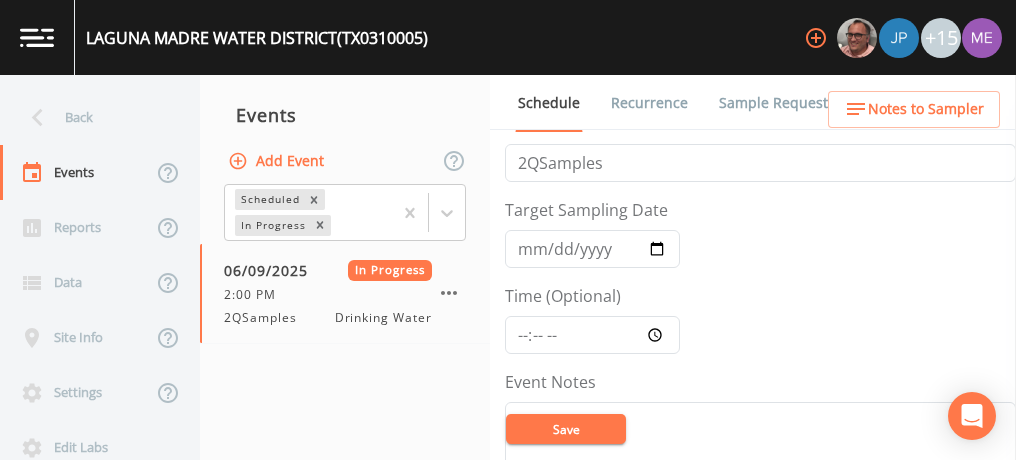 scroll, scrollTop: 0, scrollLeft: 0, axis: both 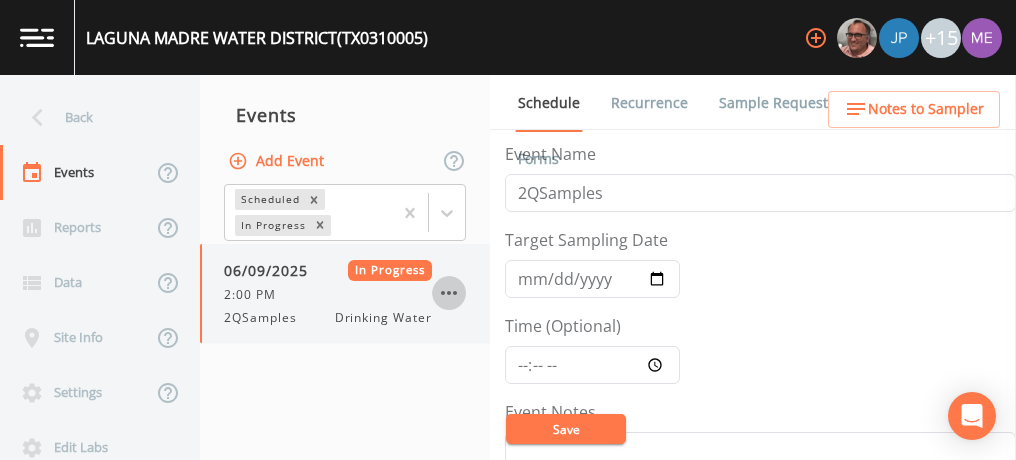 click 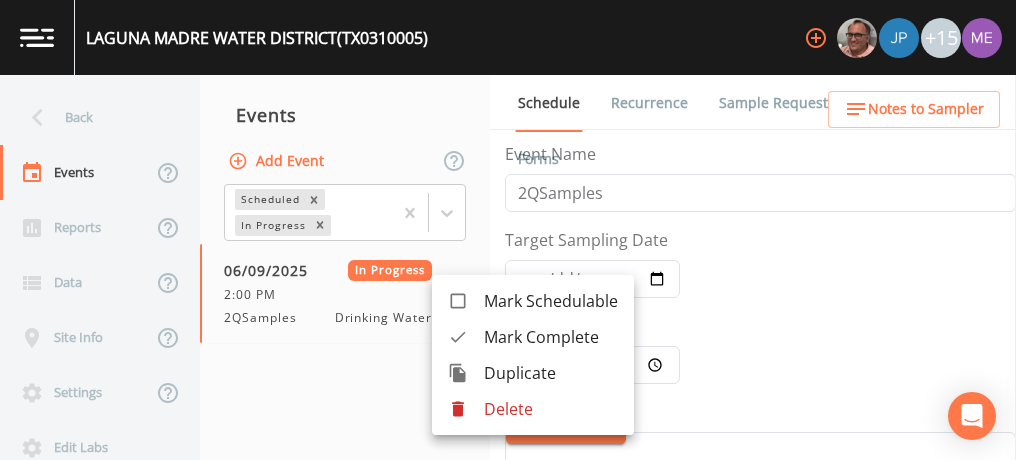click on "Mark Complete" at bounding box center (551, 337) 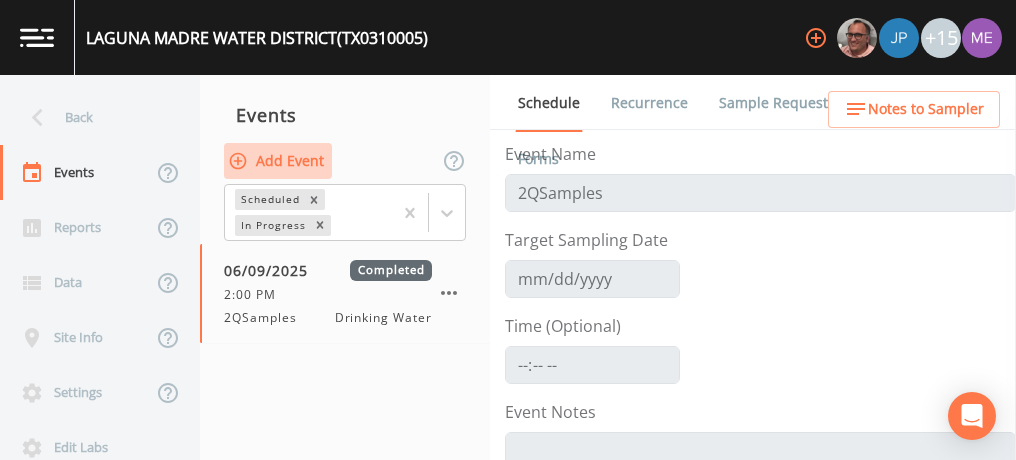 click on "Add Event" at bounding box center [278, 161] 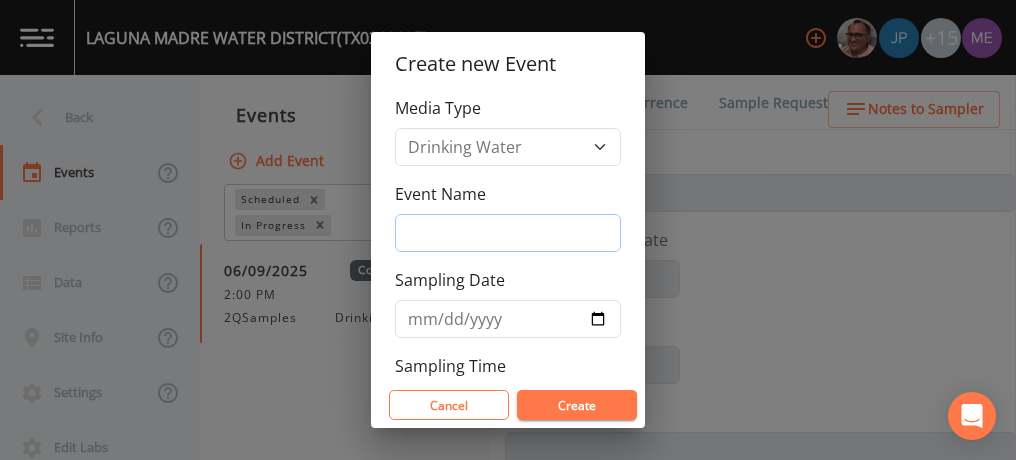 click on "Event Name" at bounding box center [508, 233] 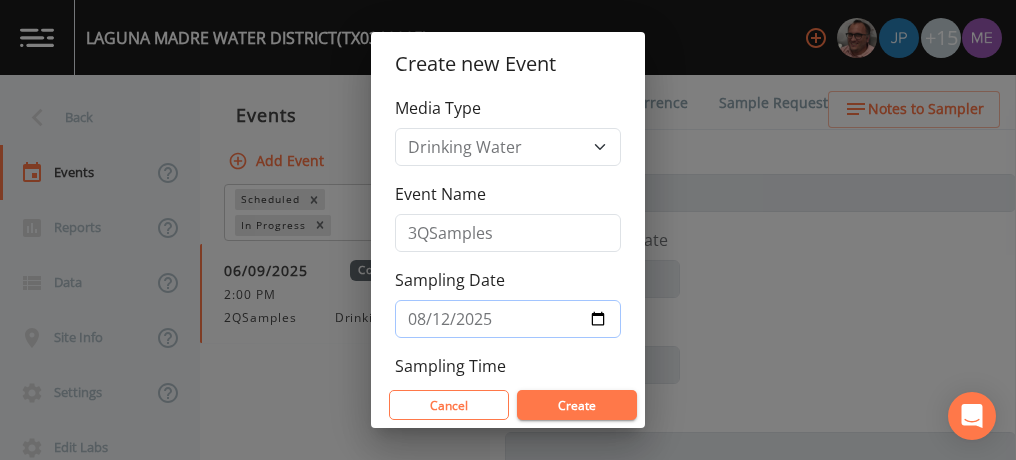 click on "2025-08-12" at bounding box center (508, 319) 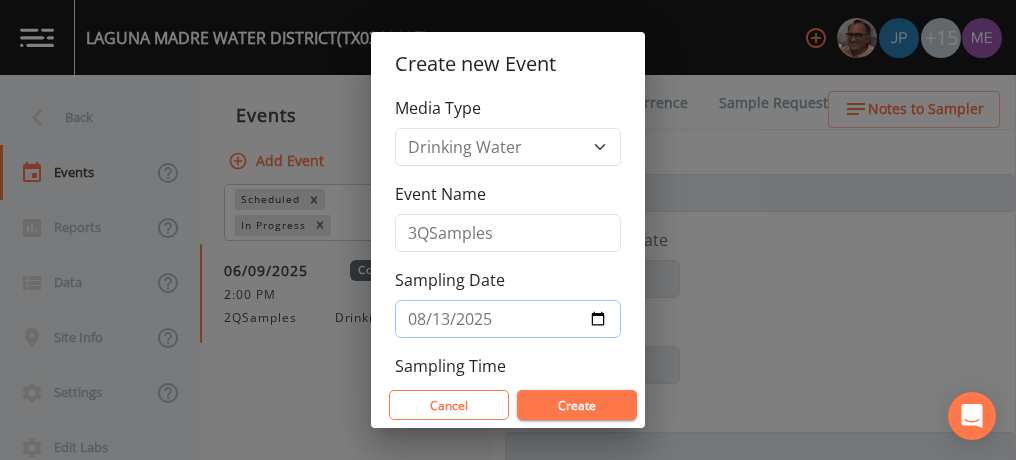 click on "2025-08-13" at bounding box center (508, 319) 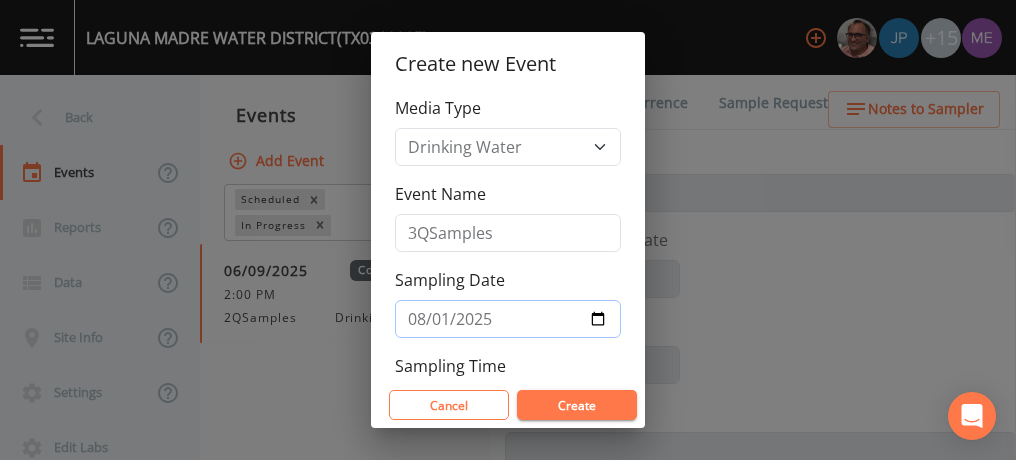 type on "2025-08-14" 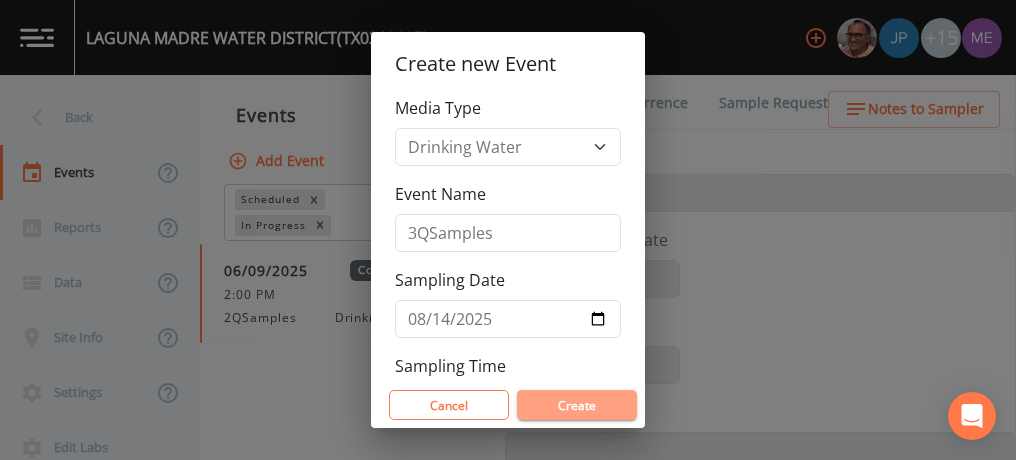 click on "Create" at bounding box center (577, 405) 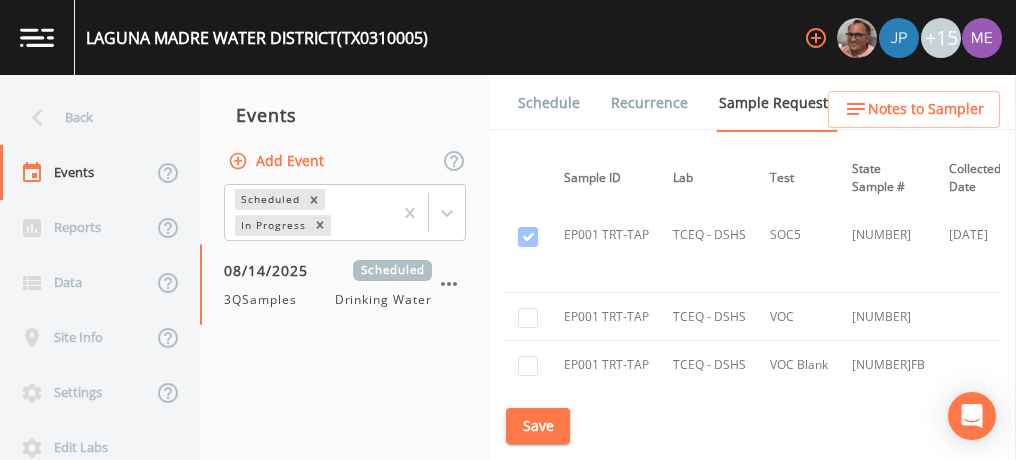 scroll, scrollTop: 3594, scrollLeft: 160, axis: both 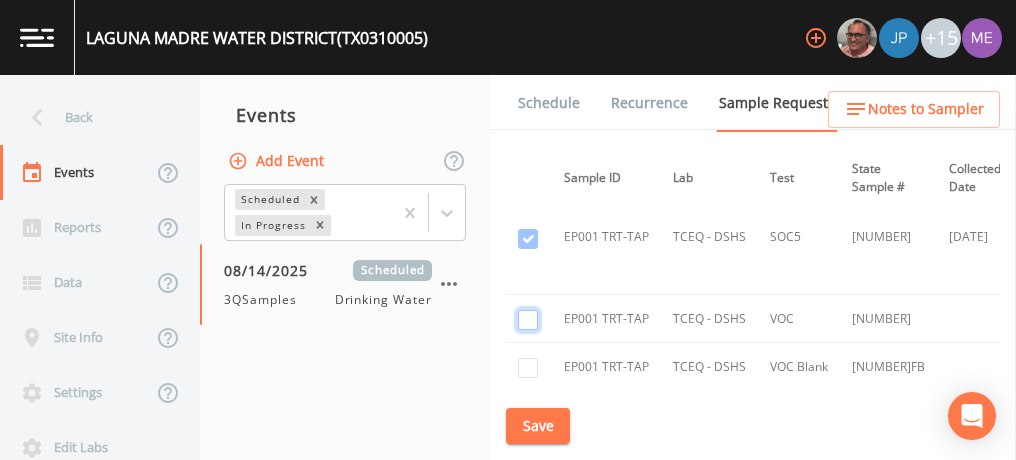 click at bounding box center (528, -2866) 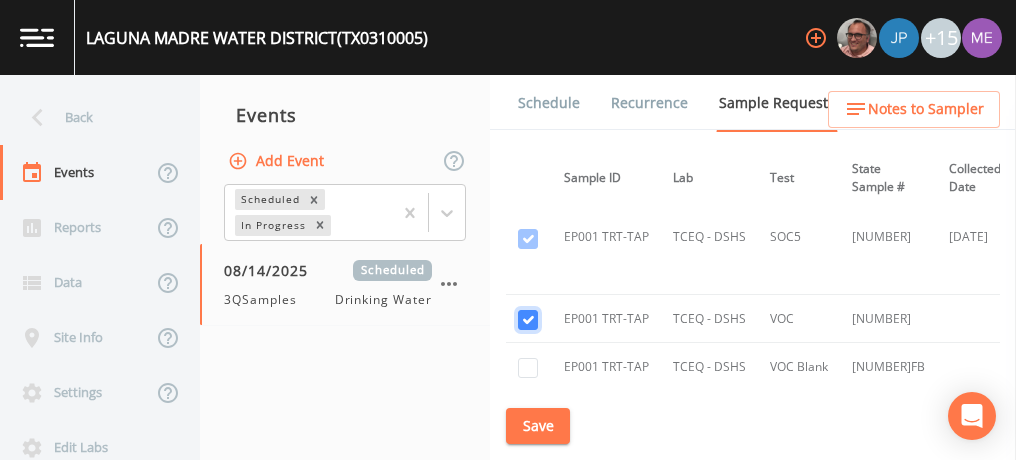 checkbox on "true" 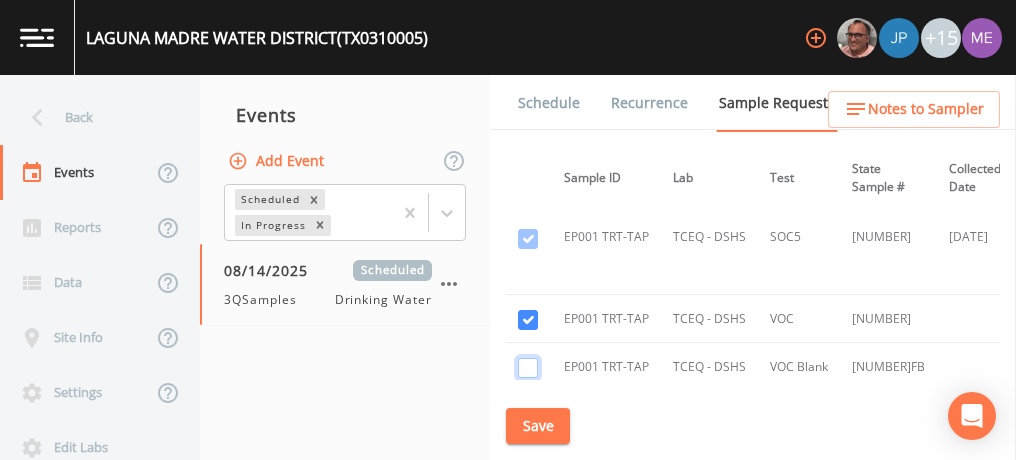 click at bounding box center [528, -2751] 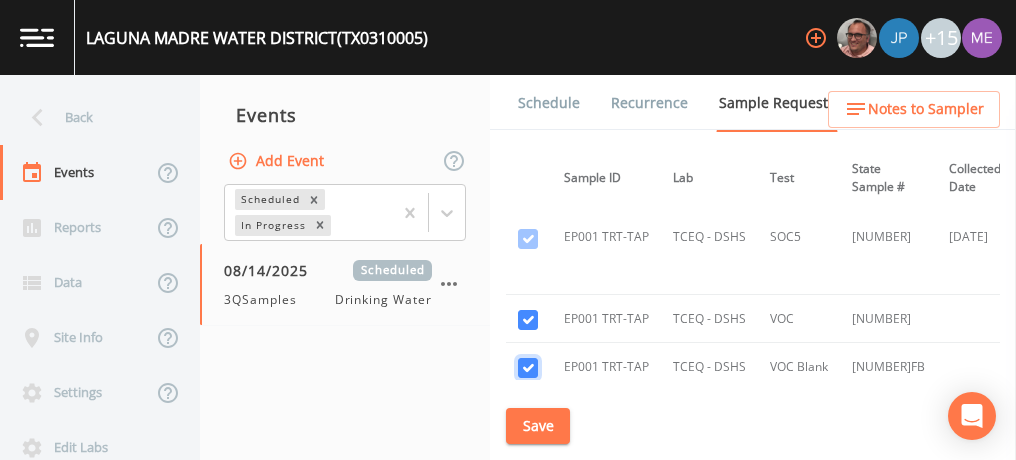 checkbox on "true" 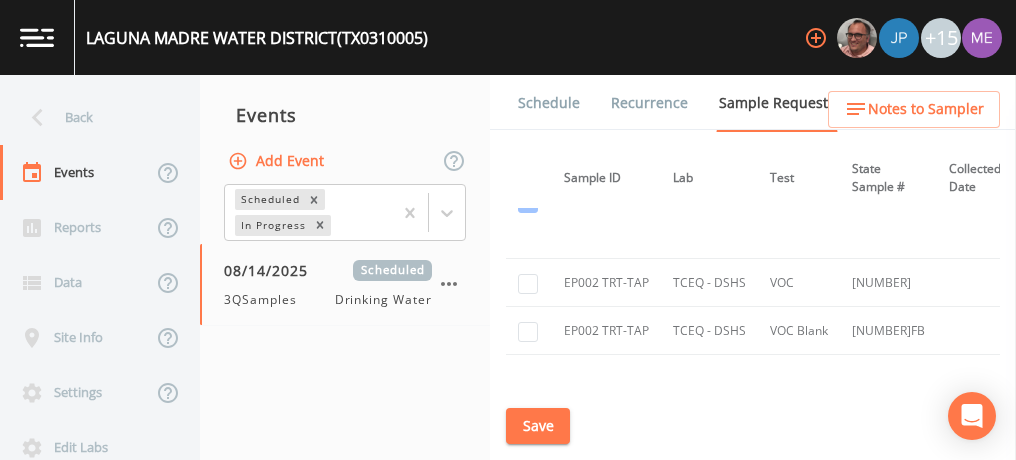 scroll, scrollTop: 4189, scrollLeft: 160, axis: both 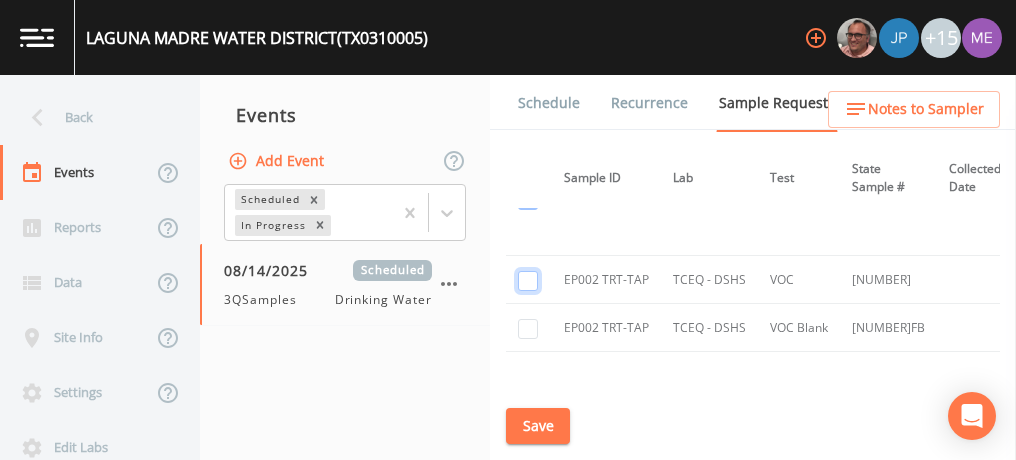 click at bounding box center (528, -2771) 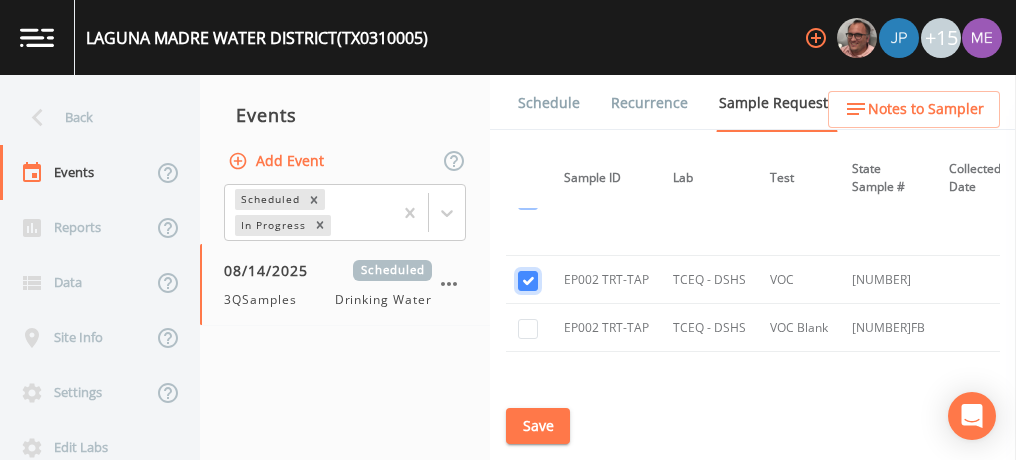 checkbox on "true" 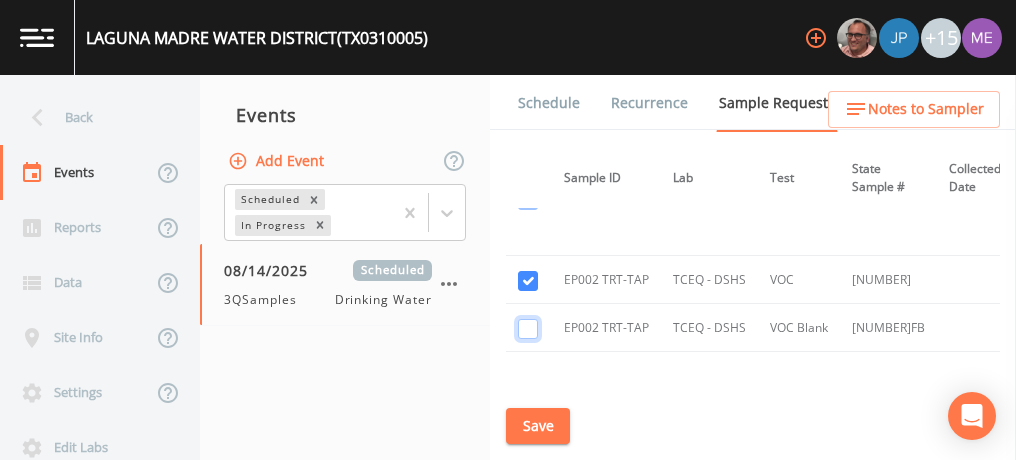 click at bounding box center [528, -2656] 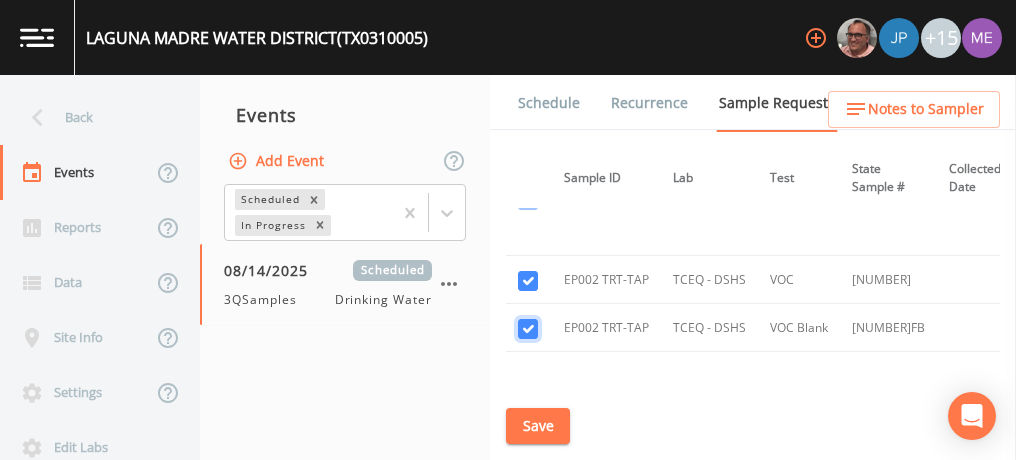 checkbox on "true" 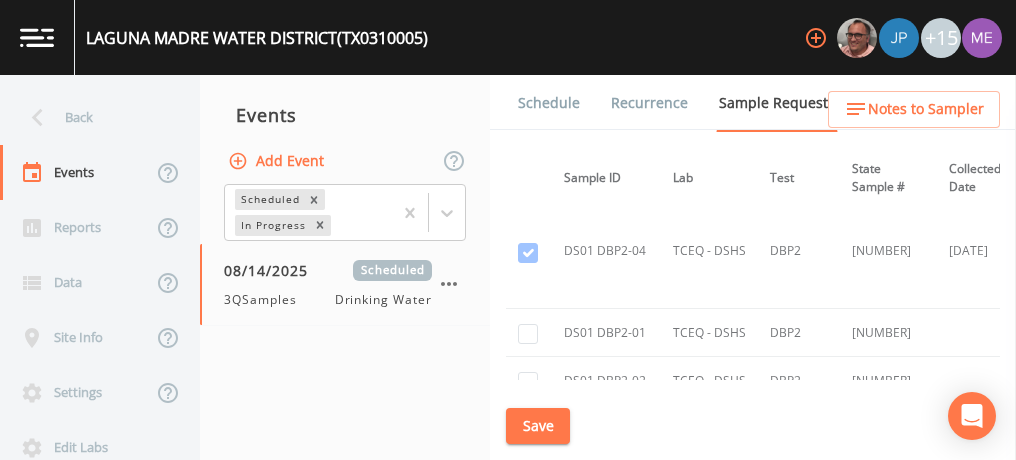 scroll, scrollTop: 6094, scrollLeft: 160, axis: both 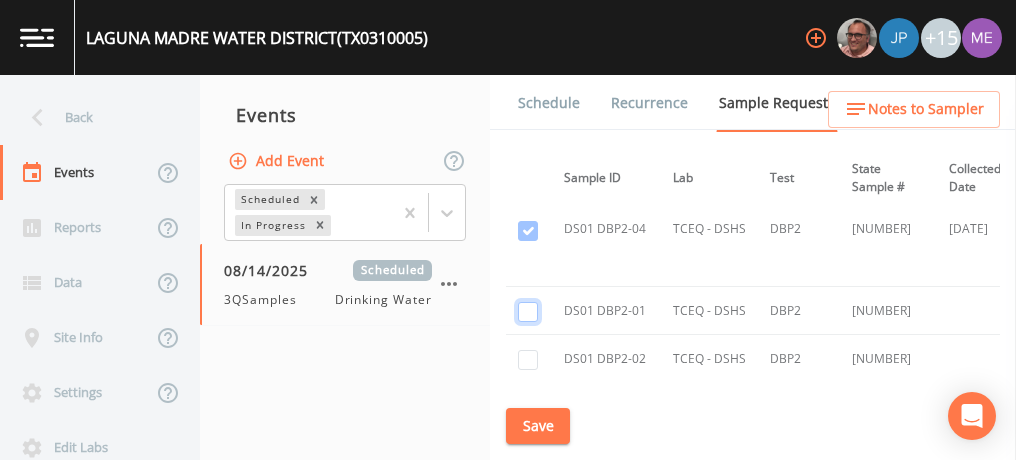 click at bounding box center [528, -4446] 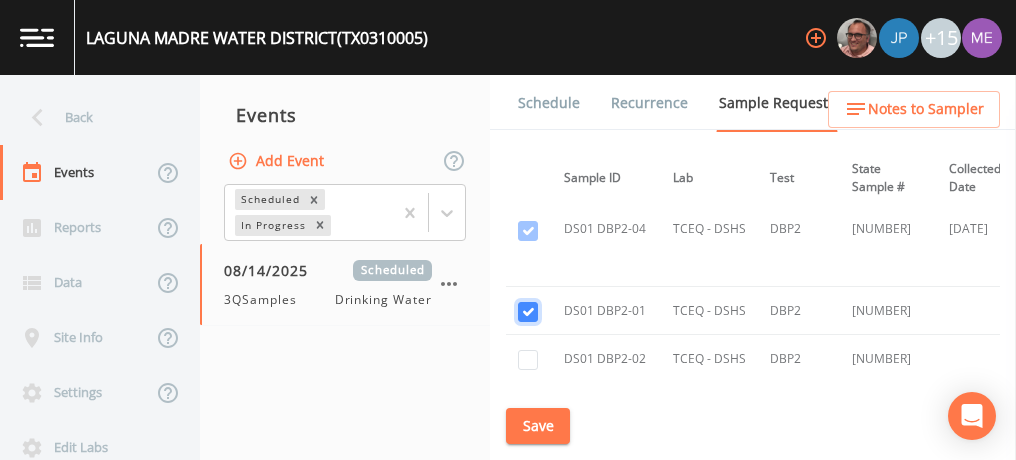 checkbox on "true" 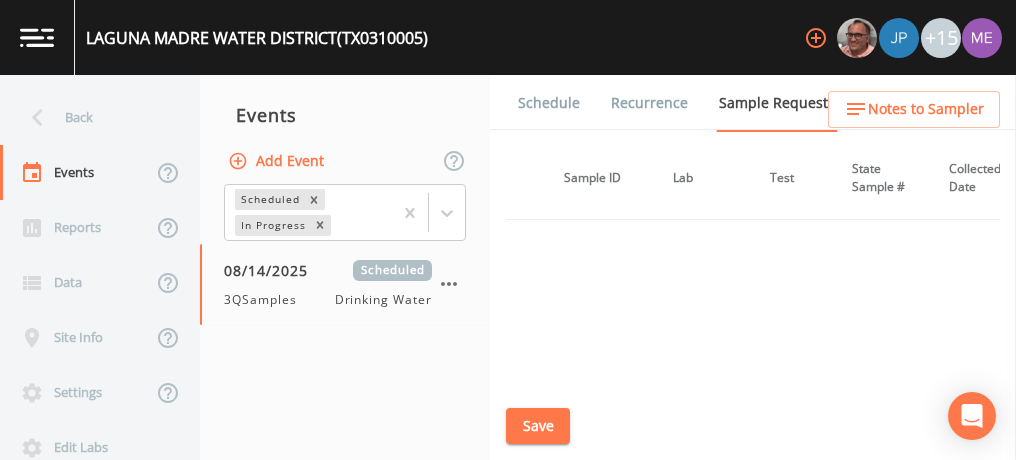 scroll, scrollTop: 5168, scrollLeft: 160, axis: both 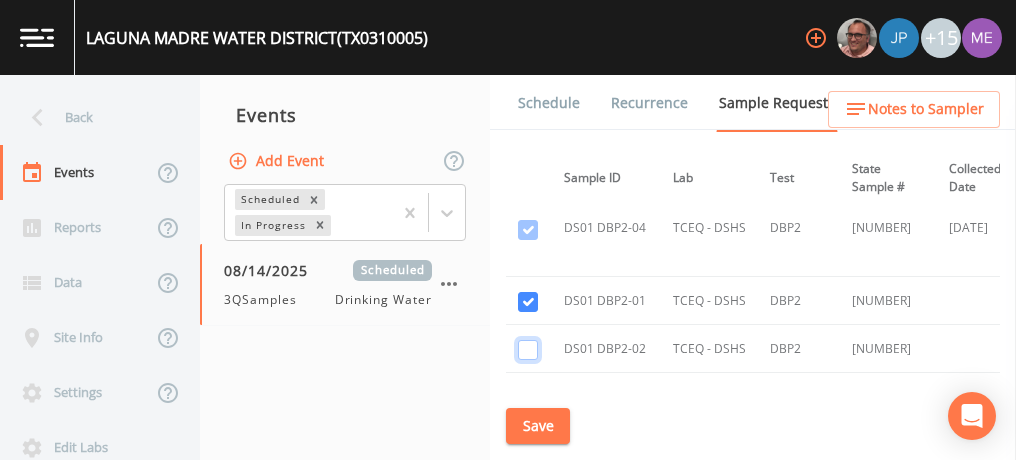click at bounding box center [528, -3648] 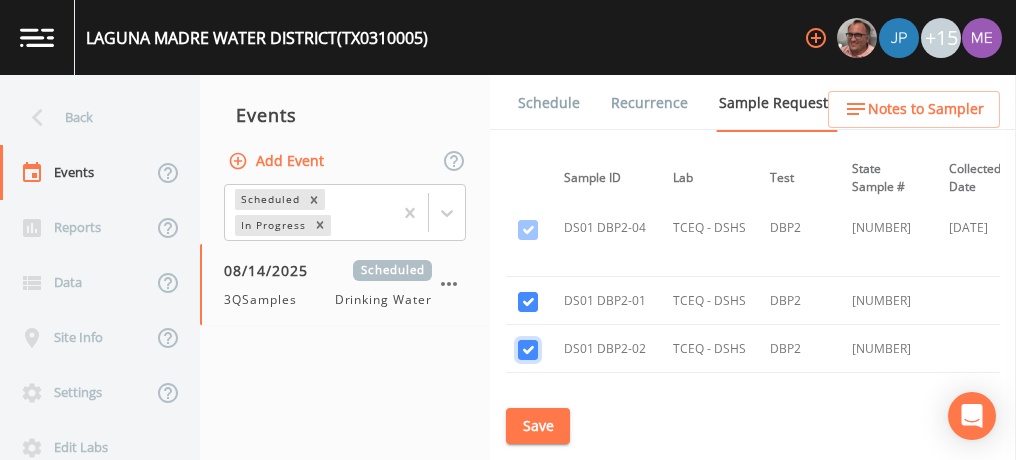 checkbox on "true" 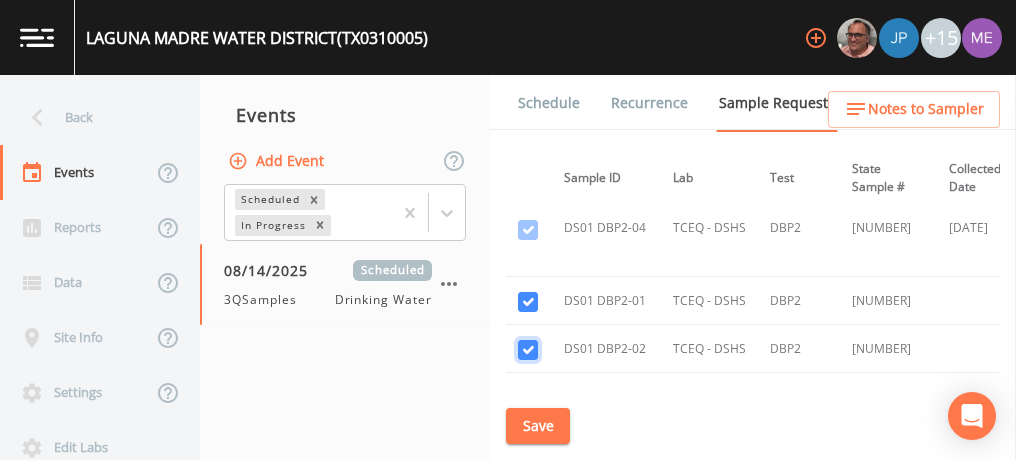 scroll, scrollTop: 5168, scrollLeft: 0, axis: vertical 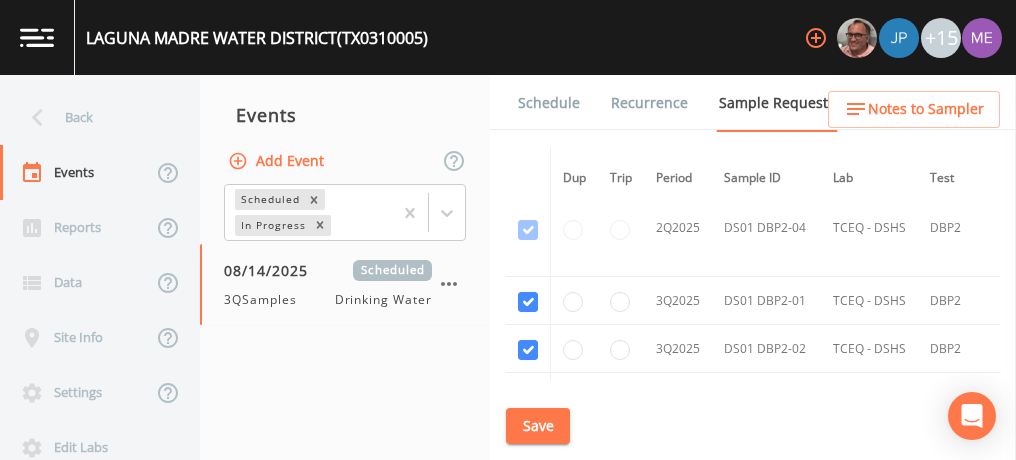 click at bounding box center (528, -3551) 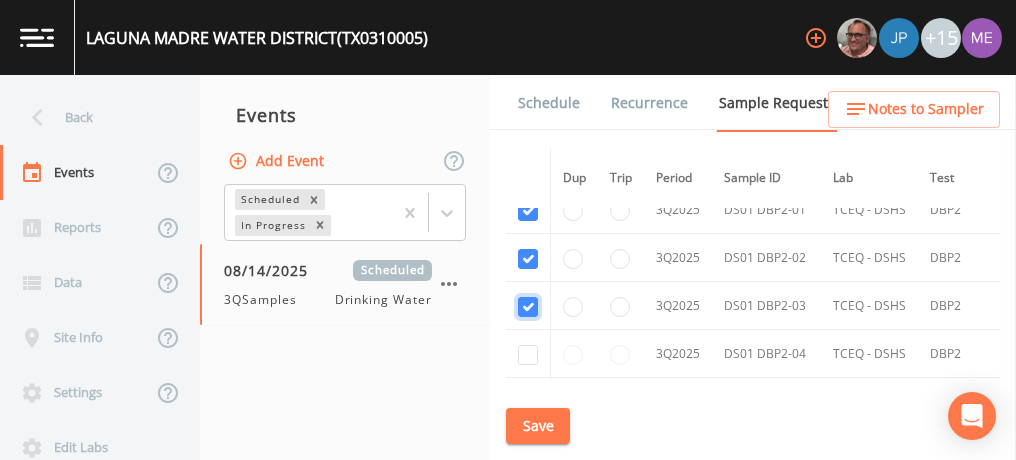 scroll, scrollTop: 5260, scrollLeft: 0, axis: vertical 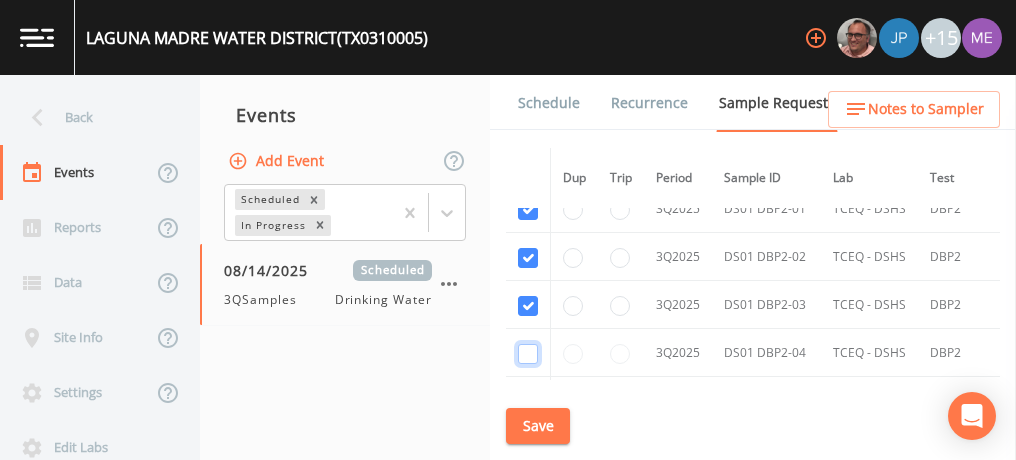 click at bounding box center [528, -3546] 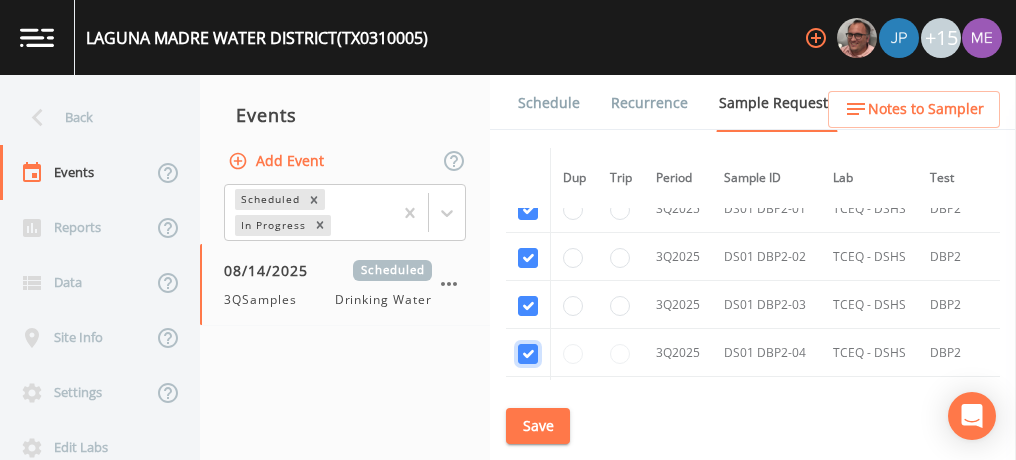checkbox on "true" 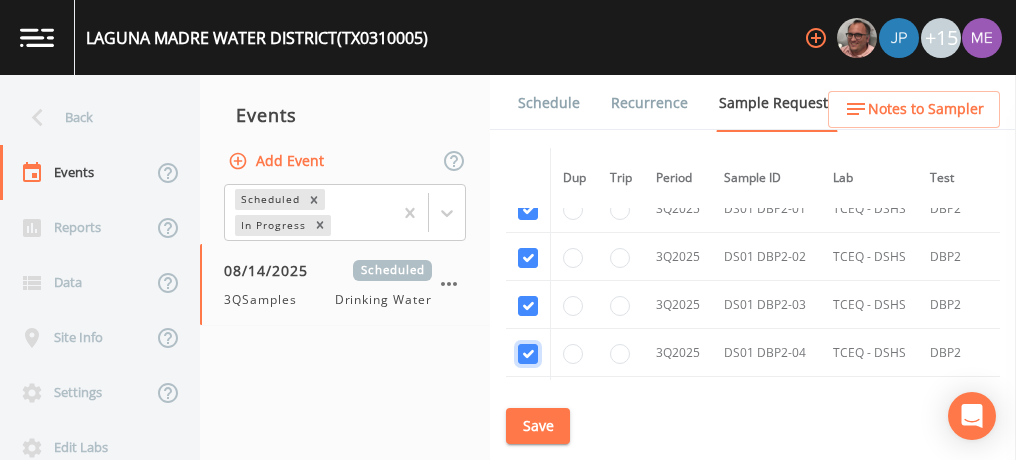 scroll, scrollTop: 5346, scrollLeft: 0, axis: vertical 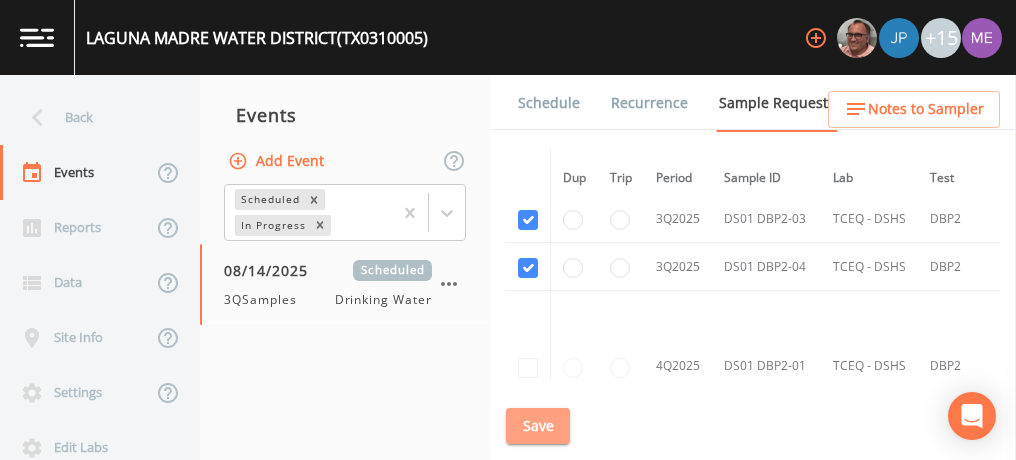 click on "Save" at bounding box center (538, 426) 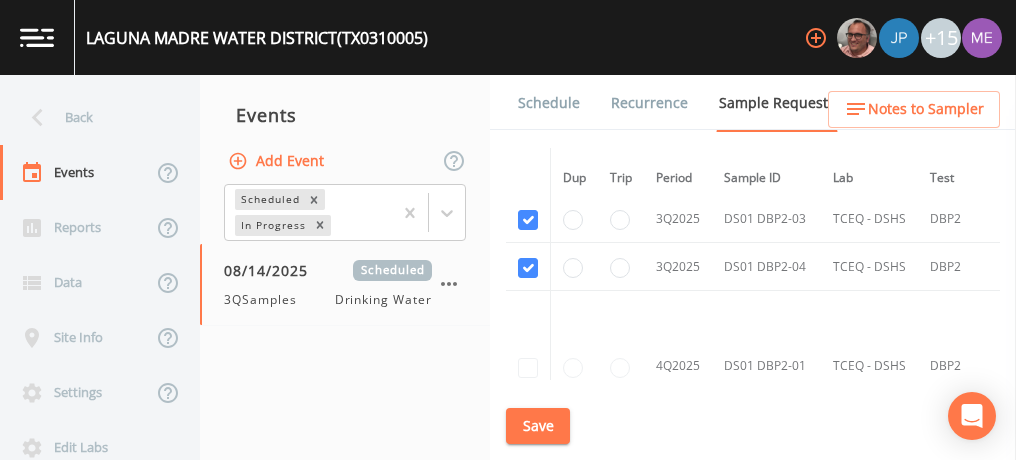 click on "Save" at bounding box center (538, 426) 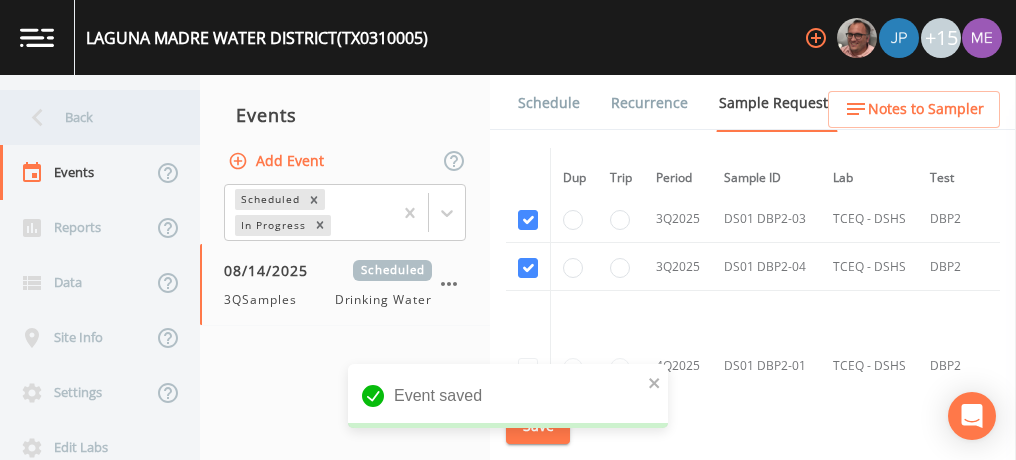 click on "Back" at bounding box center (90, 117) 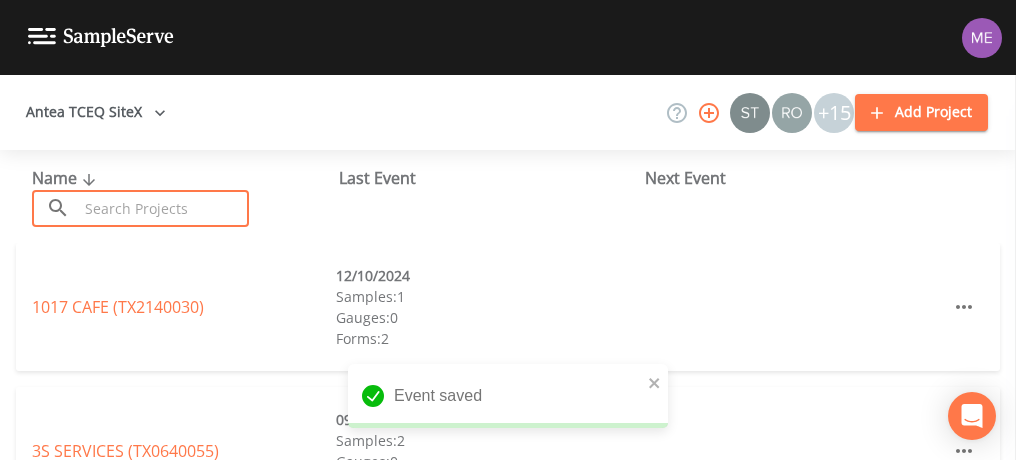 click at bounding box center [163, 208] 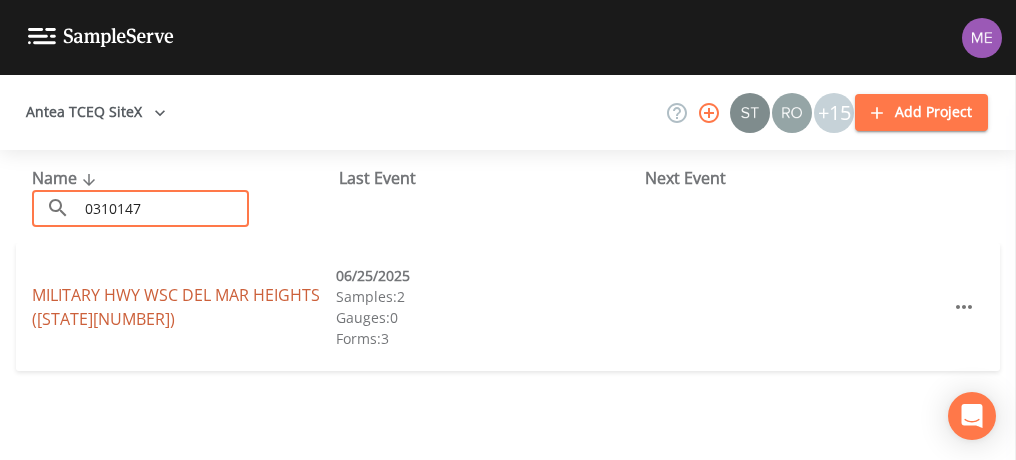 type on "0310147" 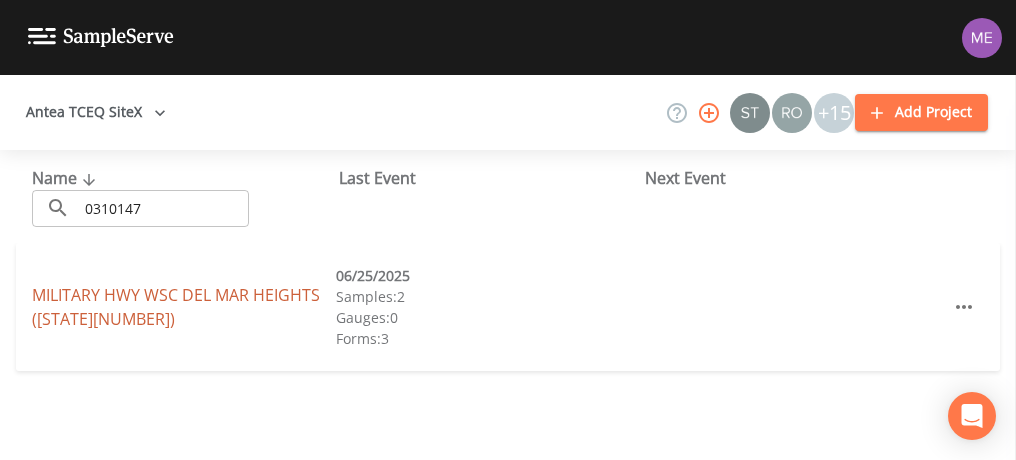 click on "MILITARY HWY WSC DEL MAR HEIGHTS   ([STATE][NUMBER])" at bounding box center (176, 307) 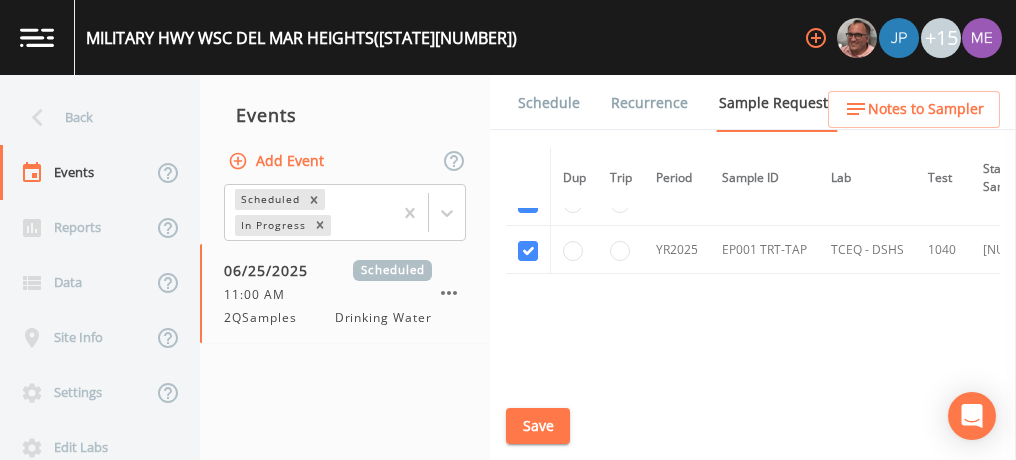 scroll, scrollTop: 234, scrollLeft: 0, axis: vertical 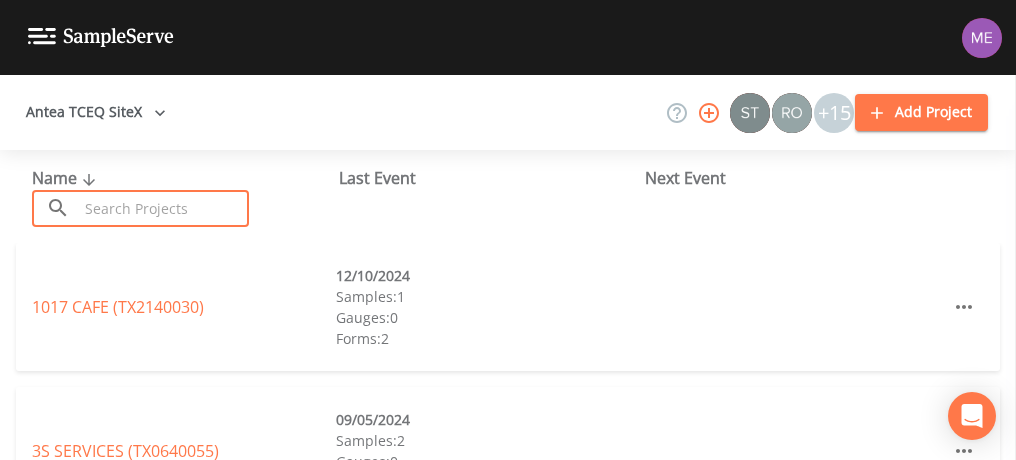 click at bounding box center [163, 208] 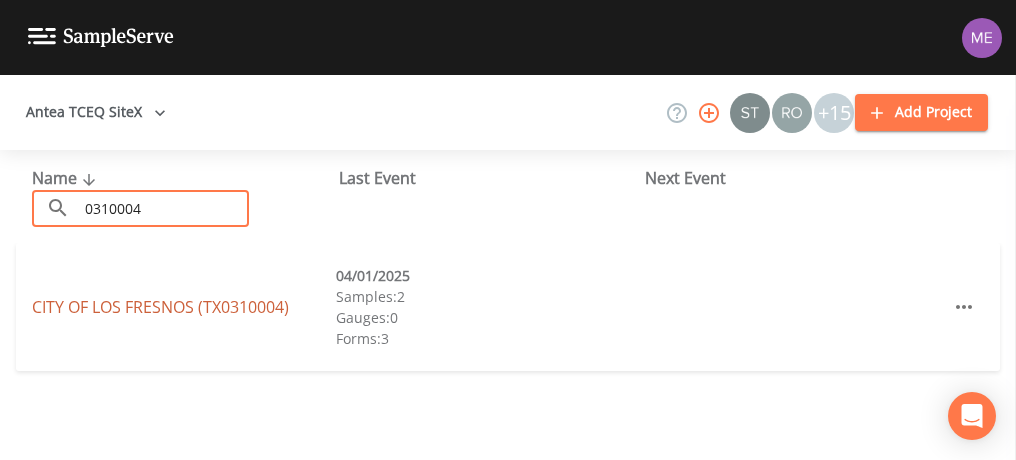 type on "0310004" 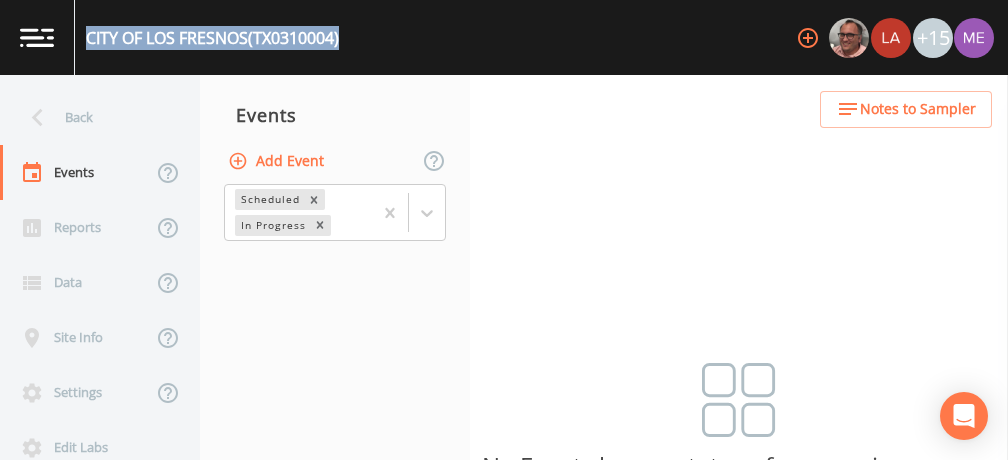 drag, startPoint x: 85, startPoint y: 34, endPoint x: 344, endPoint y: 48, distance: 259.3781 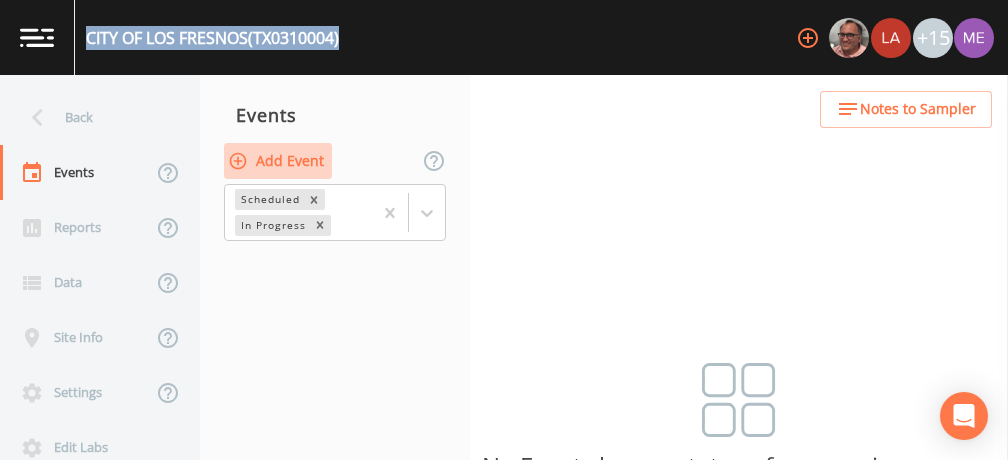 click on "Add Event" at bounding box center [278, 161] 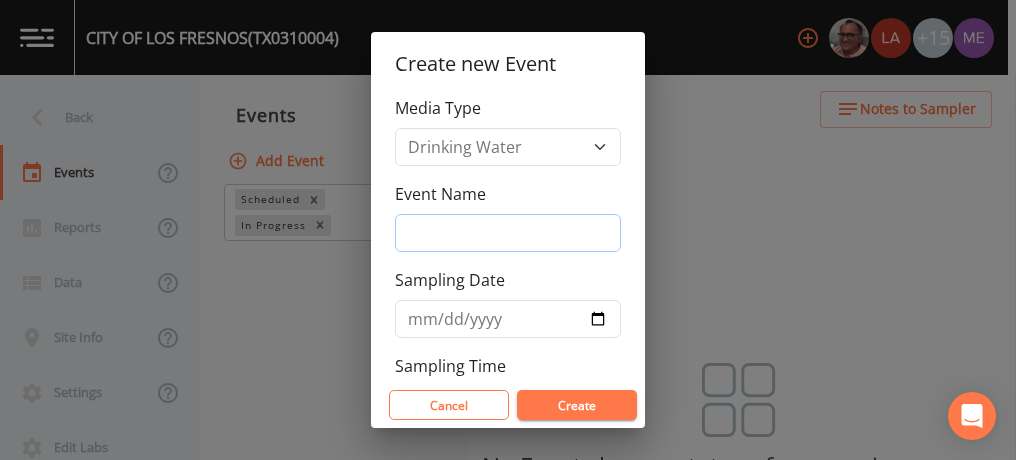 click on "Event Name" at bounding box center (508, 233) 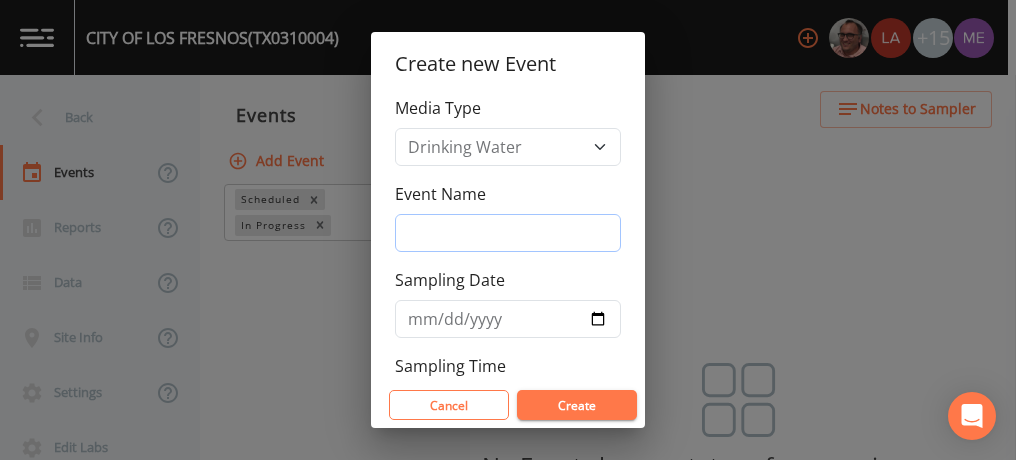 type on "3QSamples" 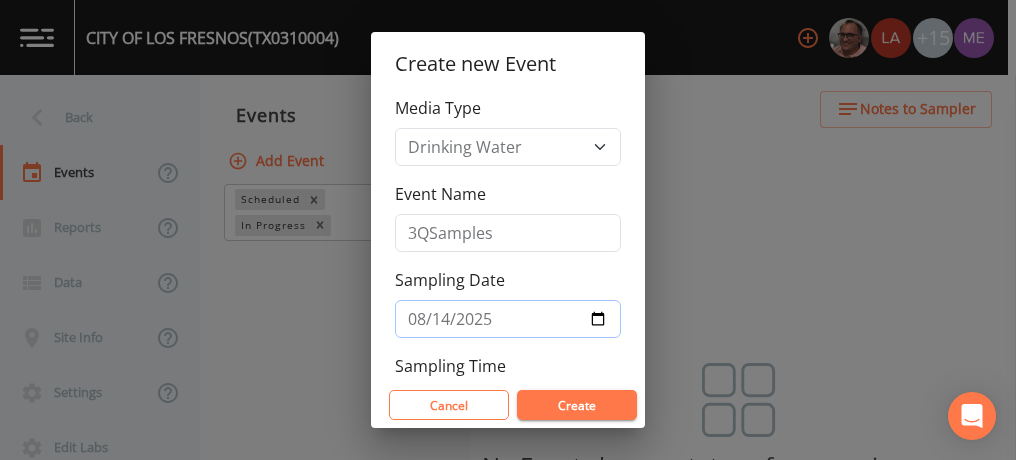 click on "2025-08-14" at bounding box center [508, 319] 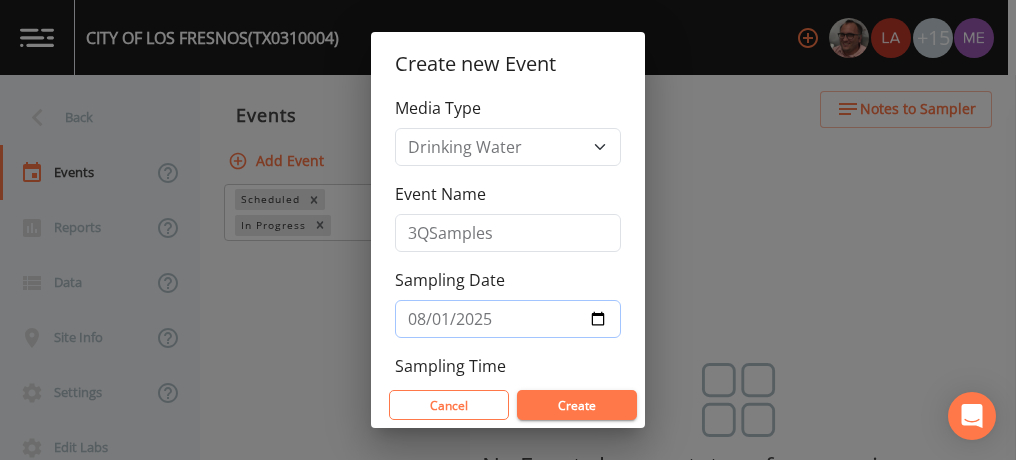 type on "2025-08-13" 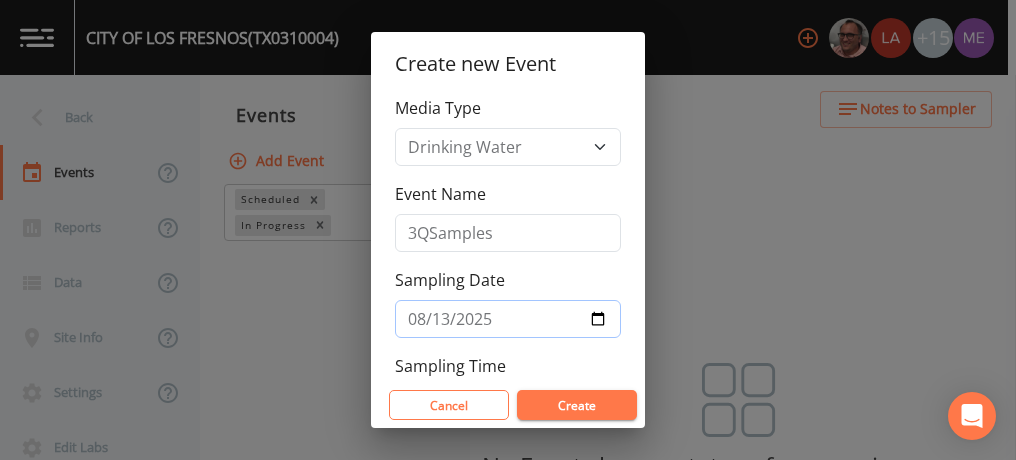 scroll, scrollTop: 74, scrollLeft: 0, axis: vertical 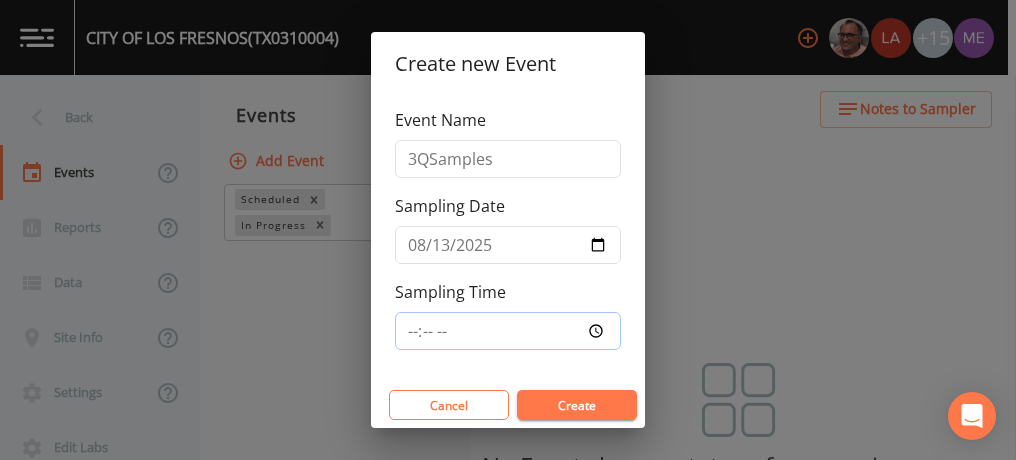 click on "Sampling Time" at bounding box center [508, 331] 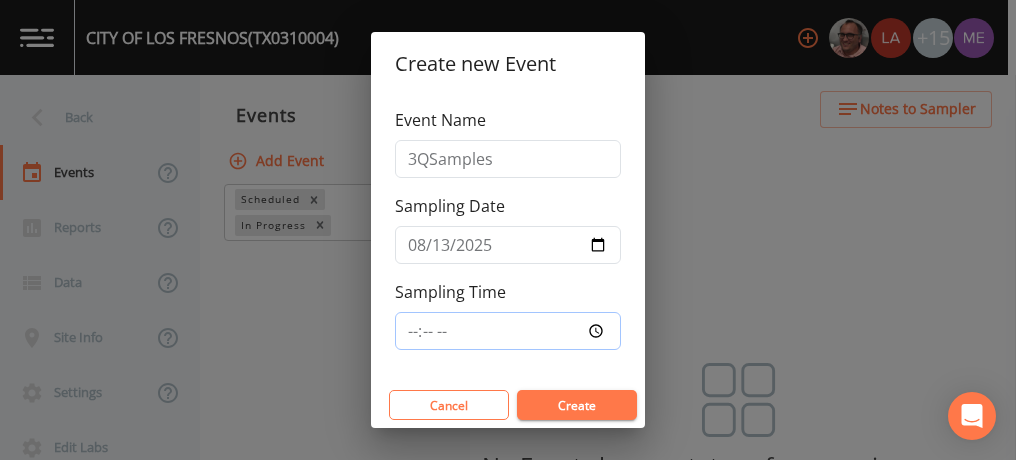 type on "09:00" 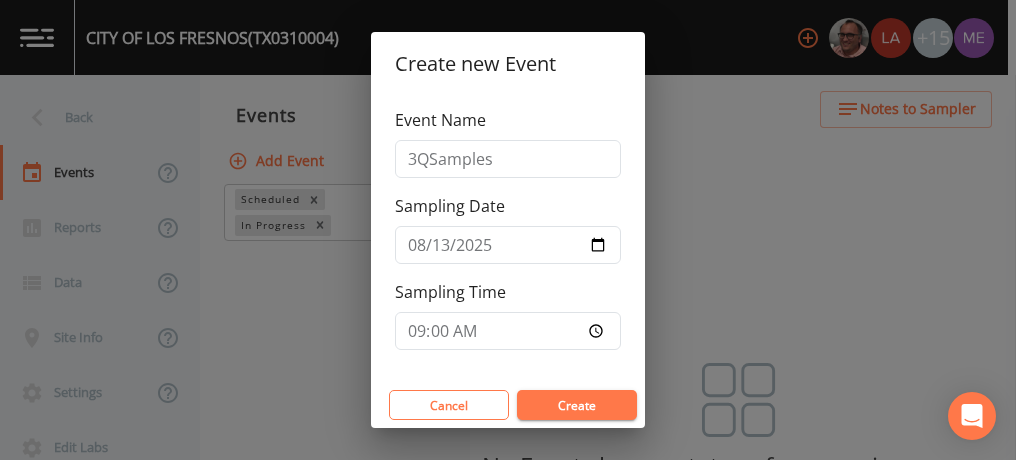 click on "Create" at bounding box center (577, 405) 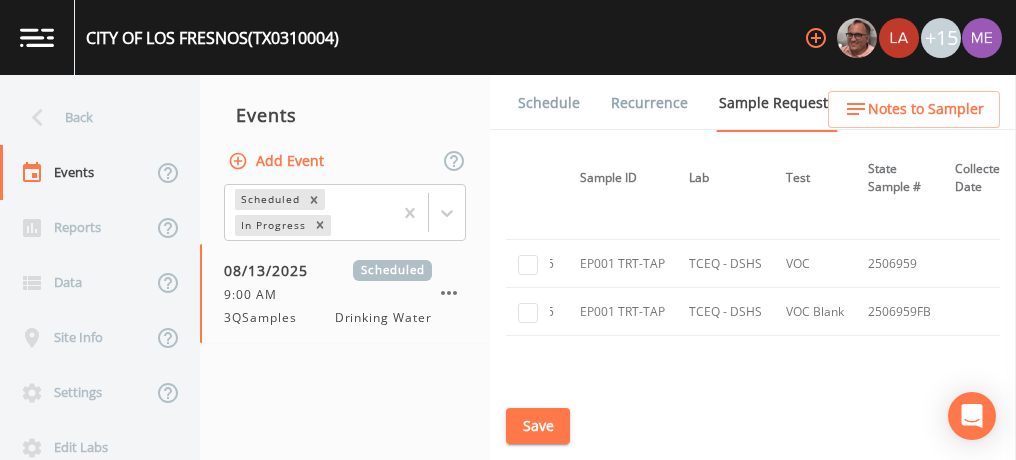 scroll, scrollTop: 2512, scrollLeft: 144, axis: both 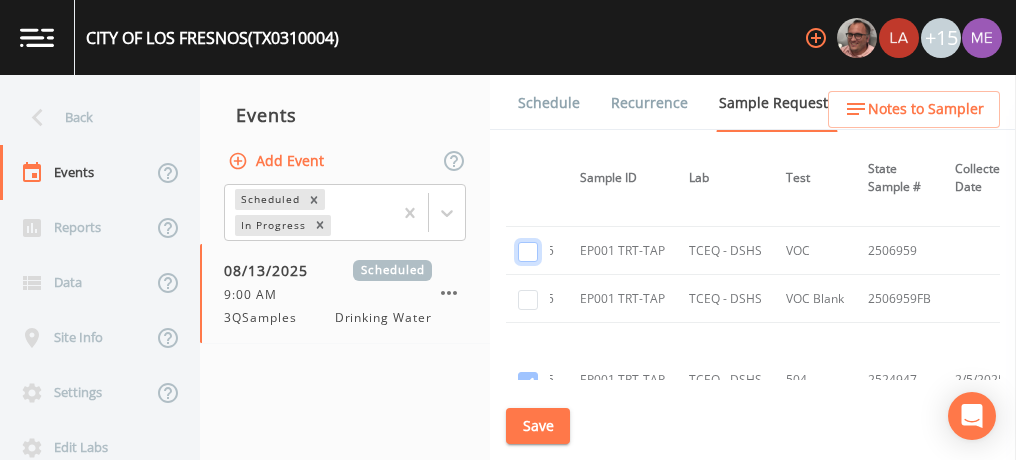 click at bounding box center (528, -1784) 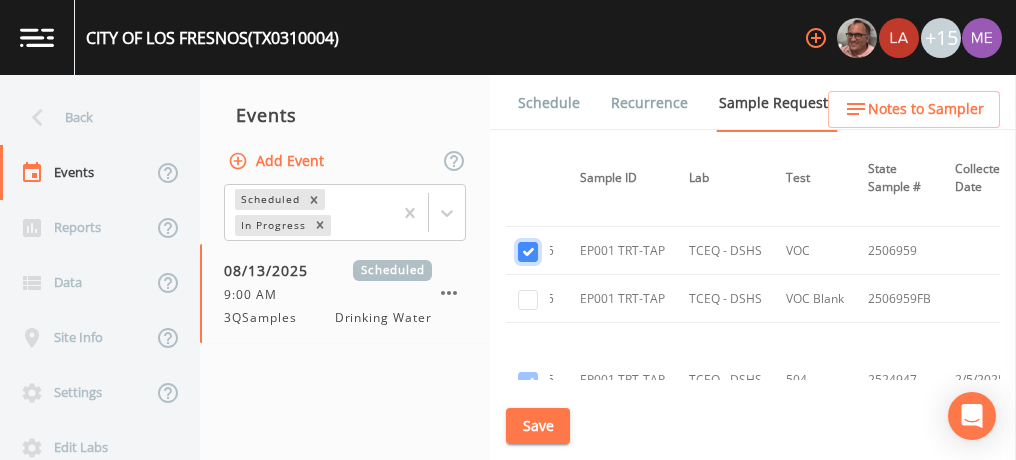 checkbox on "true" 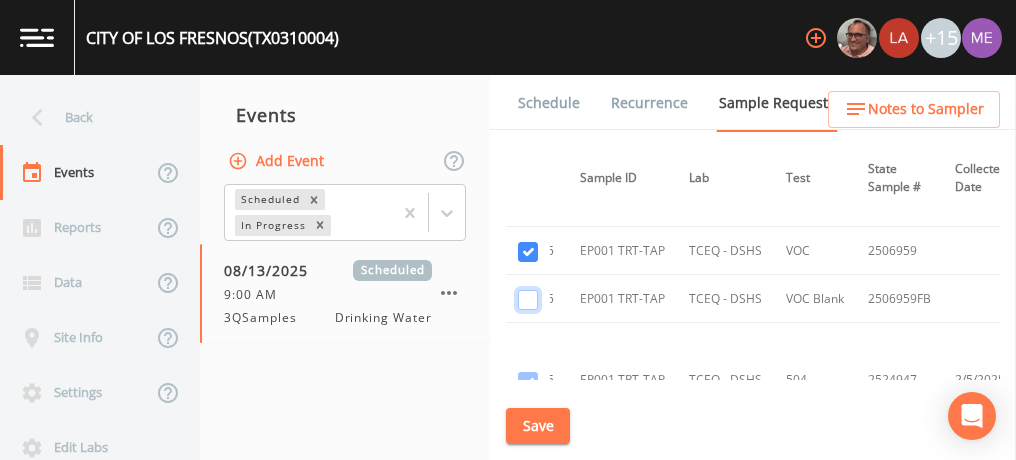 click at bounding box center (528, -1554) 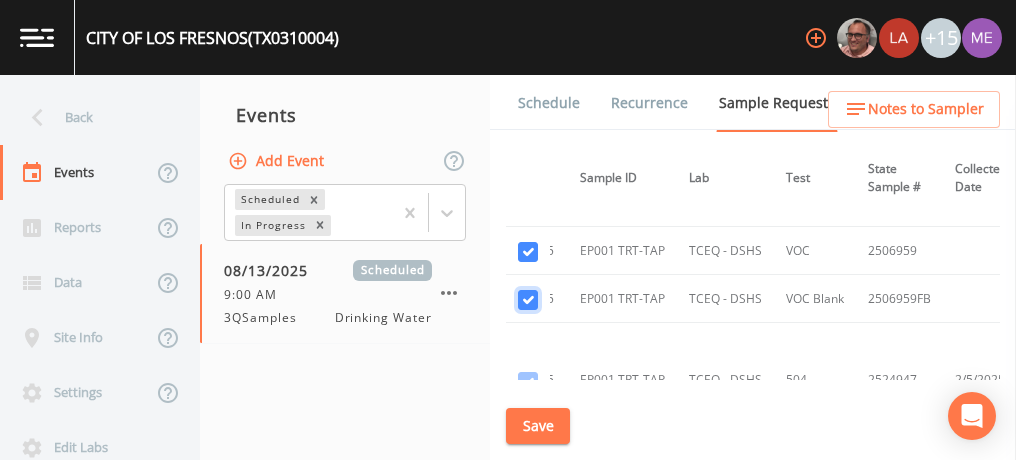 checkbox on "true" 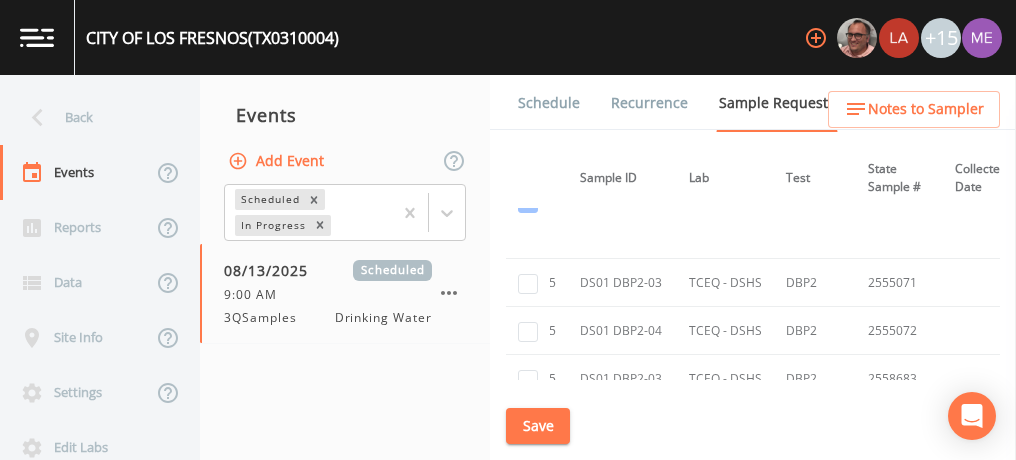 scroll, scrollTop: 3514, scrollLeft: 144, axis: both 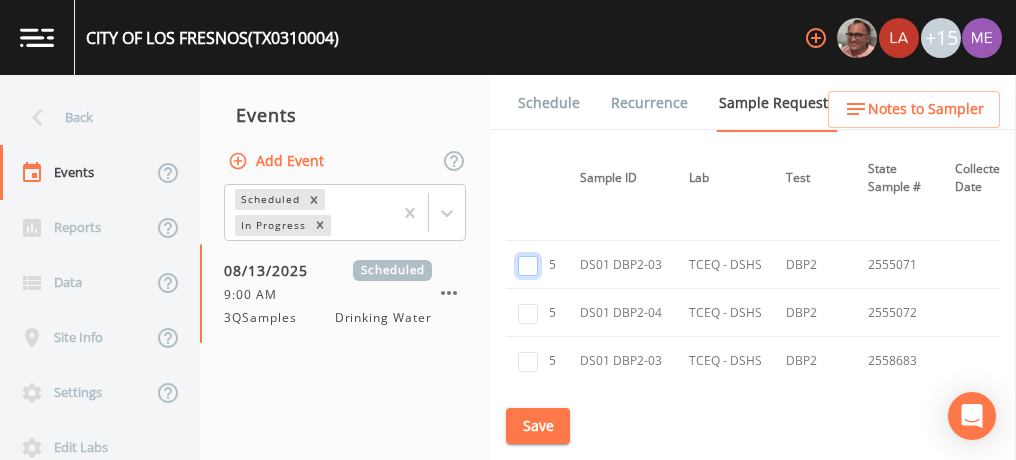 click at bounding box center [528, -2326] 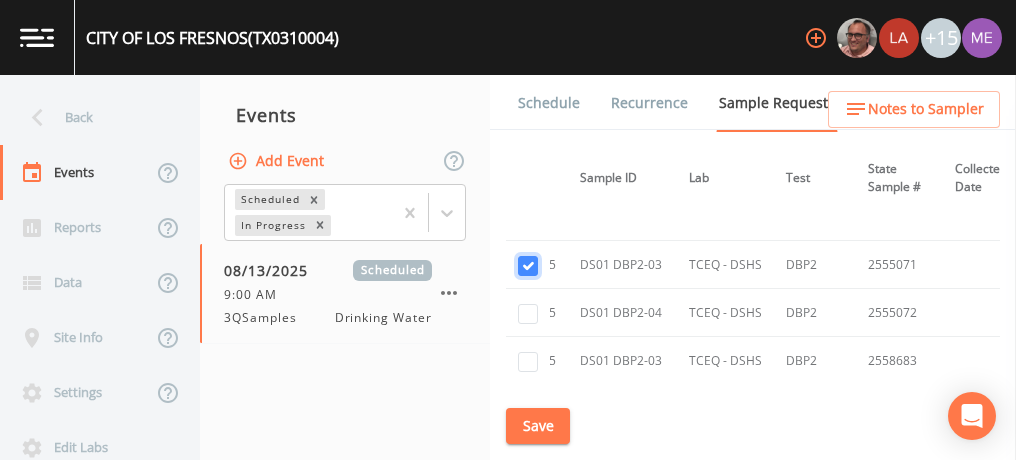 checkbox on "true" 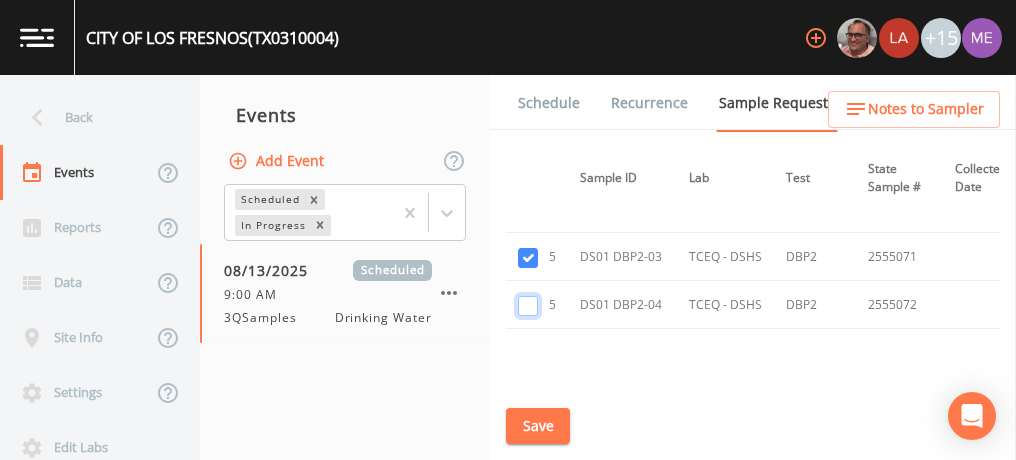 click at bounding box center (528, -1850) 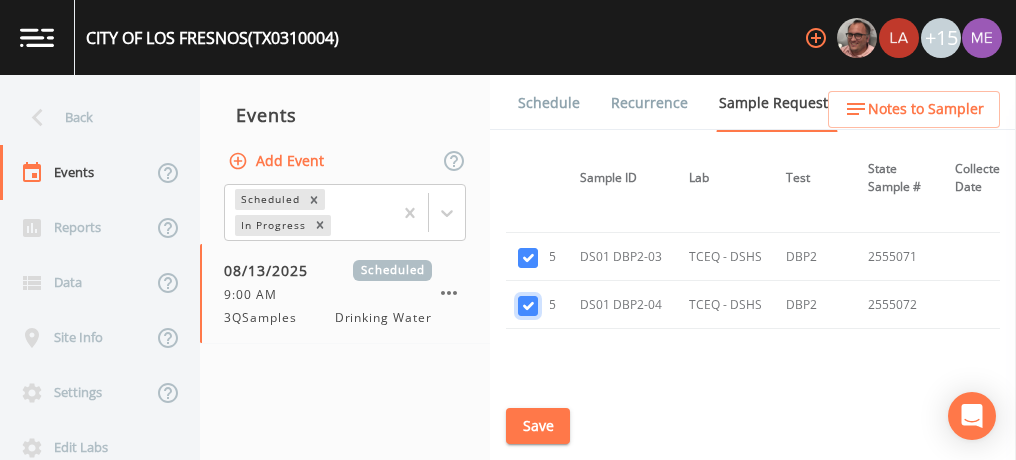 checkbox on "true" 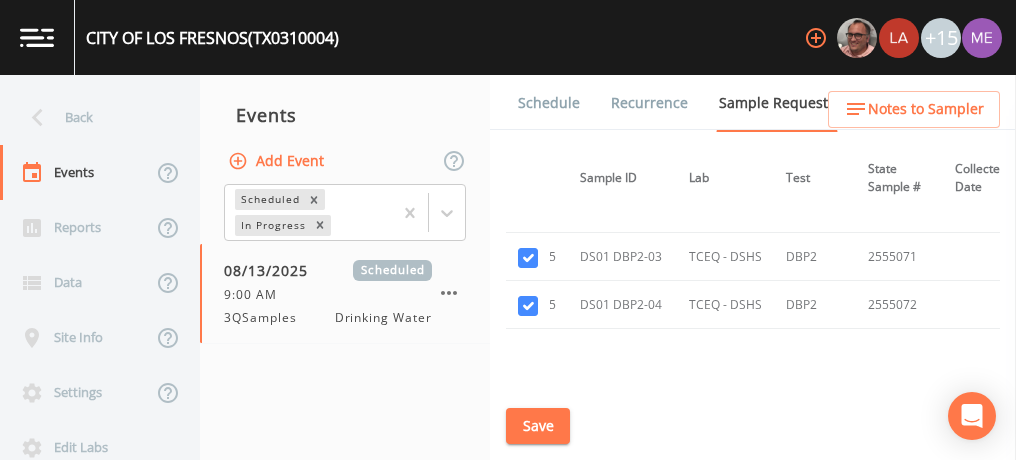 click on "Save" at bounding box center (538, 426) 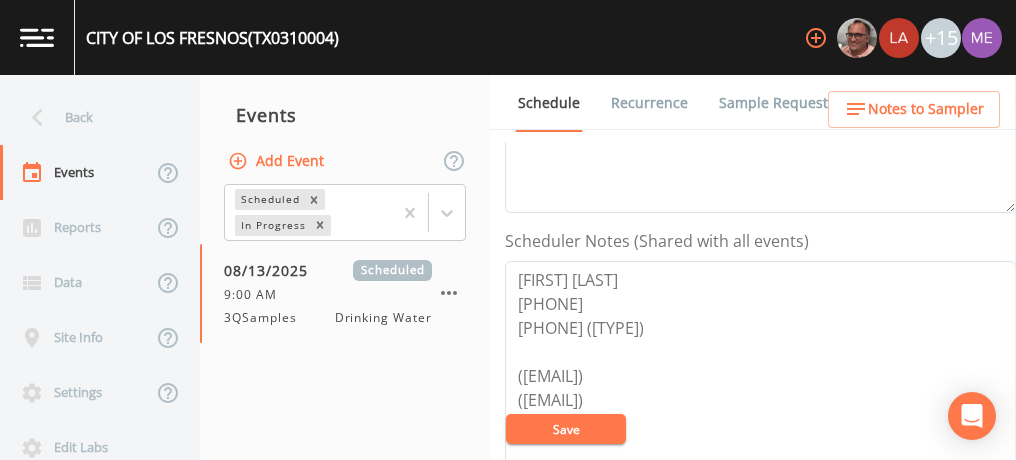 scroll, scrollTop: 500, scrollLeft: 0, axis: vertical 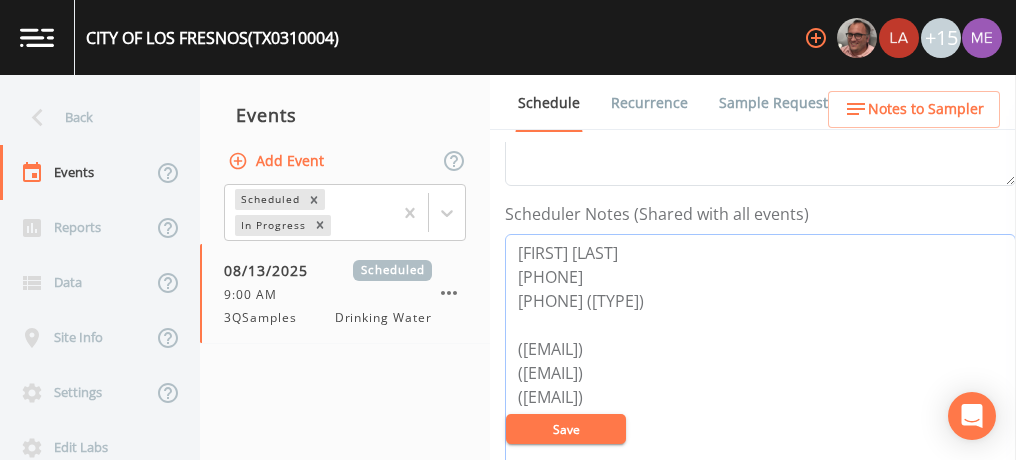 drag, startPoint x: 517, startPoint y: 240, endPoint x: 658, endPoint y: 296, distance: 151.71355 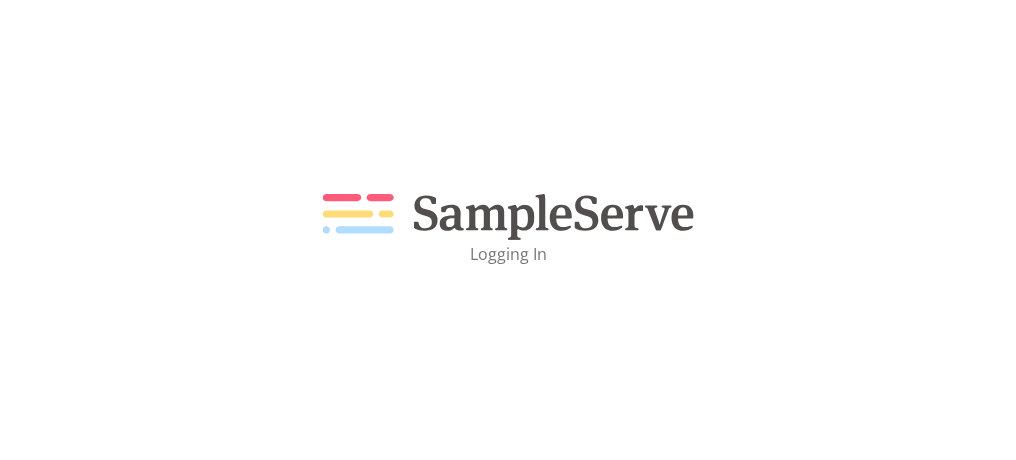 scroll, scrollTop: 0, scrollLeft: 0, axis: both 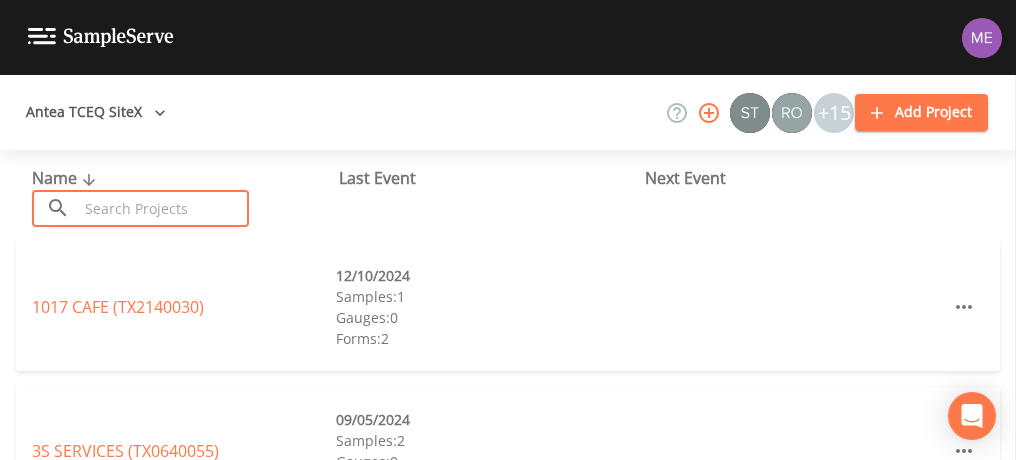 click at bounding box center [163, 208] 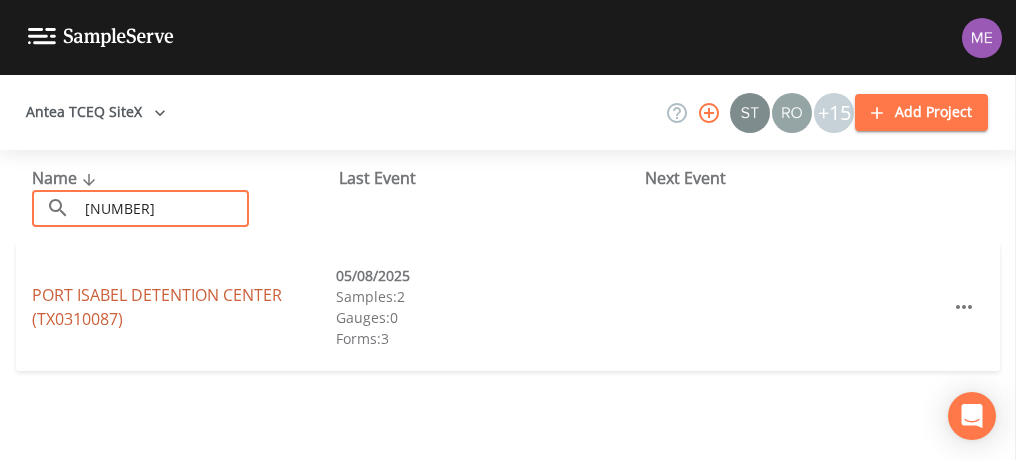 type on "[NUMBER]" 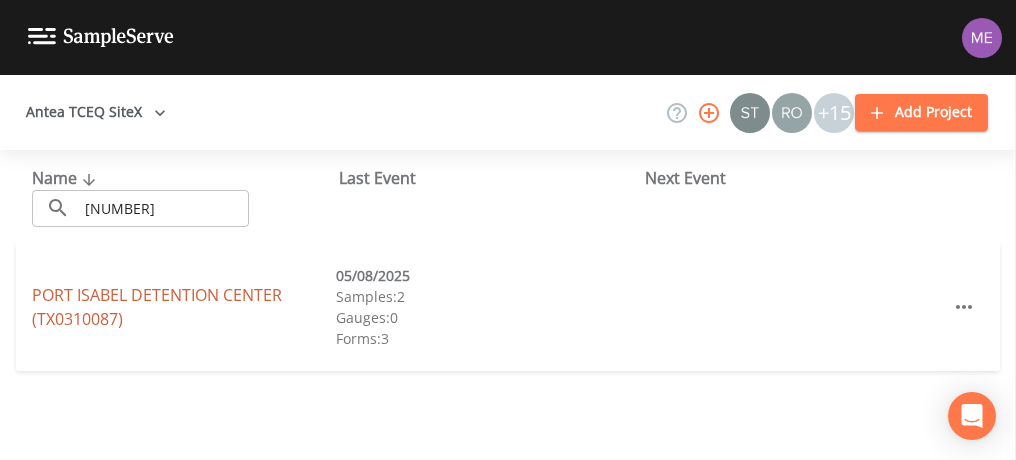 click on "PORT ISABEL DETENTION CENTER   (TX0310087)" at bounding box center (157, 307) 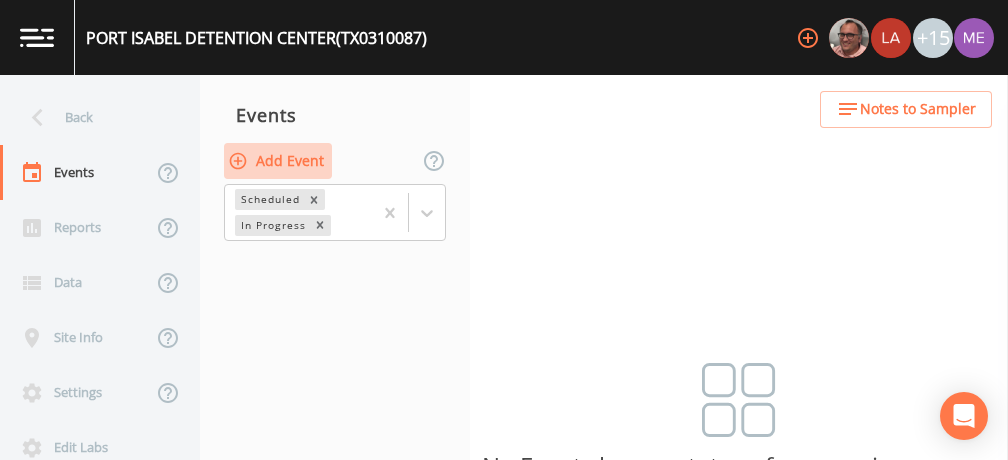 click on "Add Event" at bounding box center (278, 161) 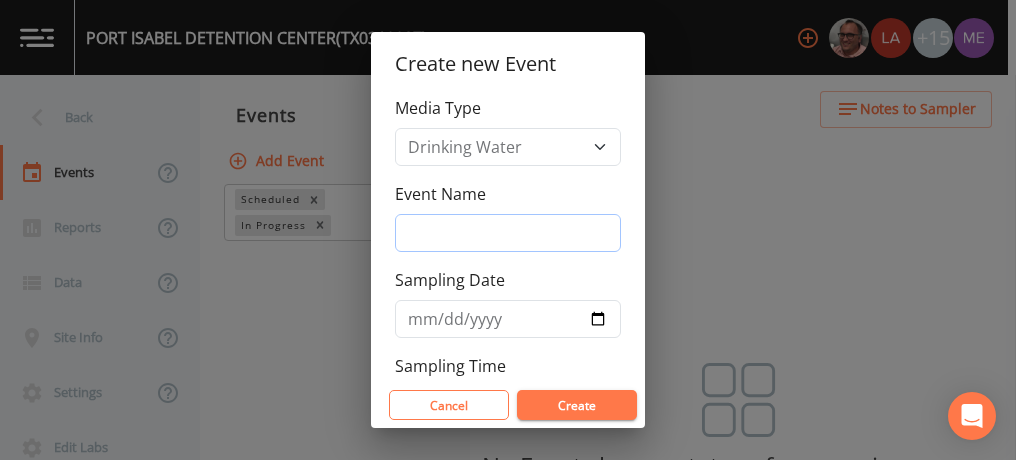 click on "Event Name" at bounding box center [508, 233] 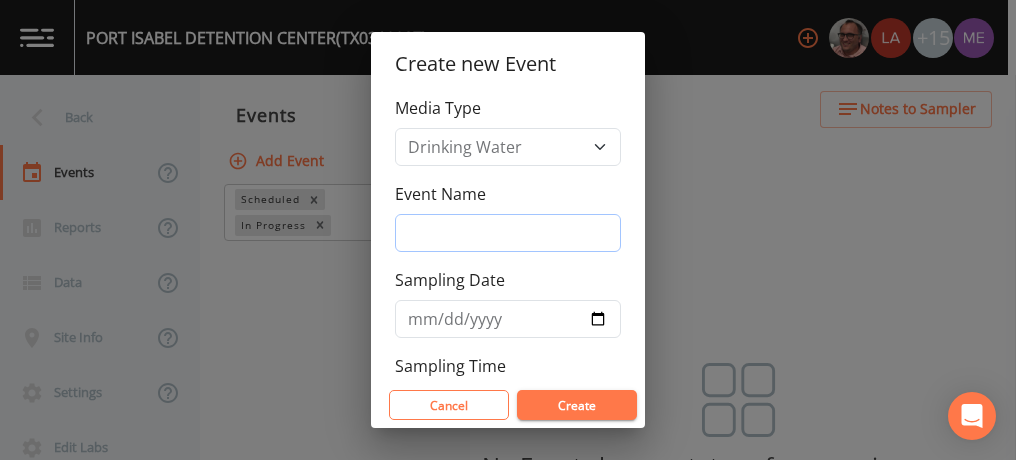 type on "3QSamples" 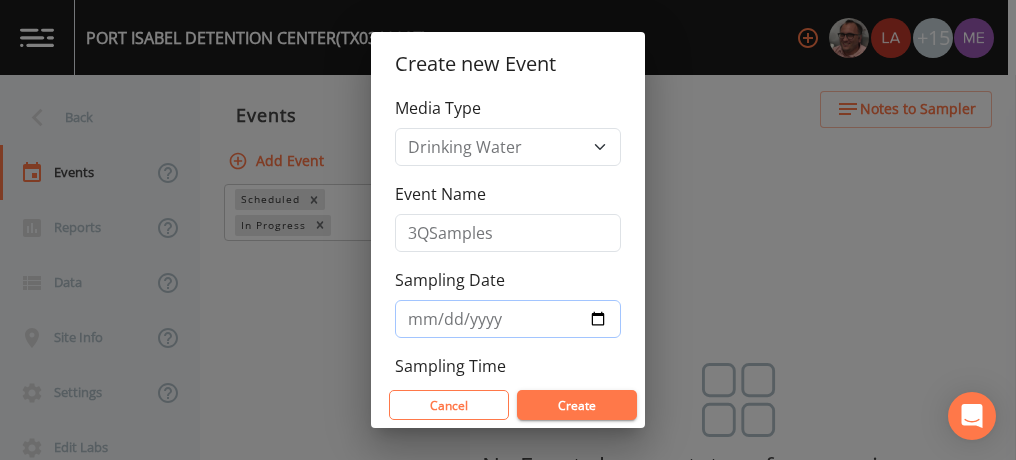 type on "2025-08-13" 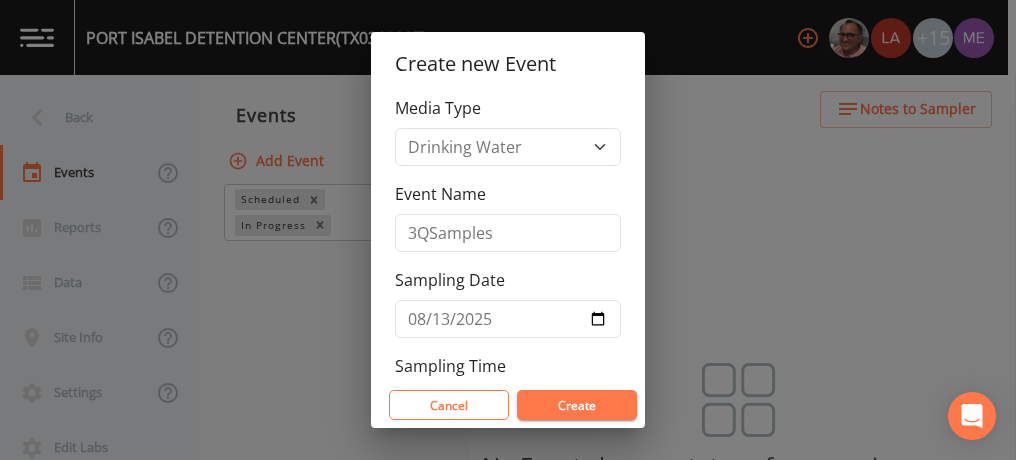 click on "Create" at bounding box center [577, 405] 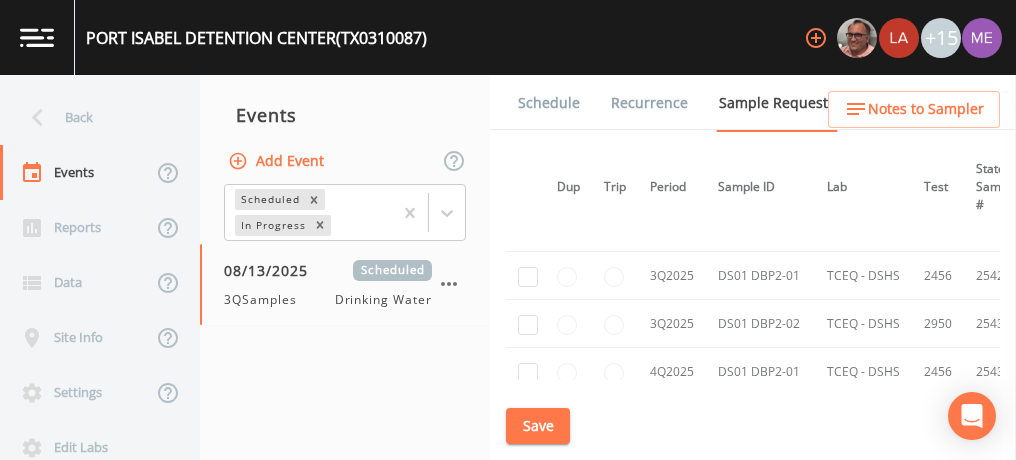 scroll, scrollTop: 1585, scrollLeft: 5, axis: both 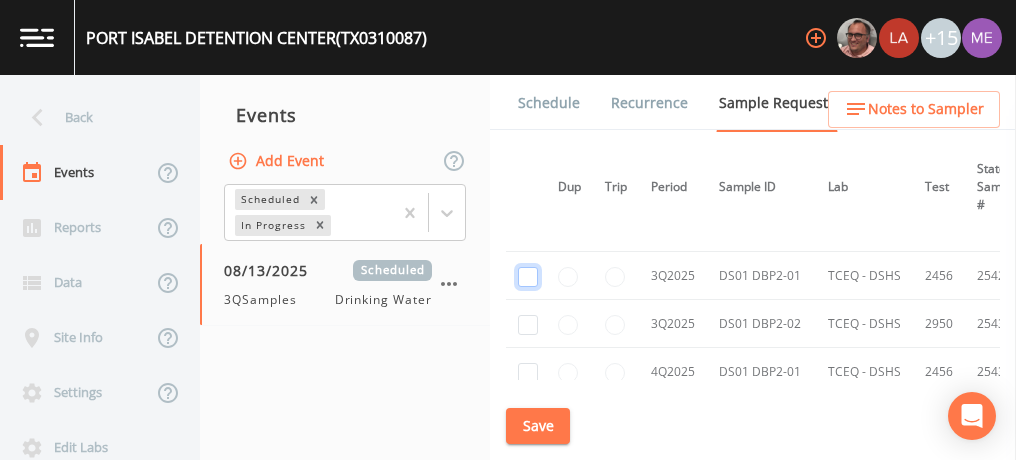 click at bounding box center (528, -1184) 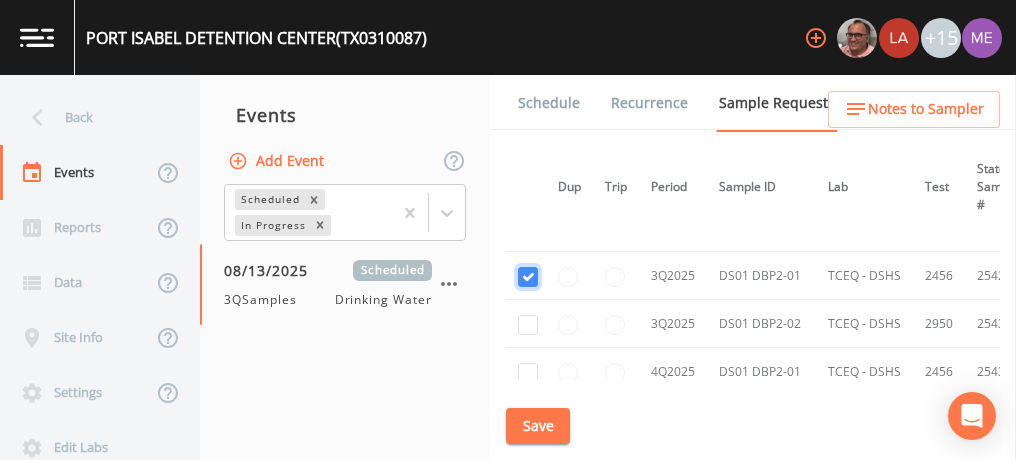 checkbox on "true" 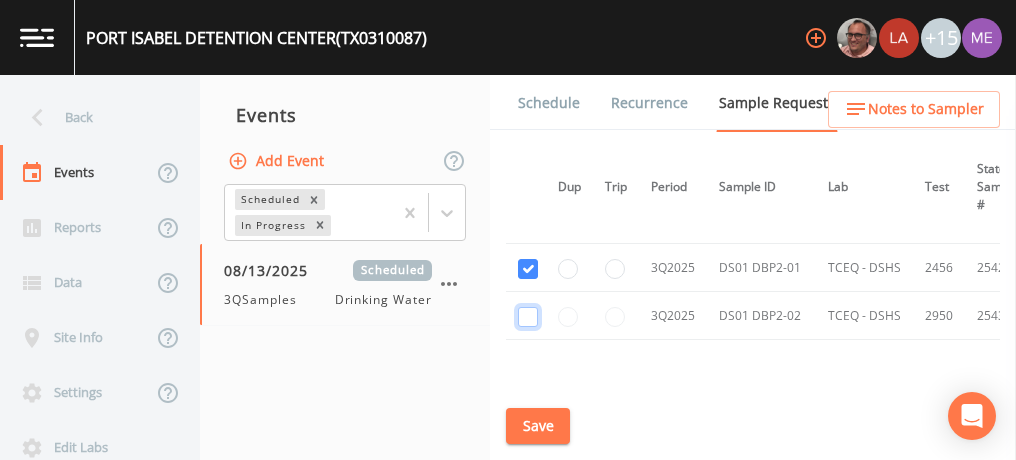 click at bounding box center (528, -870) 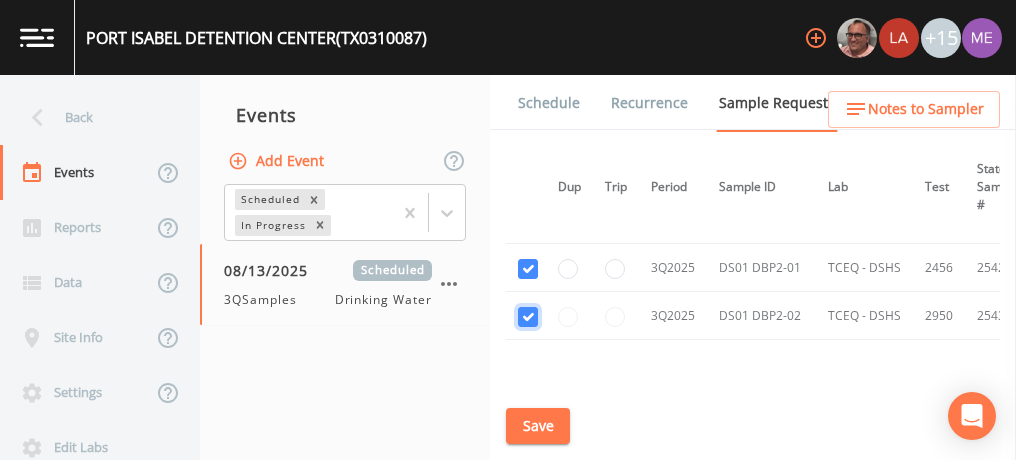 checkbox on "true" 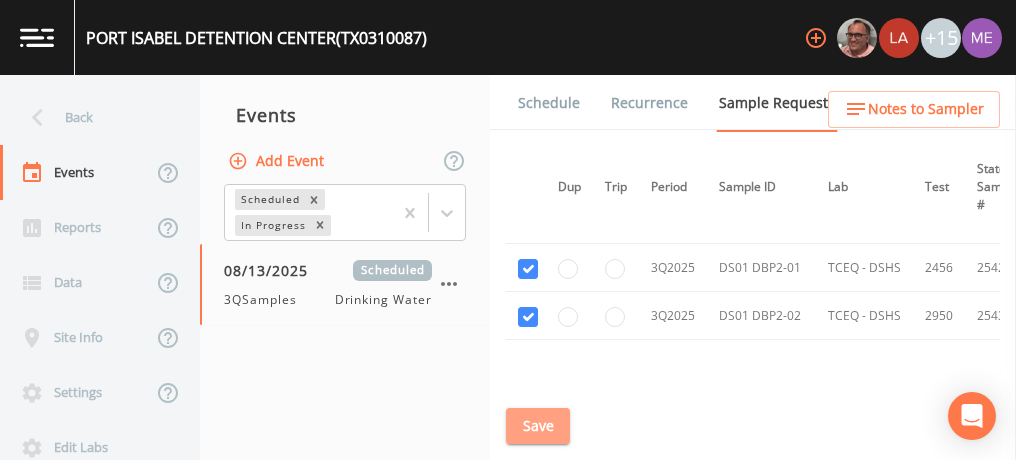 click on "Save" at bounding box center (538, 426) 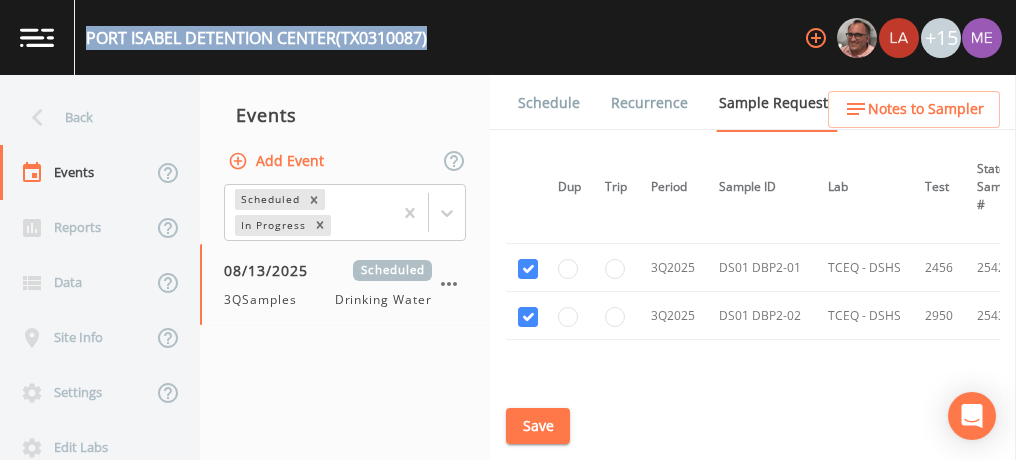 drag, startPoint x: 87, startPoint y: 35, endPoint x: 434, endPoint y: 44, distance: 347.1167 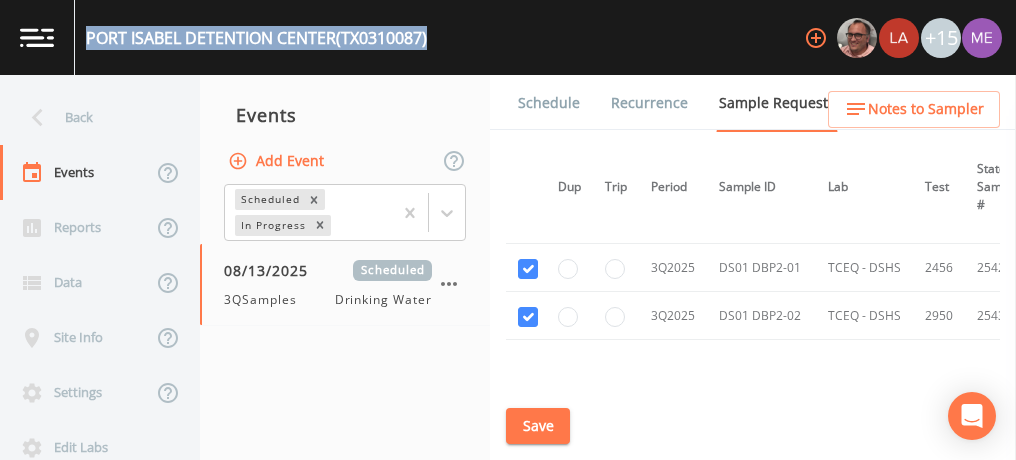 click on "PORT ISABEL DETENTION CENTER  (TX0310087) +15" at bounding box center (508, 37) 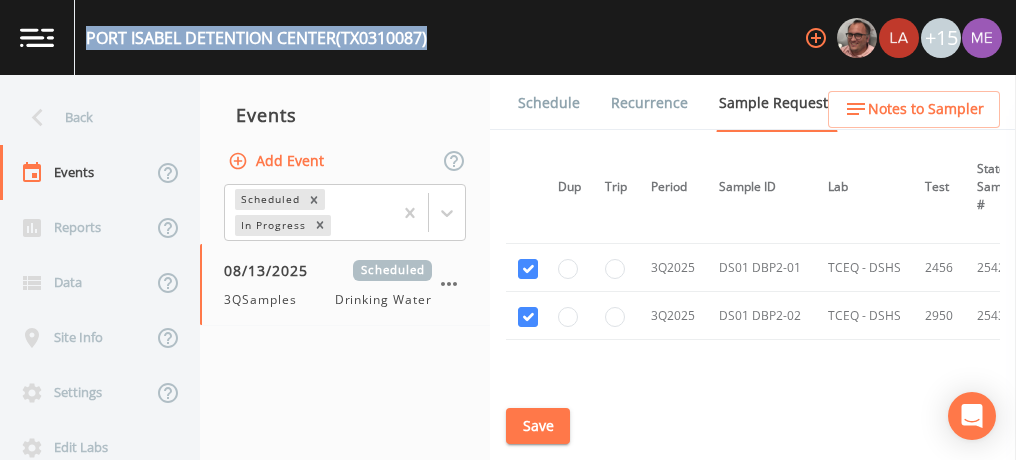 copy on "PORT ISABEL DETENTION CENTER  (TX0310087)" 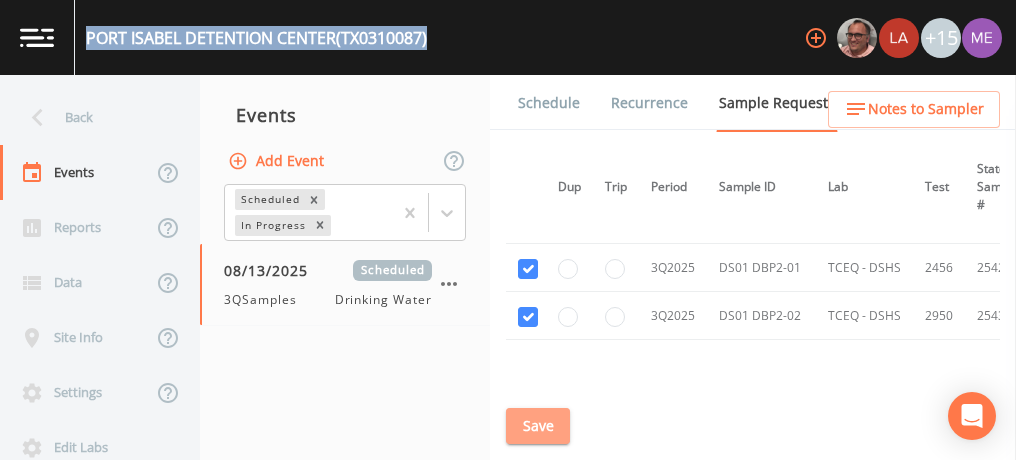 click on "Save" at bounding box center [538, 426] 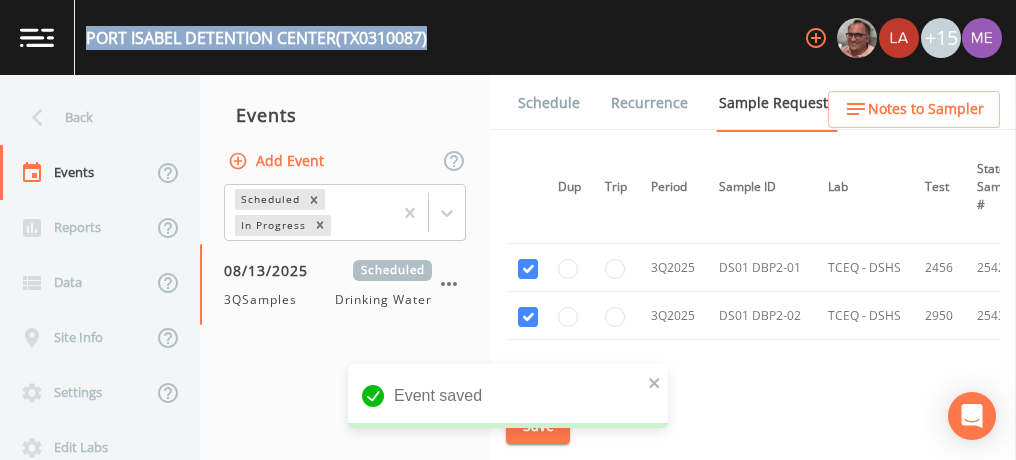 click on "Schedule" at bounding box center [549, 103] 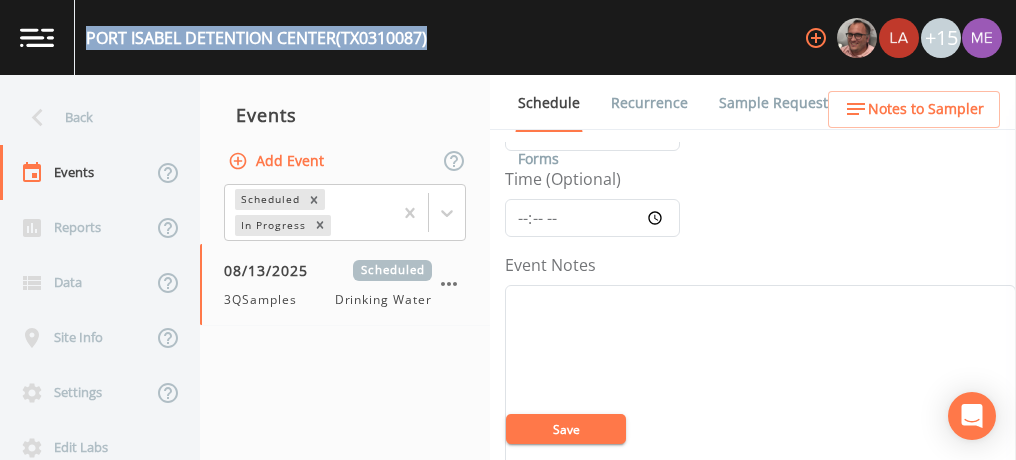 scroll, scrollTop: 156, scrollLeft: 0, axis: vertical 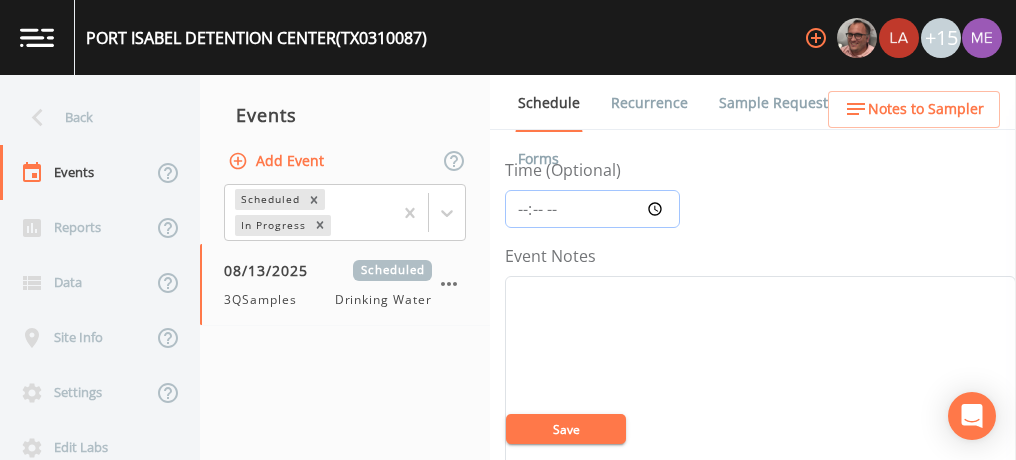 click on "Time (Optional)" at bounding box center (592, 209) 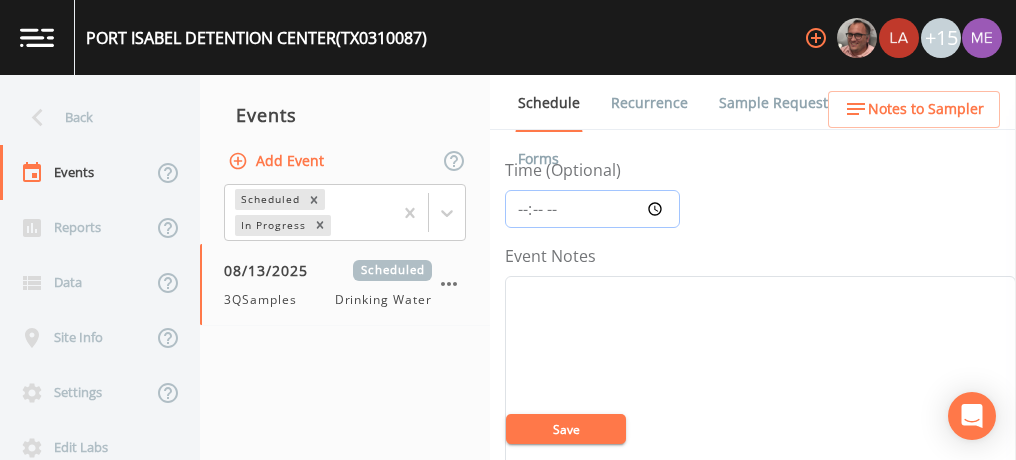 type on "10:30" 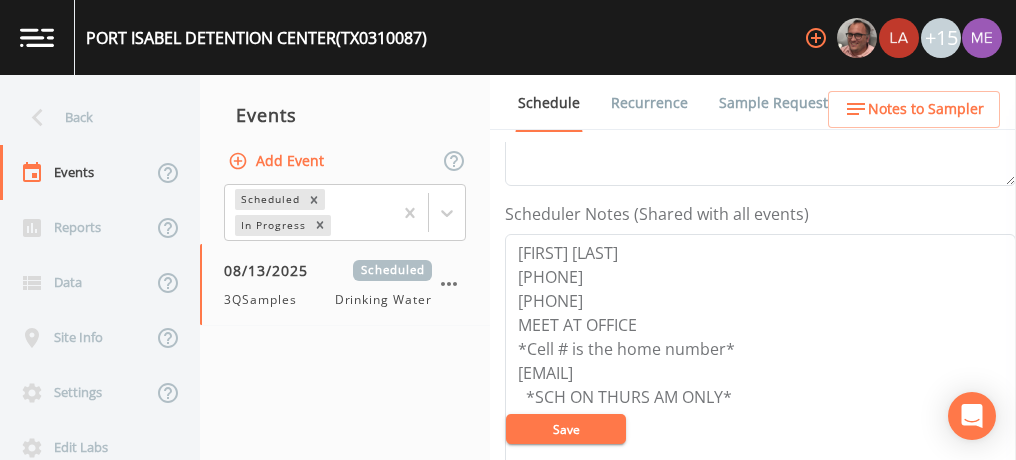 scroll, scrollTop: 502, scrollLeft: 0, axis: vertical 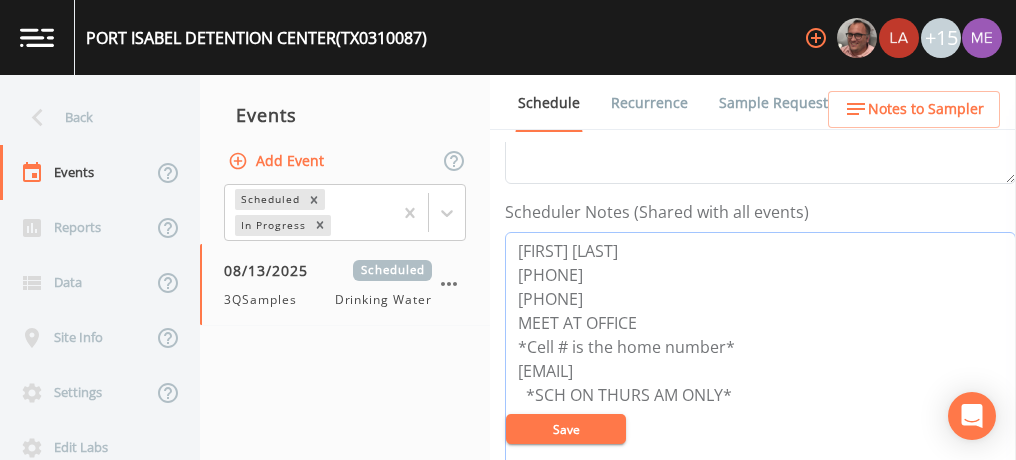 drag, startPoint x: 517, startPoint y: 243, endPoint x: 624, endPoint y: 291, distance: 117.273186 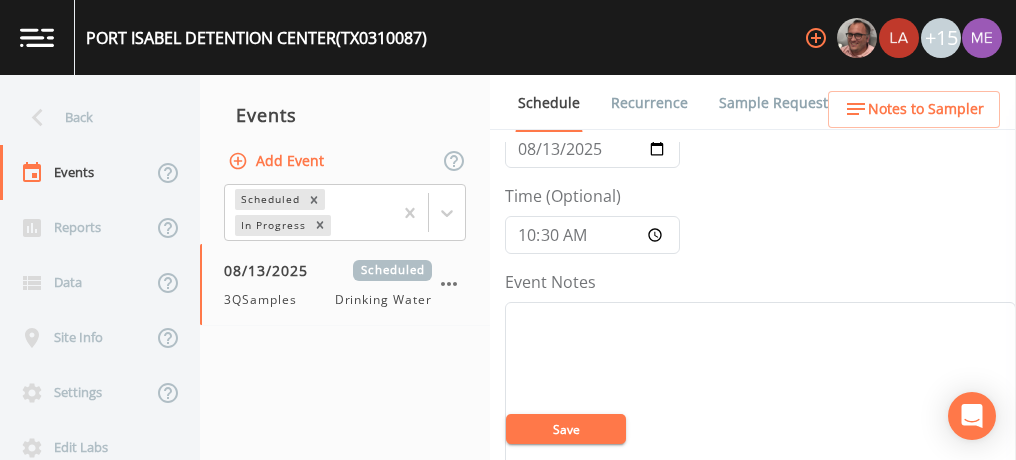 scroll, scrollTop: 129, scrollLeft: 0, axis: vertical 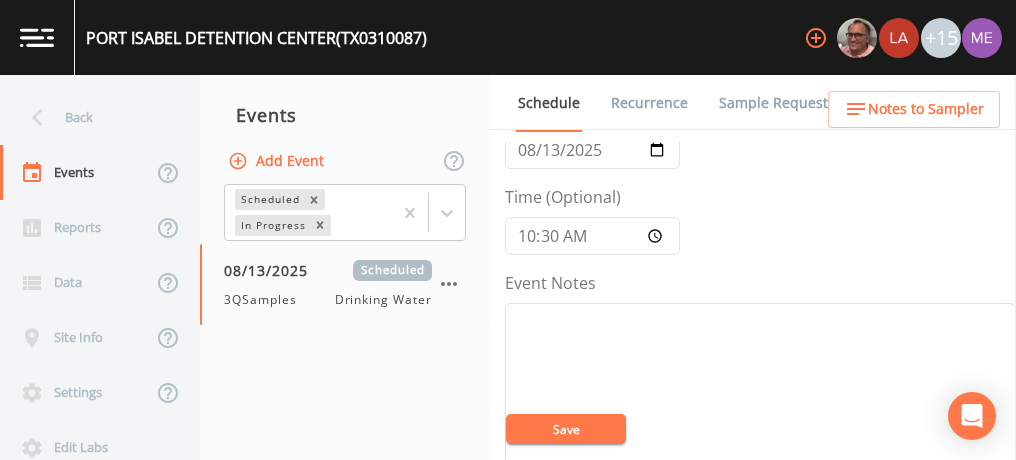 click on "Save" at bounding box center [566, 429] 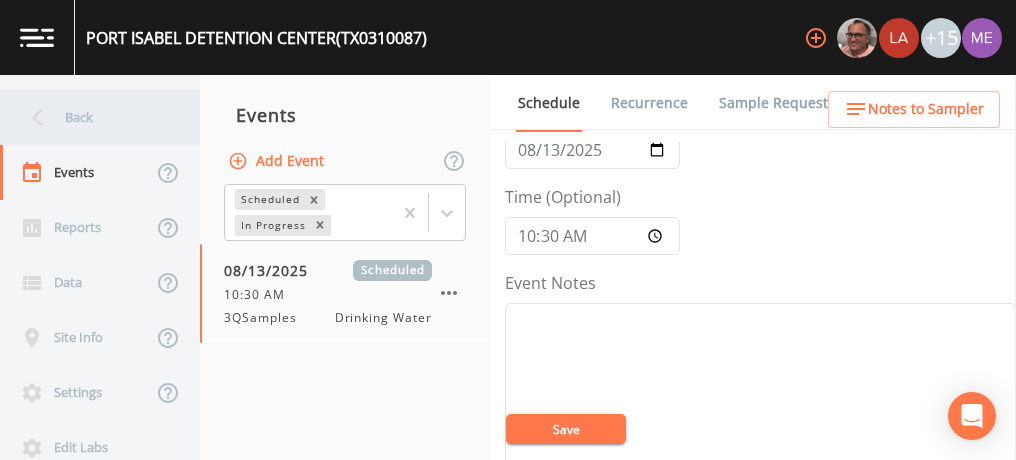 click on "Back" at bounding box center (90, 117) 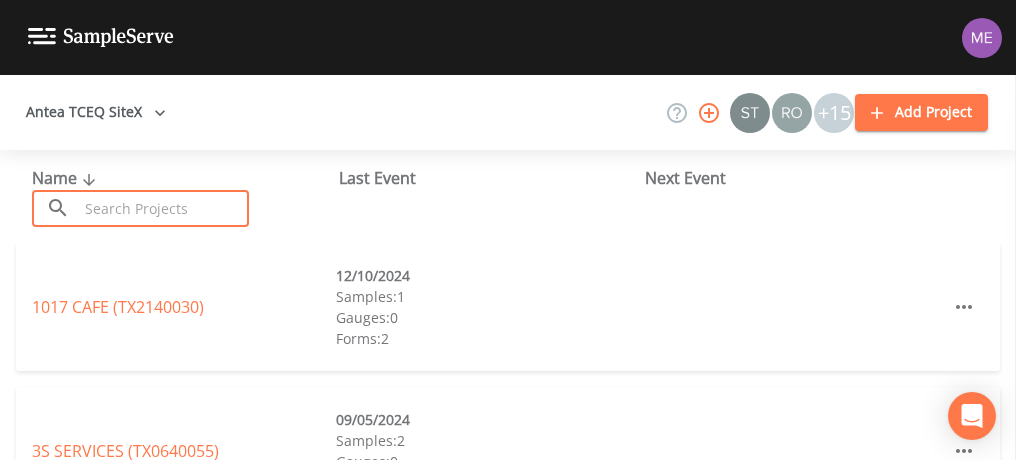 click at bounding box center (163, 208) 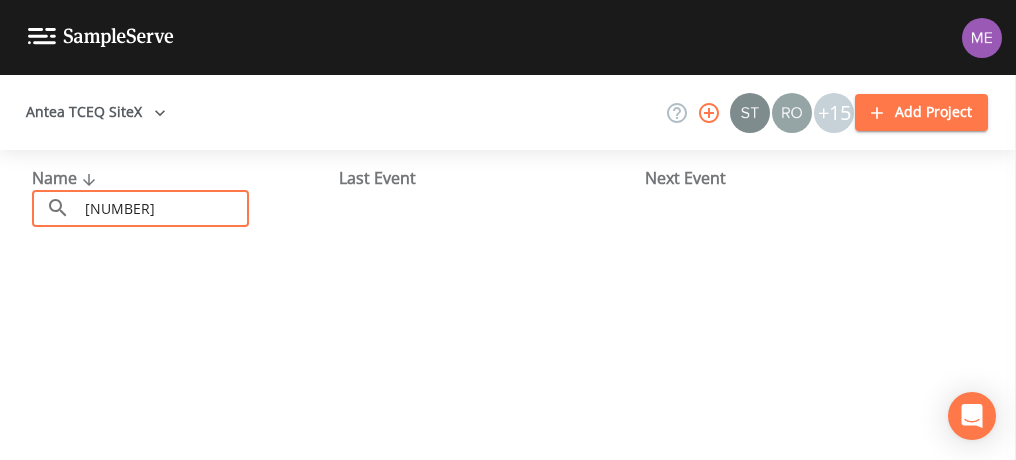 click on "0130147" at bounding box center (163, 208) 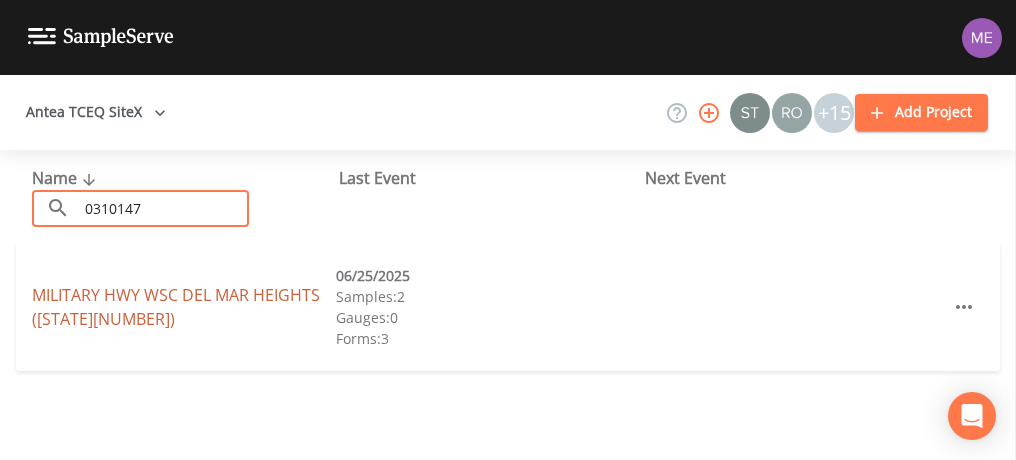 type on "0310147" 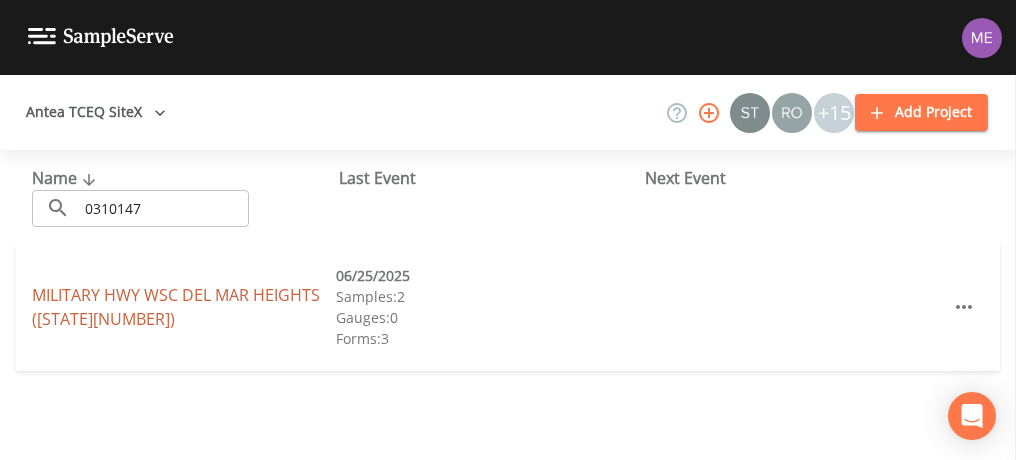 click on "MILITARY HWY WSC DEL MAR HEIGHTS   (TX0310147)" at bounding box center (176, 307) 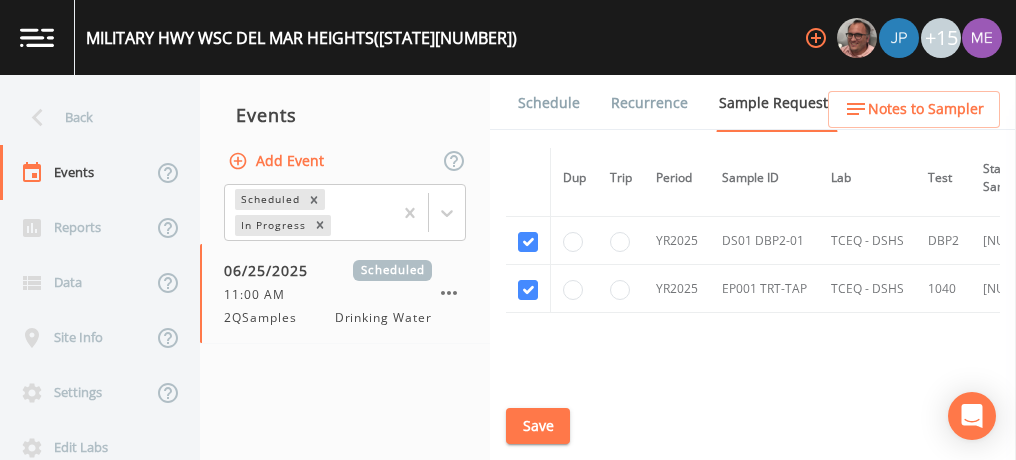 scroll, scrollTop: 218, scrollLeft: 0, axis: vertical 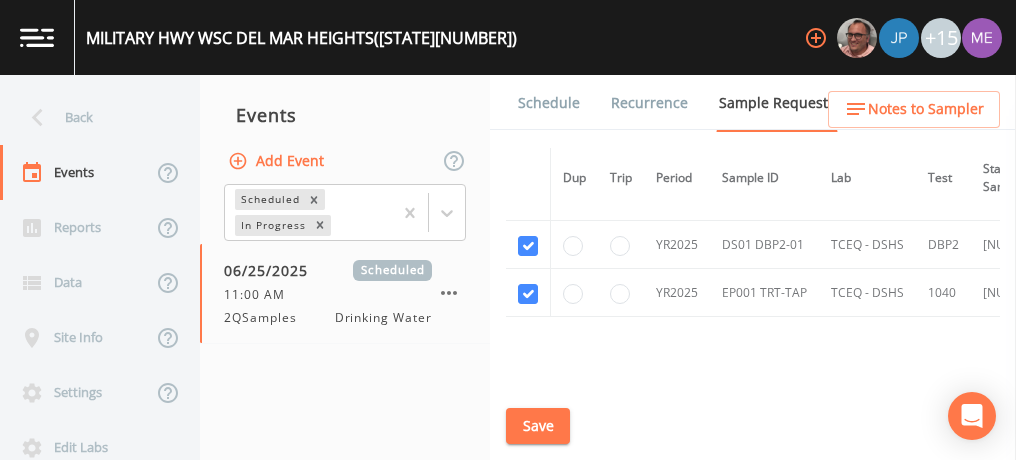 click on "Schedule" at bounding box center [549, 103] 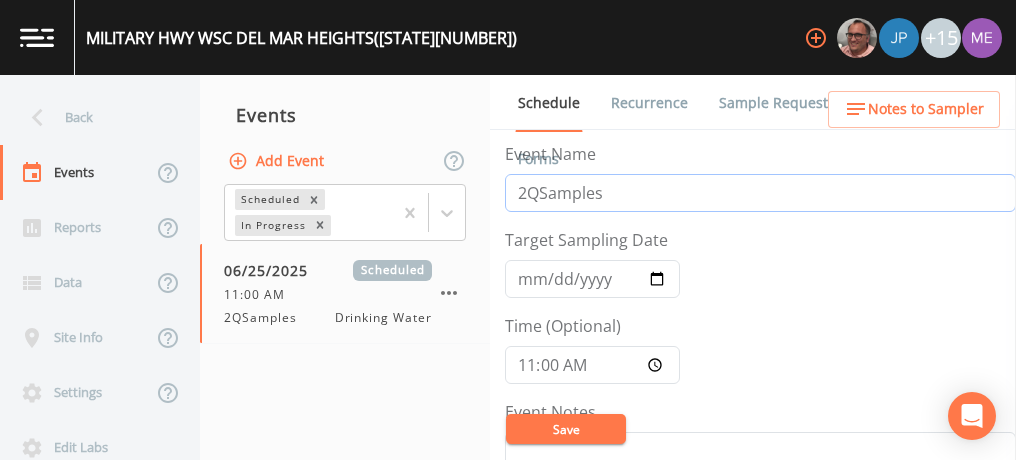 click on "2QSamples" at bounding box center (760, 193) 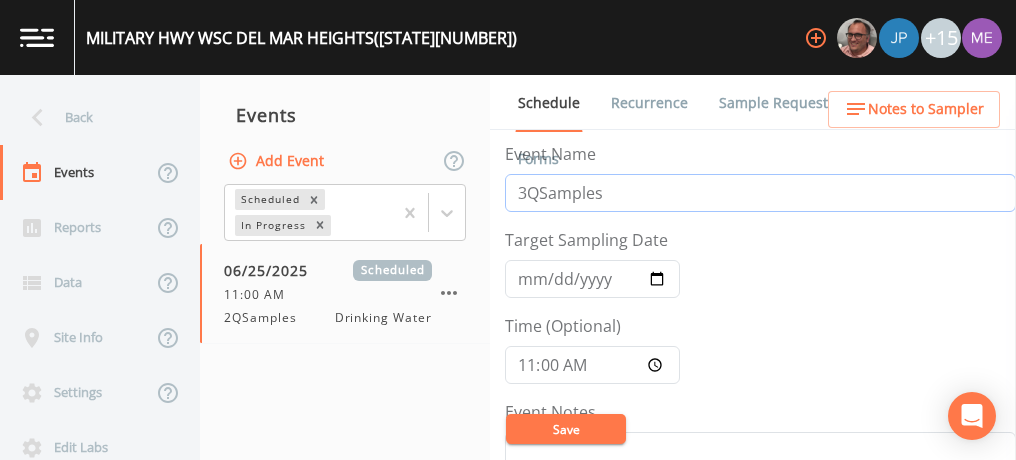 type on "3QSamples" 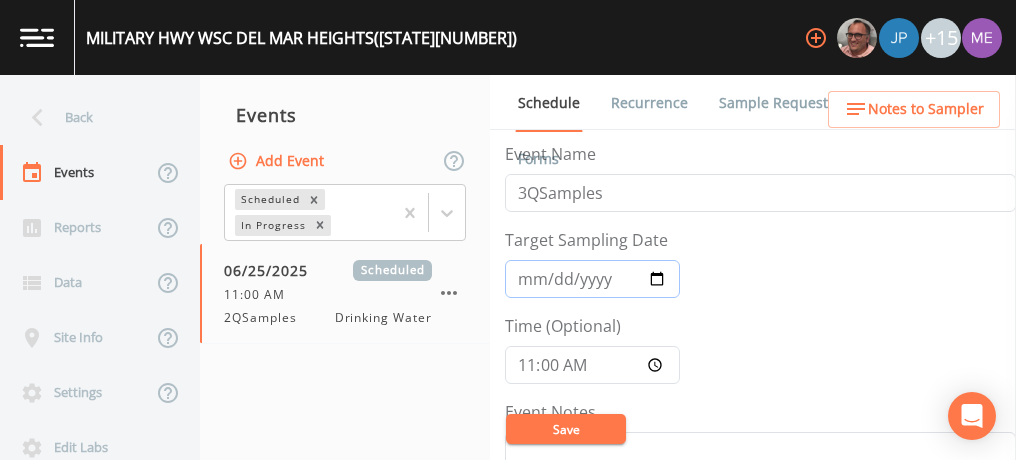 click on "2025-06-25" at bounding box center (592, 279) 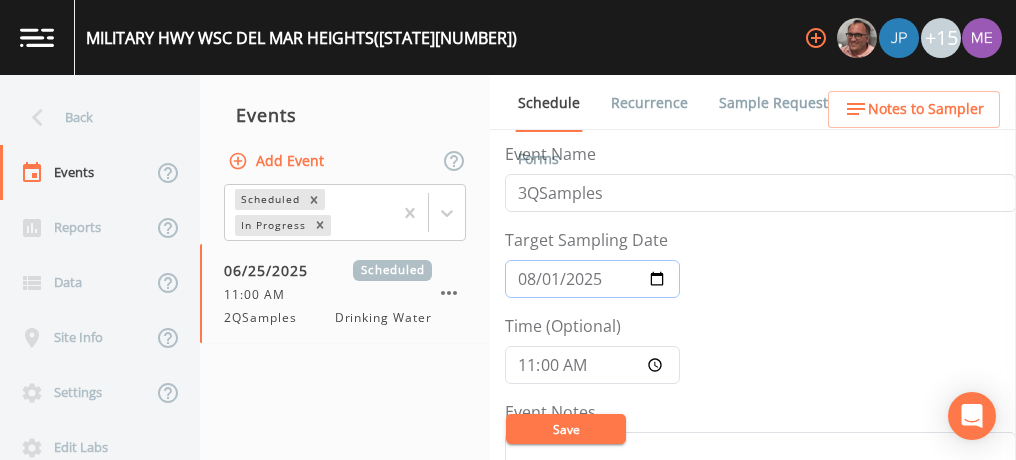 type on "2025-08-13" 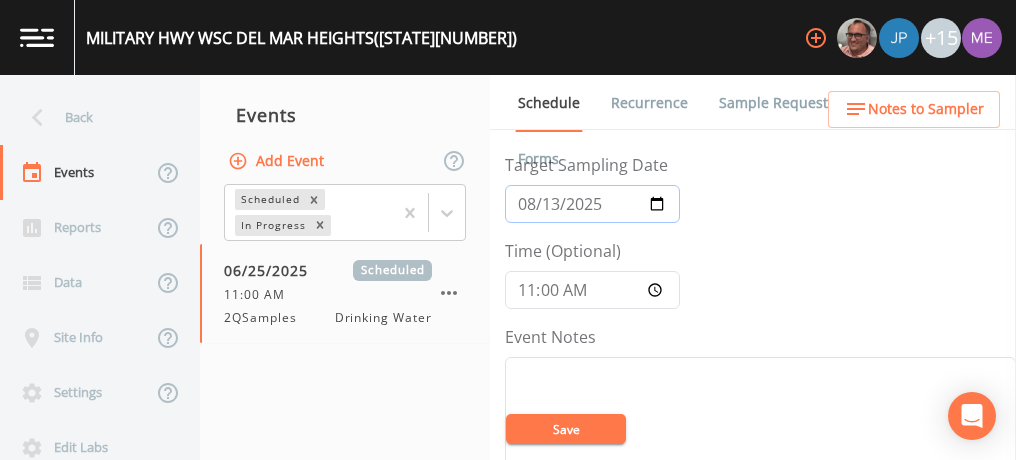 scroll, scrollTop: 76, scrollLeft: 0, axis: vertical 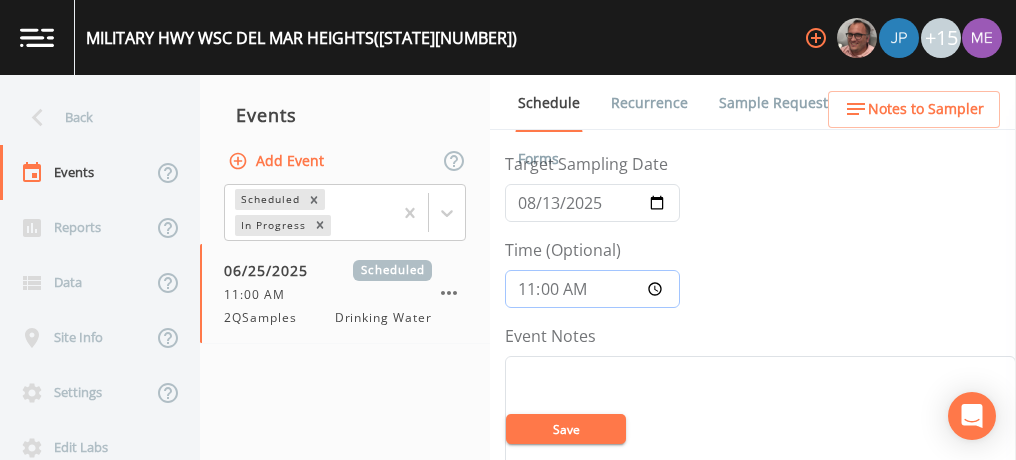 click on "11:00:00" at bounding box center [592, 289] 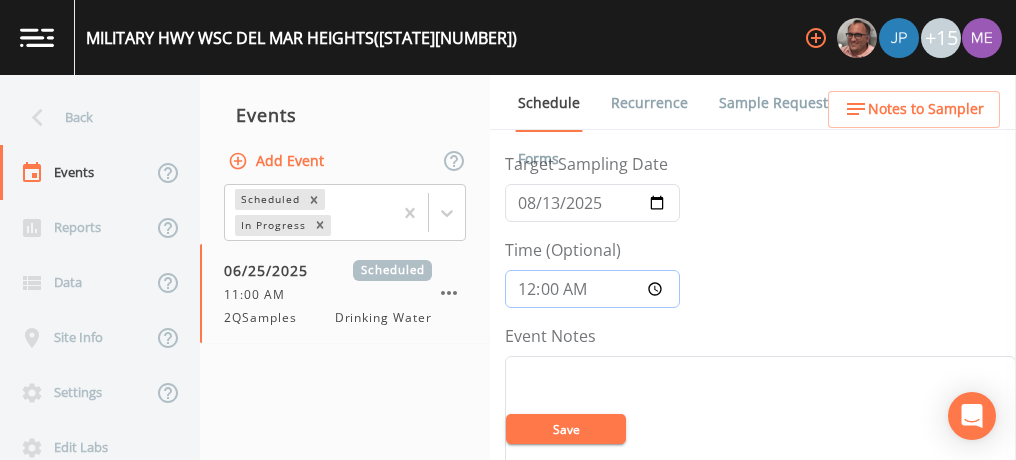 type on "12:00" 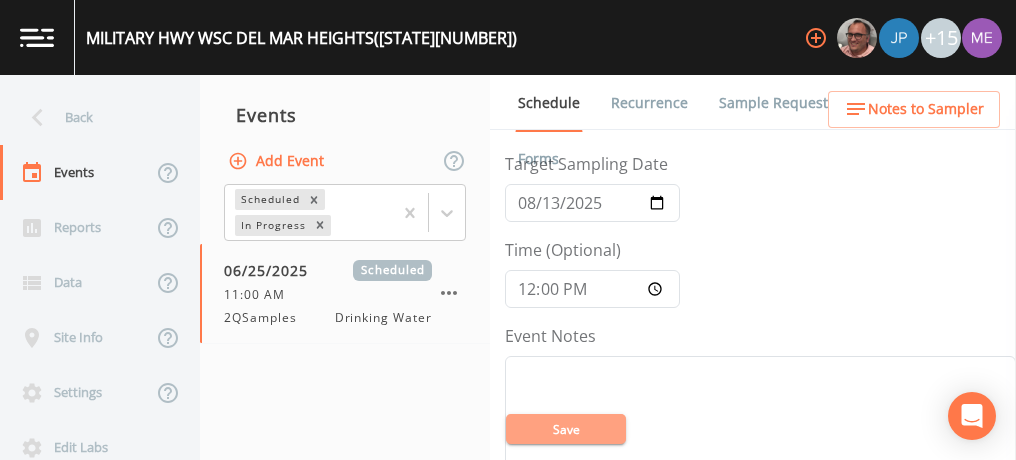 click on "Save" at bounding box center (566, 429) 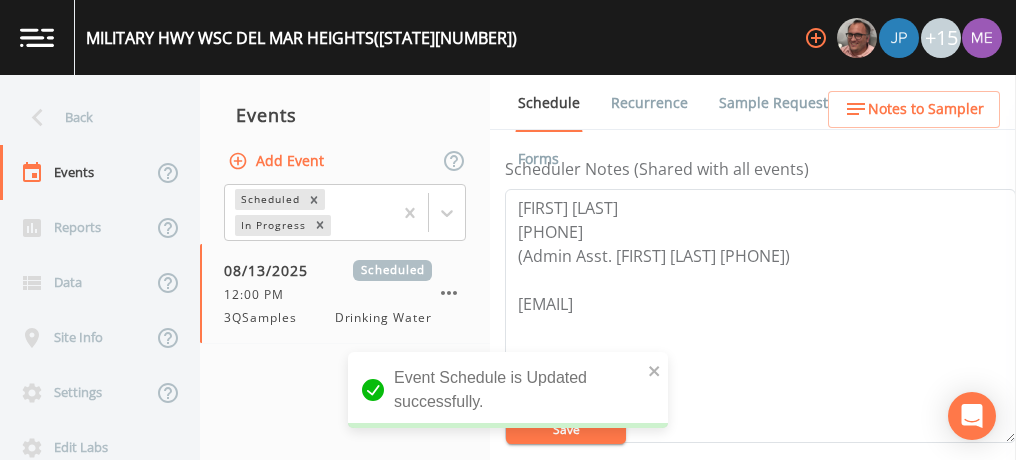 scroll, scrollTop: 547, scrollLeft: 0, axis: vertical 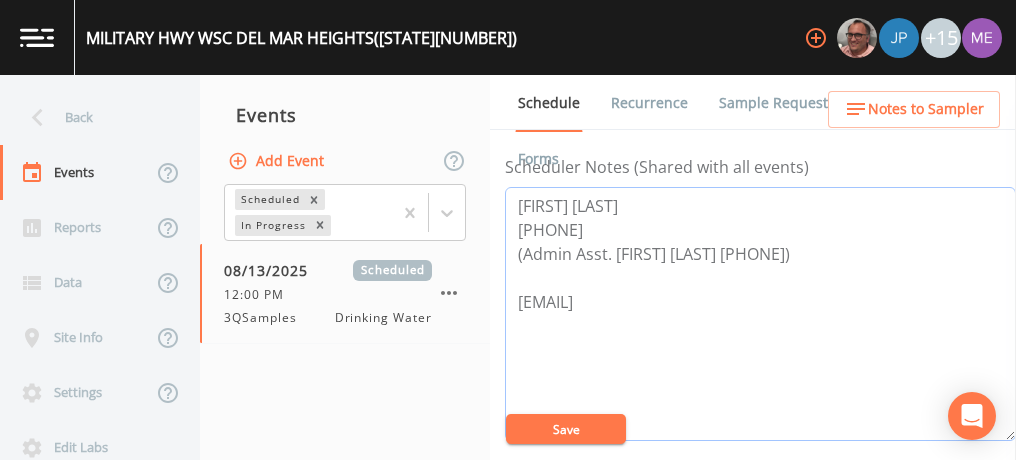 drag, startPoint x: 613, startPoint y: 249, endPoint x: 820, endPoint y: 244, distance: 207.06038 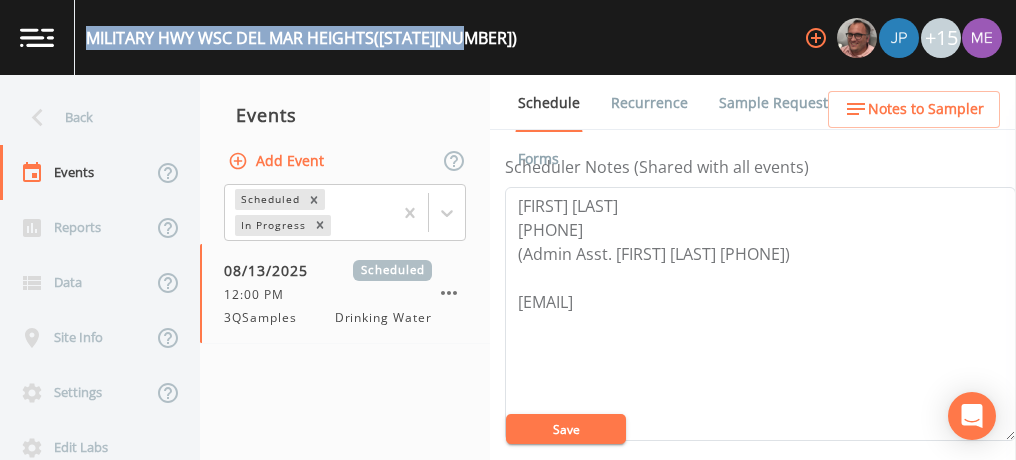 drag, startPoint x: 86, startPoint y: 34, endPoint x: 473, endPoint y: 51, distance: 387.3732 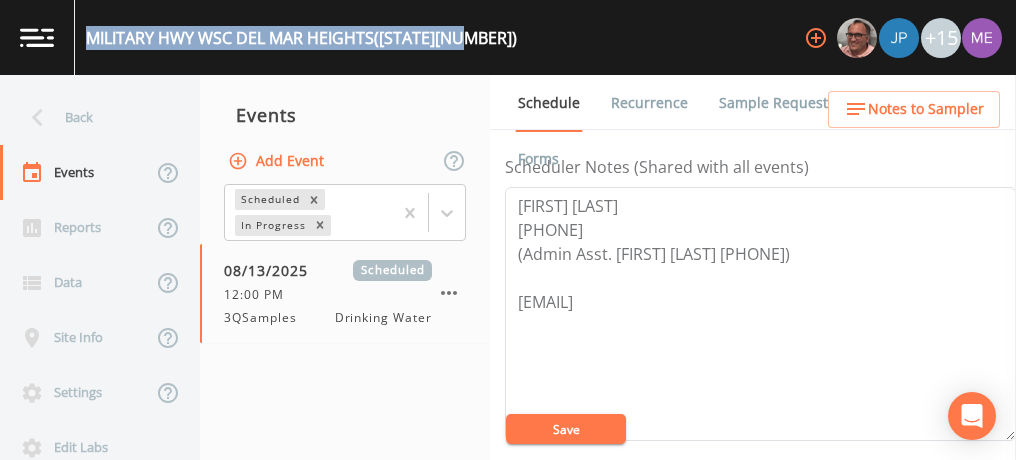 copy on "MILITARY HWY WSC DEL MAR HEIGHTS  (TX0310147)" 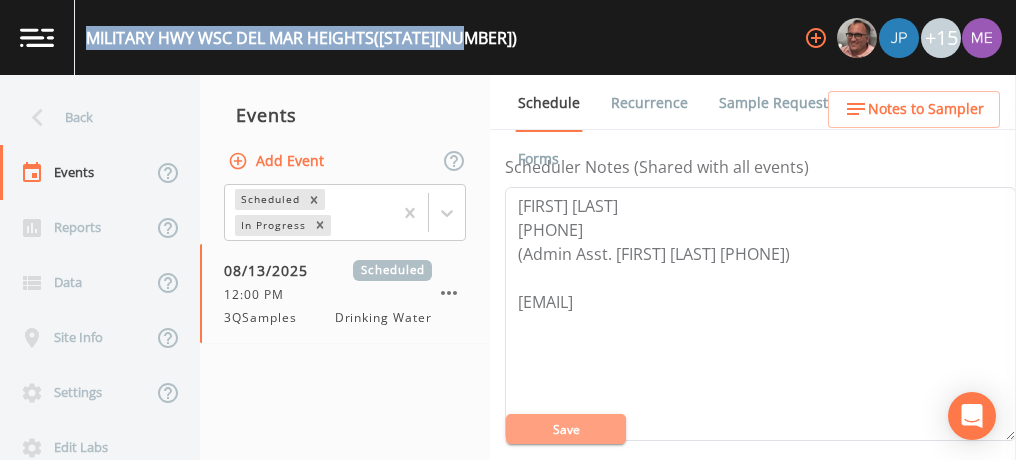click on "Save" at bounding box center [566, 429] 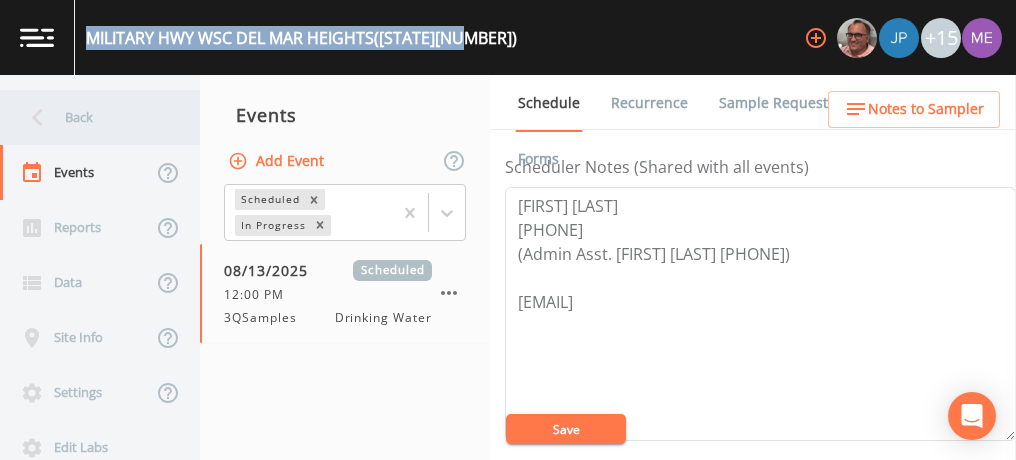 click on "Back" at bounding box center (90, 117) 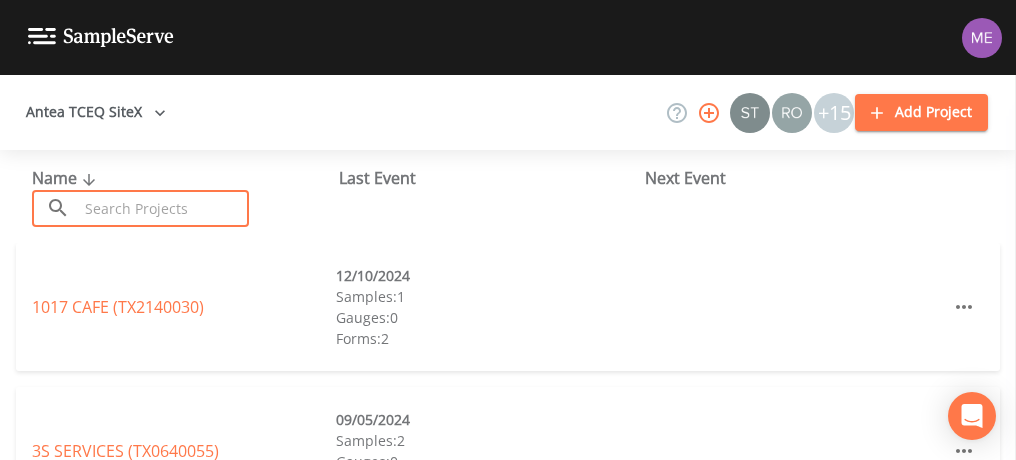 click at bounding box center (163, 208) 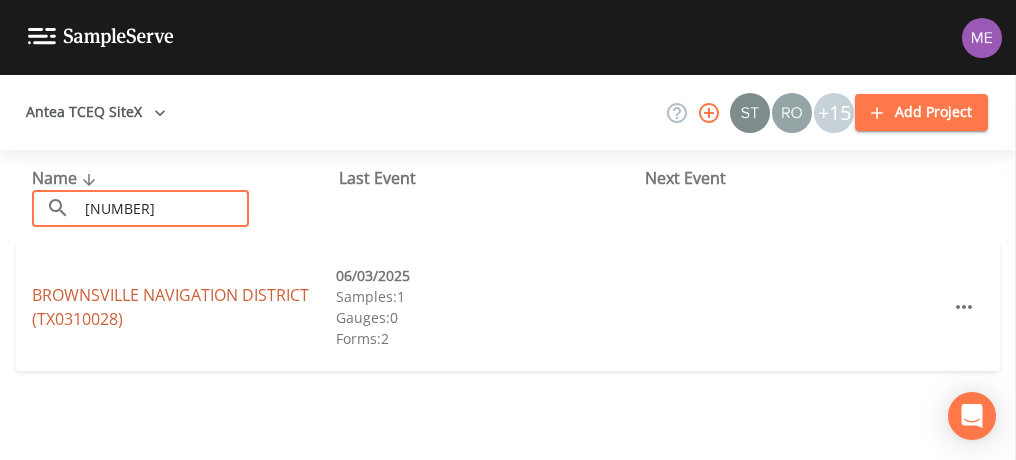 type on "0310028" 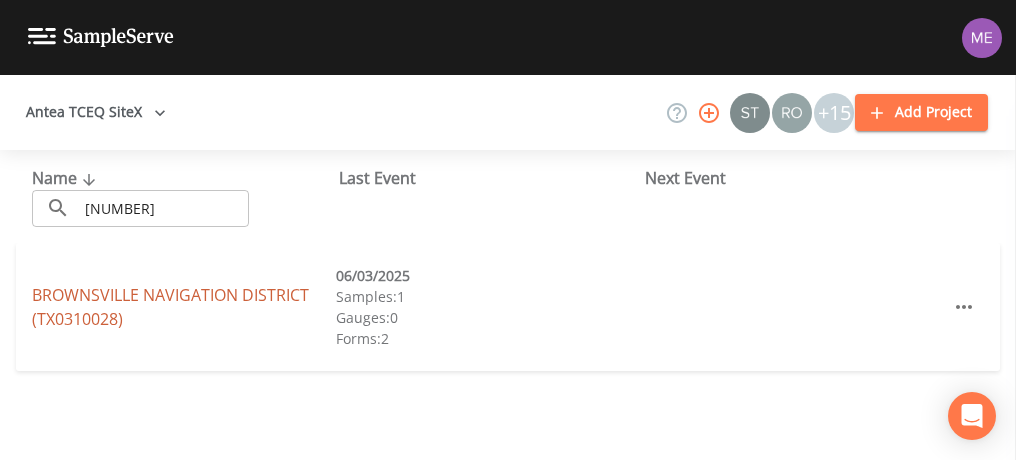 click on "BROWNSVILLE NAVIGATION DISTRICT   (TX0310028)" at bounding box center [170, 307] 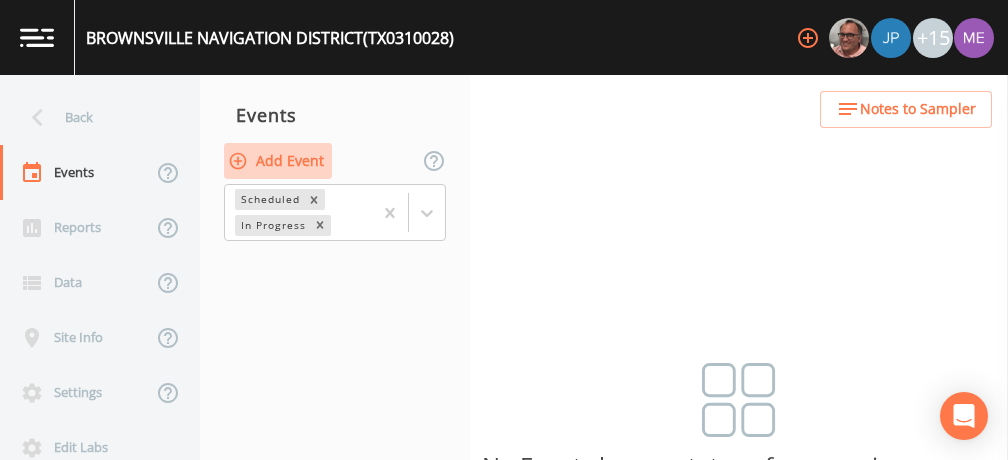 click on "Add Event" at bounding box center [278, 161] 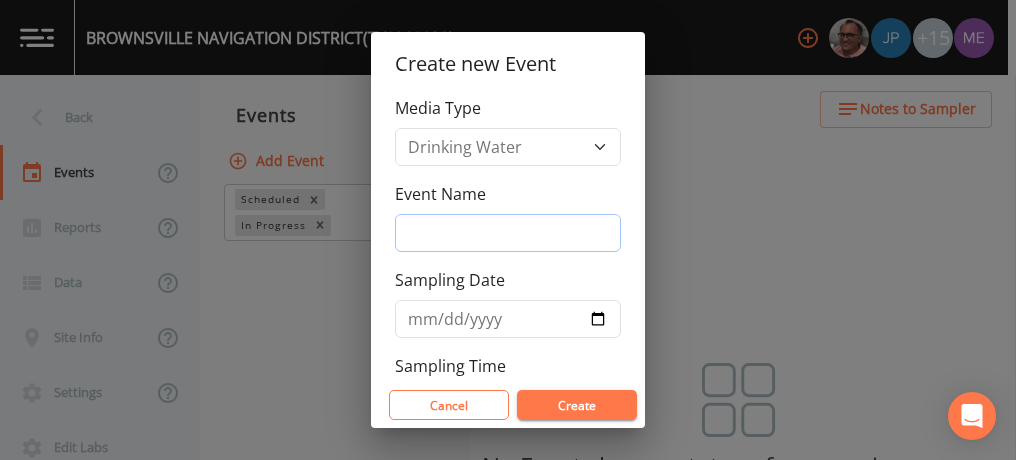 click on "Event Name" at bounding box center [508, 233] 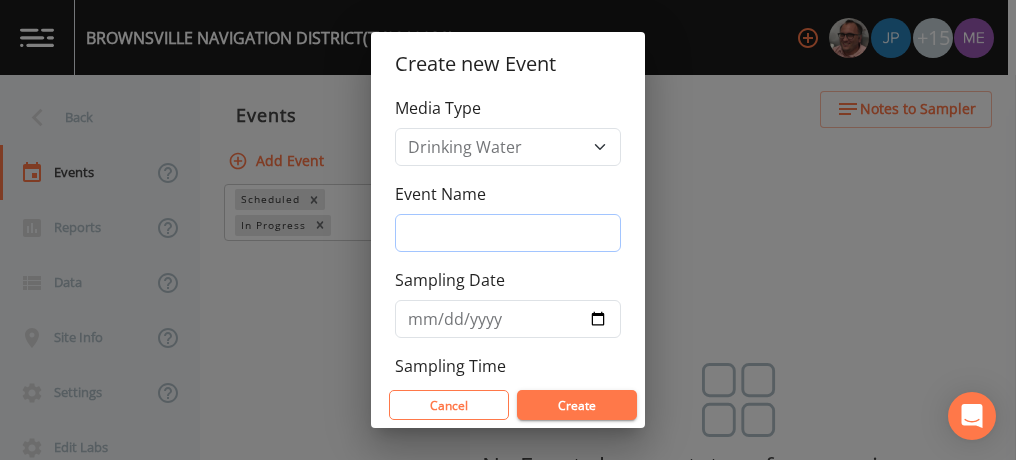 type on "3QSamples" 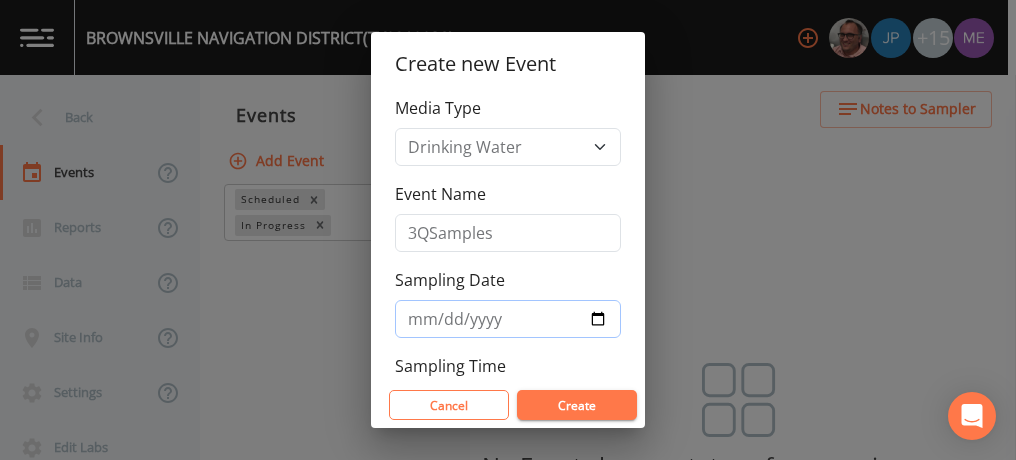 type on "2025-08-13" 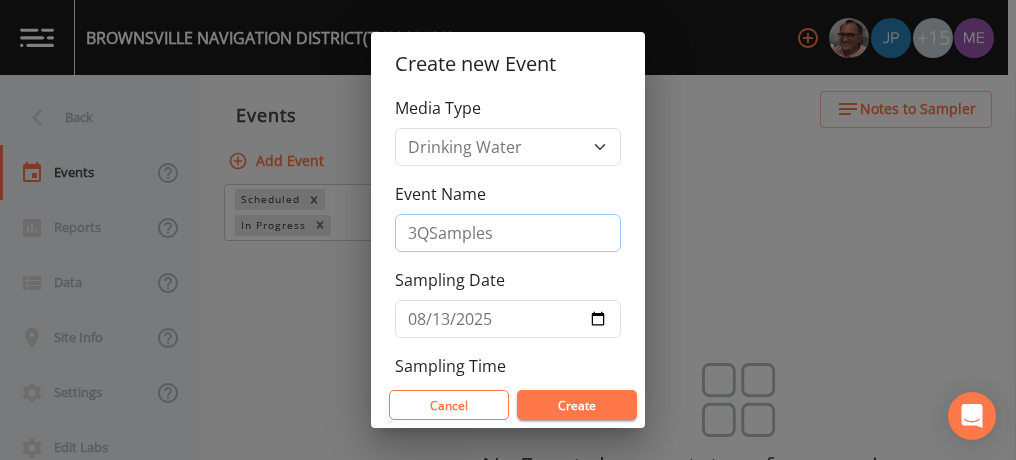 scroll, scrollTop: 74, scrollLeft: 0, axis: vertical 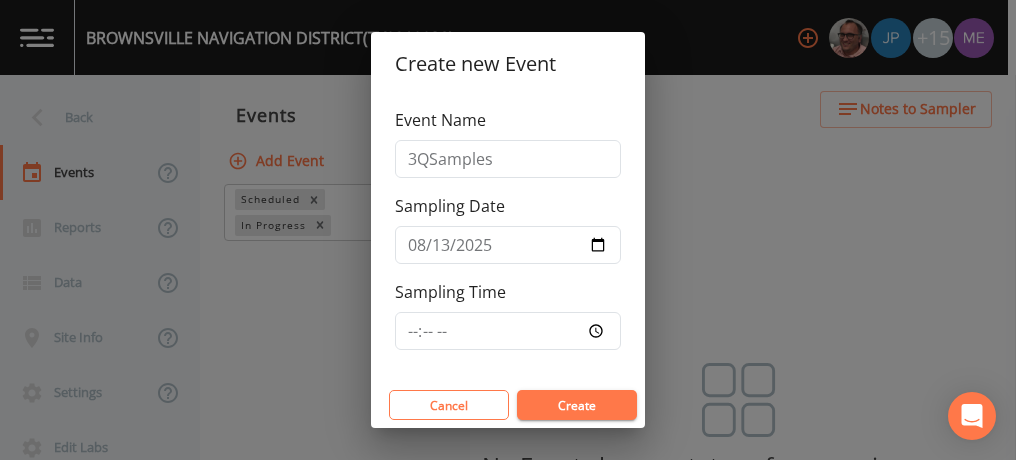 click on "Create" at bounding box center [577, 405] 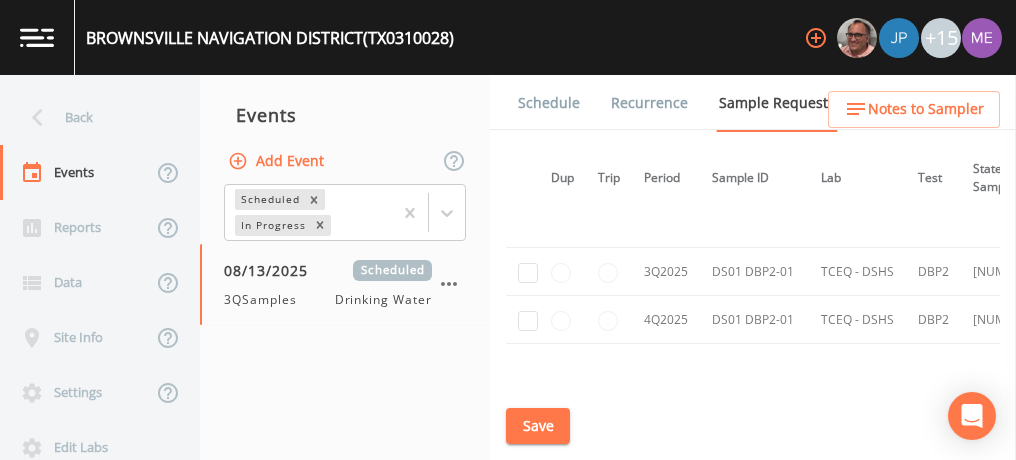 scroll, scrollTop: 996, scrollLeft: 0, axis: vertical 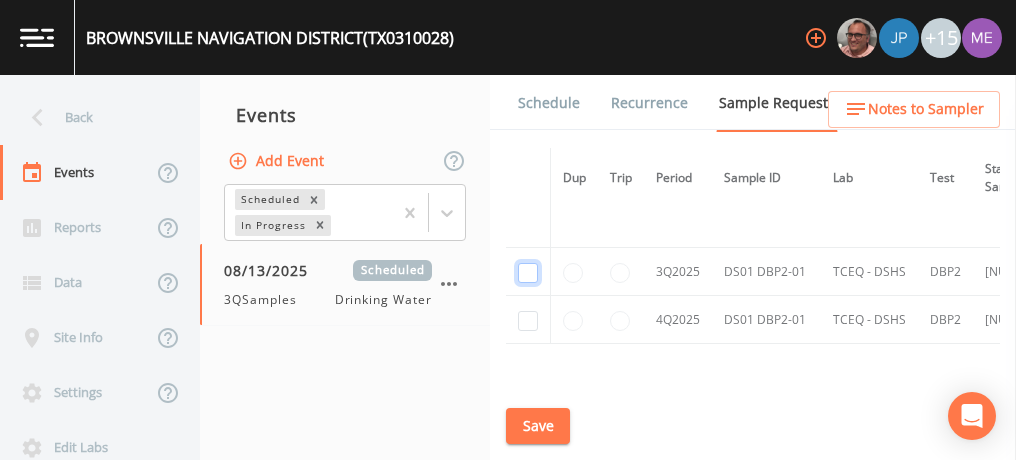 click at bounding box center (528, -613) 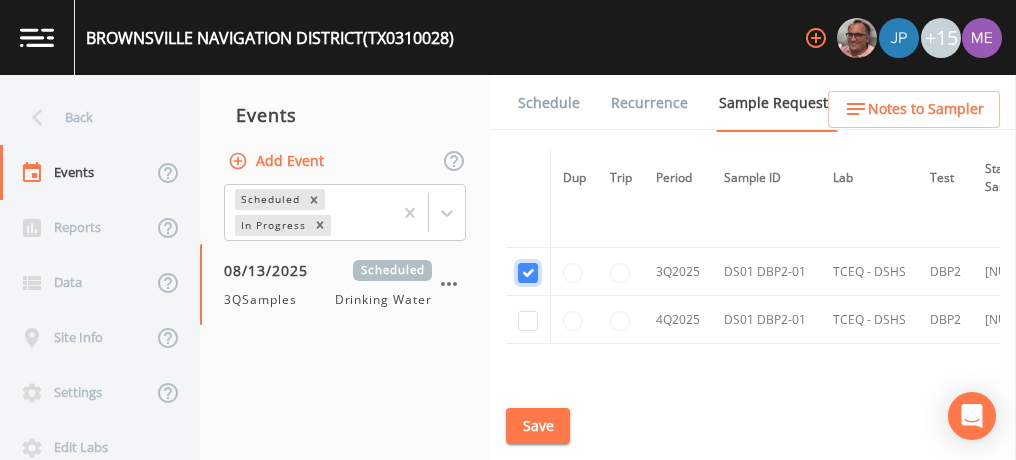 checkbox on "true" 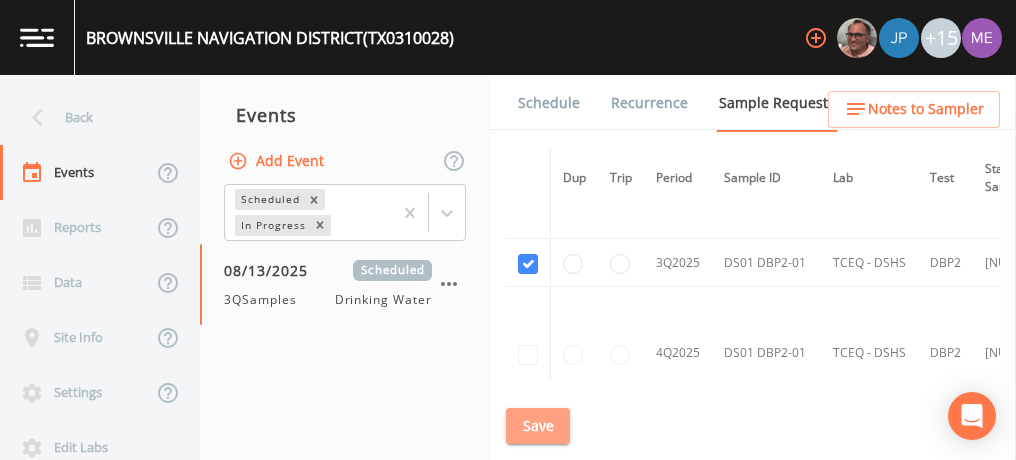click on "Save" at bounding box center [538, 426] 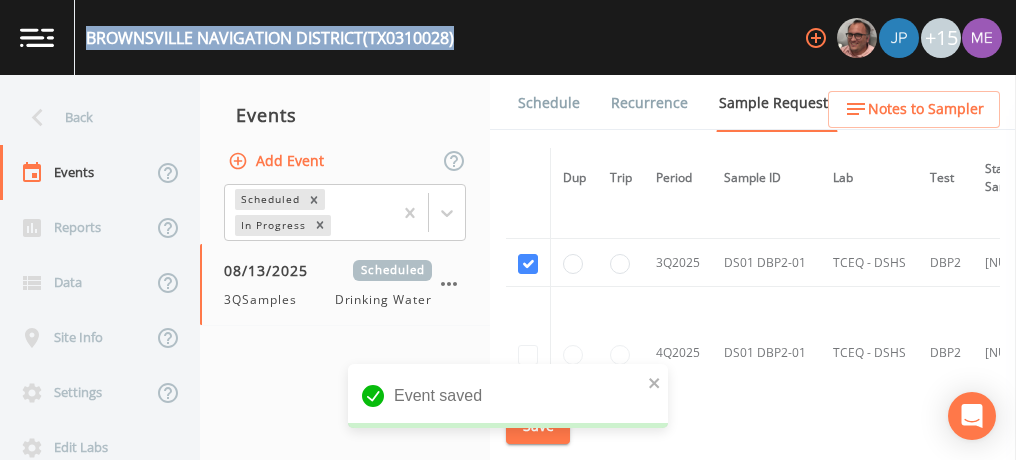drag, startPoint x: 86, startPoint y: 34, endPoint x: 466, endPoint y: 41, distance: 380.06445 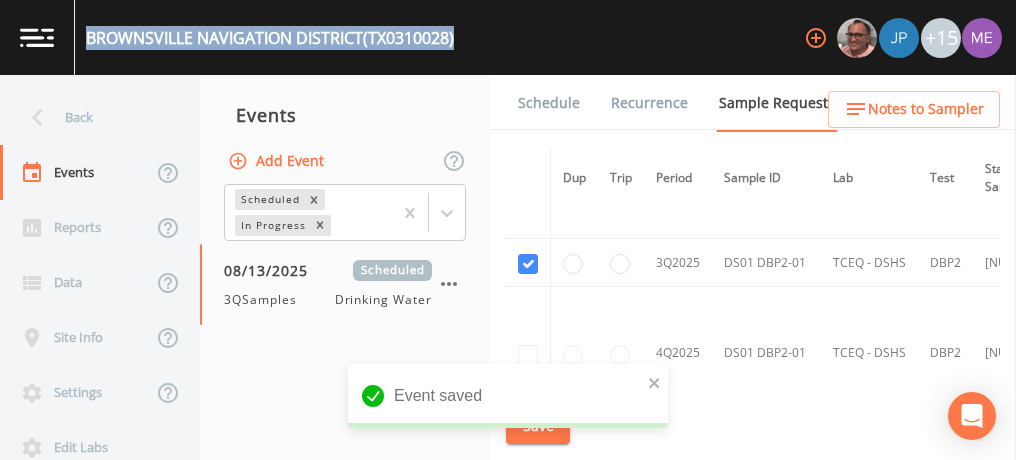 click on "BROWNSVILLE NAVIGATION DISTRICT  (TX0310028) +15" at bounding box center (508, 37) 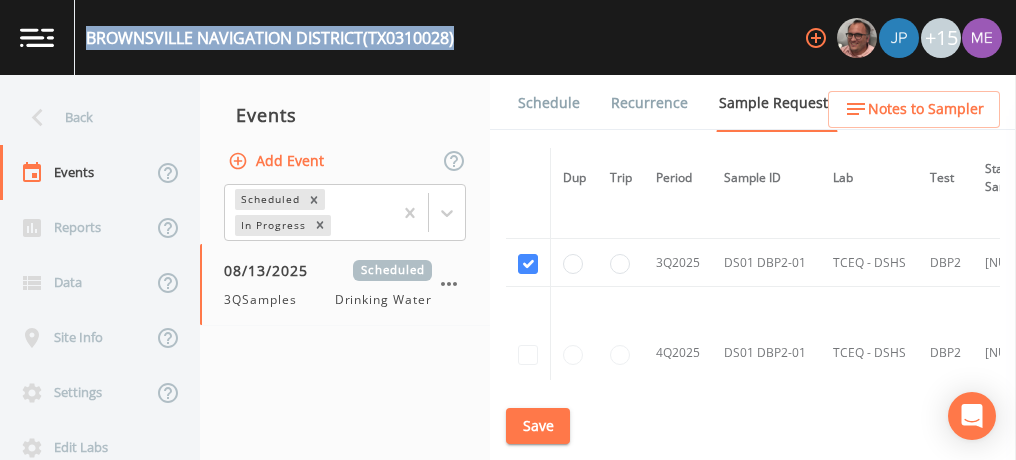 copy on "BROWNSVILLE NAVIGATION DISTRICT  (TX0310028)" 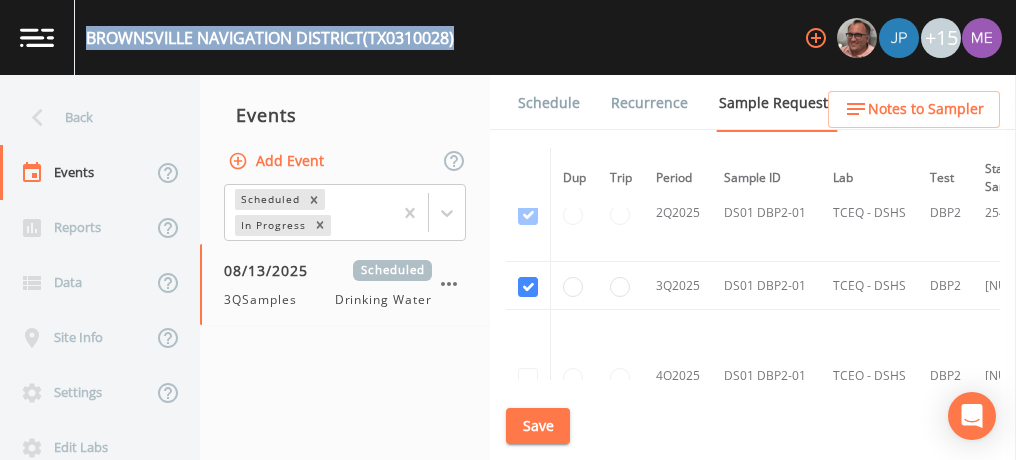 scroll, scrollTop: 819, scrollLeft: 0, axis: vertical 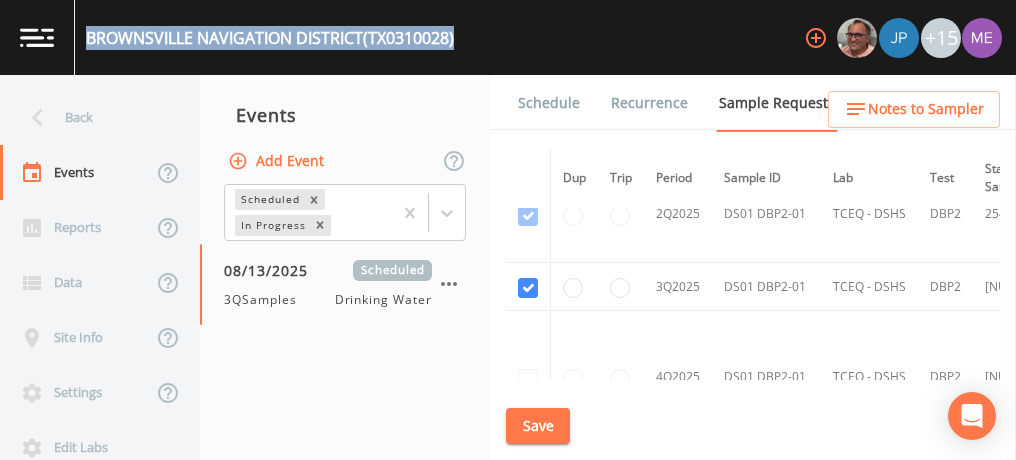 click on "Save" at bounding box center [538, 426] 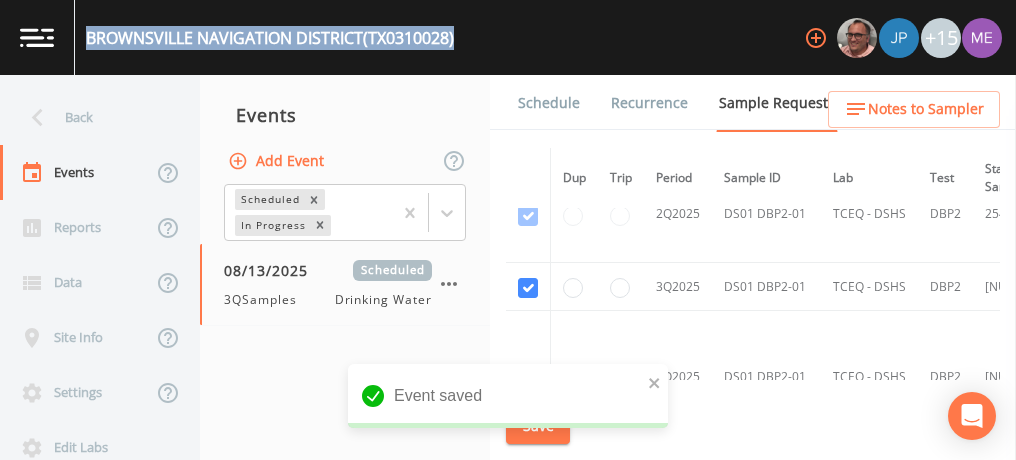 click on "Schedule" at bounding box center (549, 103) 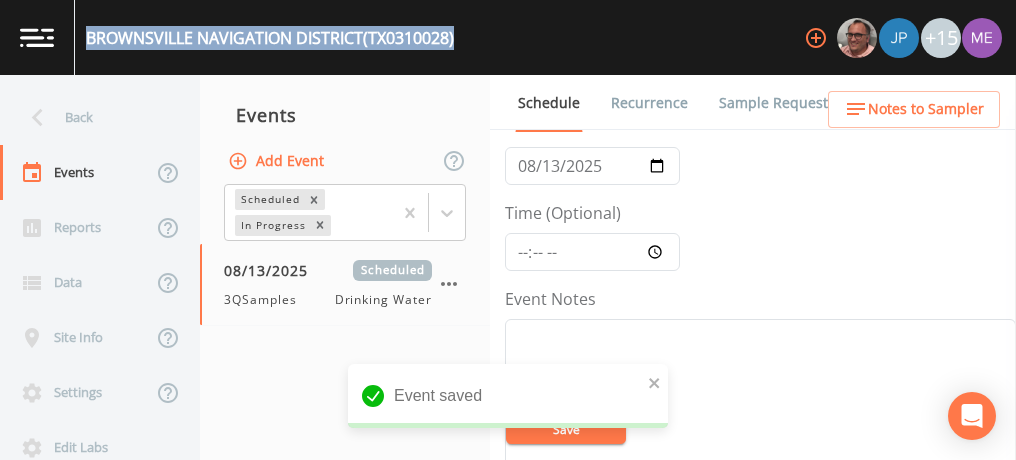 scroll, scrollTop: 114, scrollLeft: 0, axis: vertical 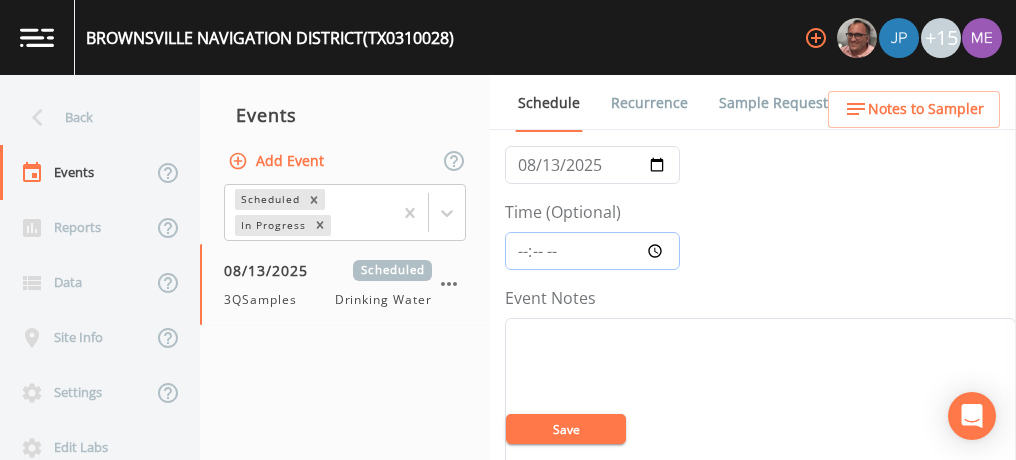click on "Time (Optional)" at bounding box center [592, 251] 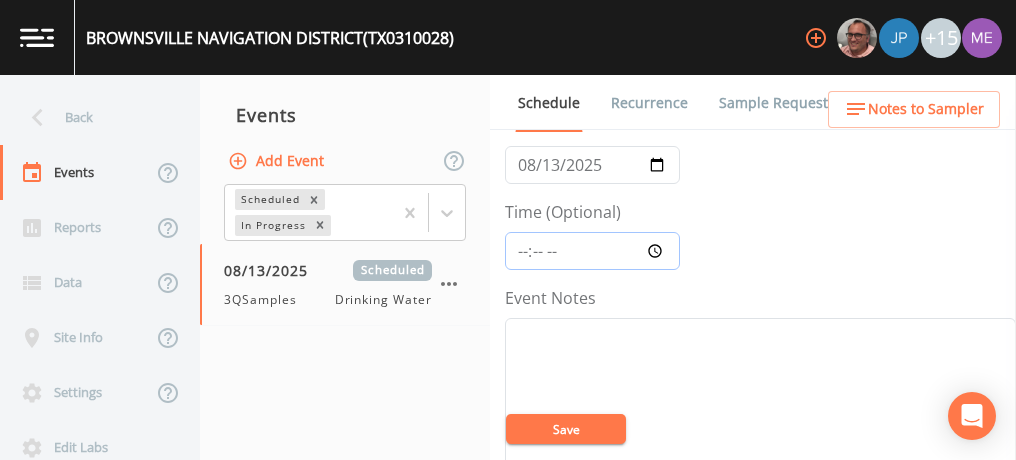 type on "12:30" 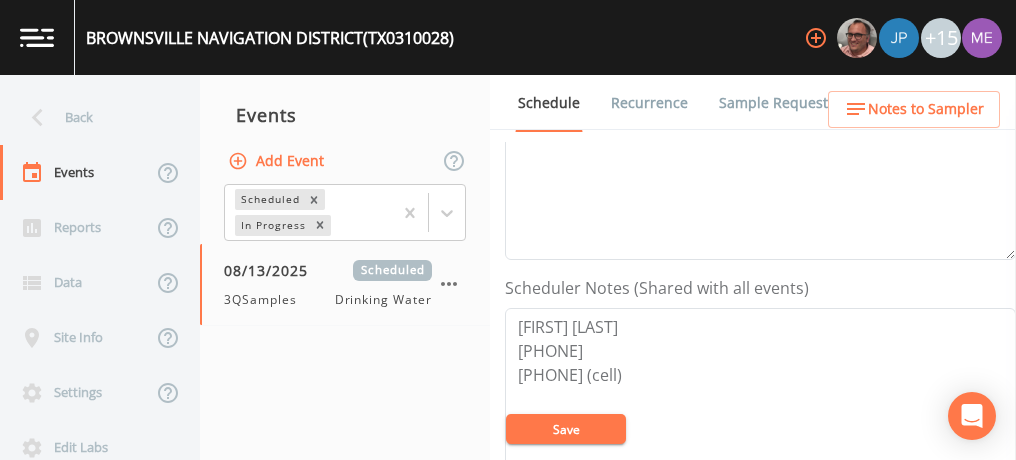 scroll, scrollTop: 450, scrollLeft: 0, axis: vertical 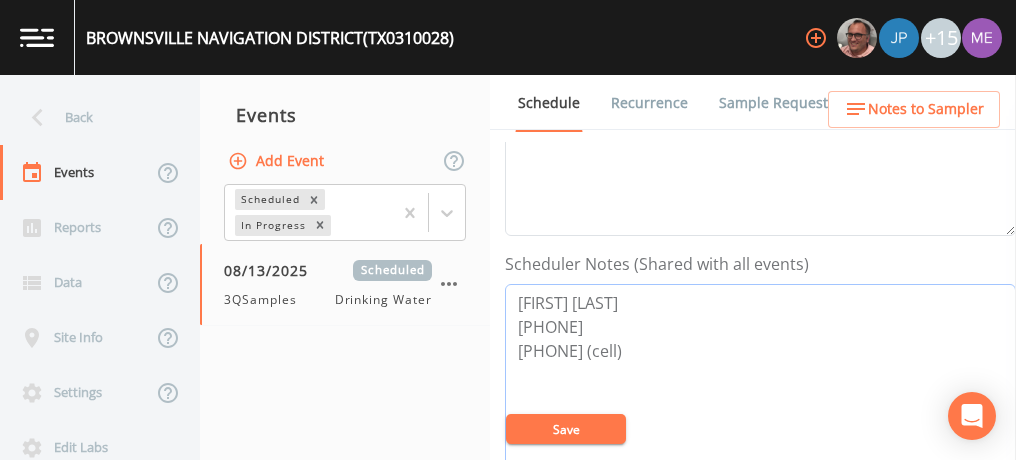 drag, startPoint x: 519, startPoint y: 296, endPoint x: 660, endPoint y: 339, distance: 147.411 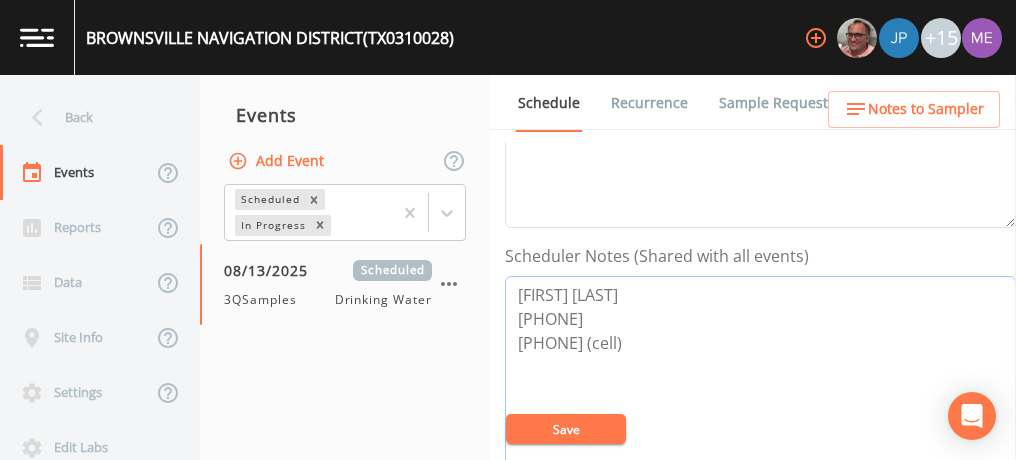 scroll, scrollTop: 456, scrollLeft: 0, axis: vertical 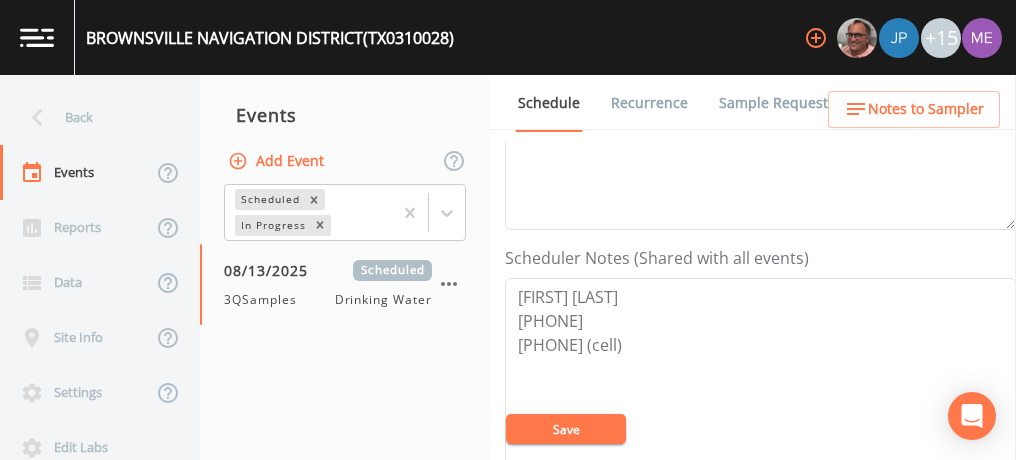 click on "Notes to Sampler" at bounding box center [926, 109] 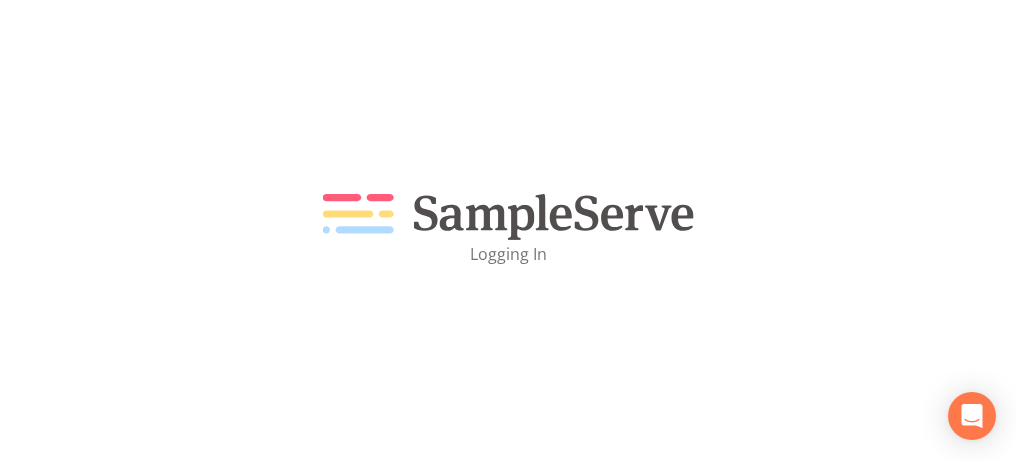 scroll, scrollTop: 0, scrollLeft: 0, axis: both 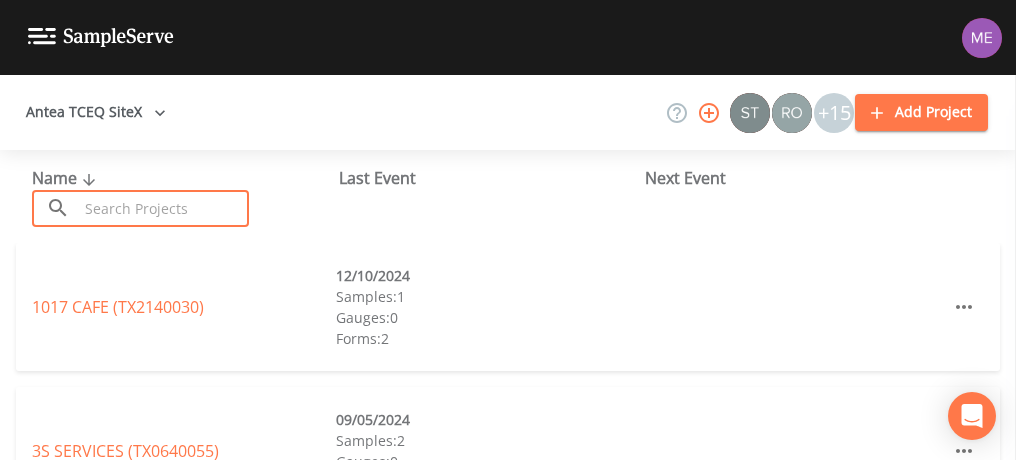 click at bounding box center [163, 208] 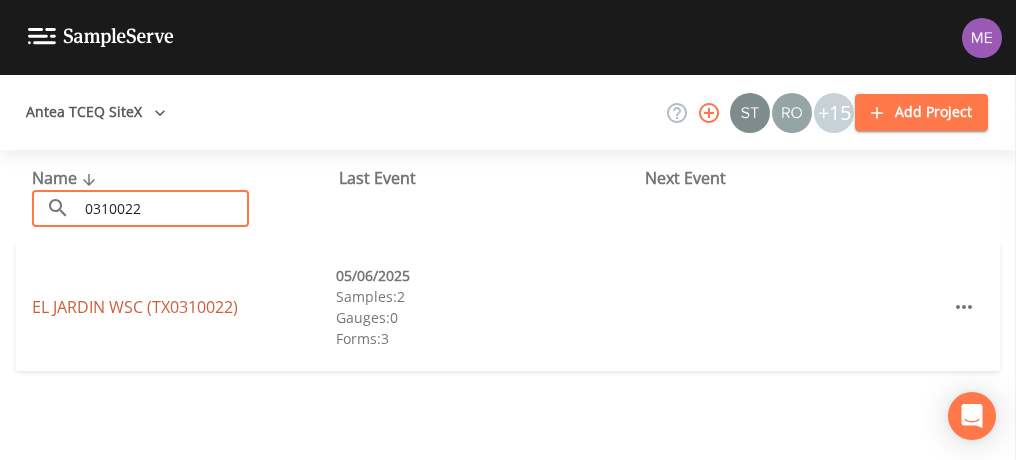 type on "0310022" 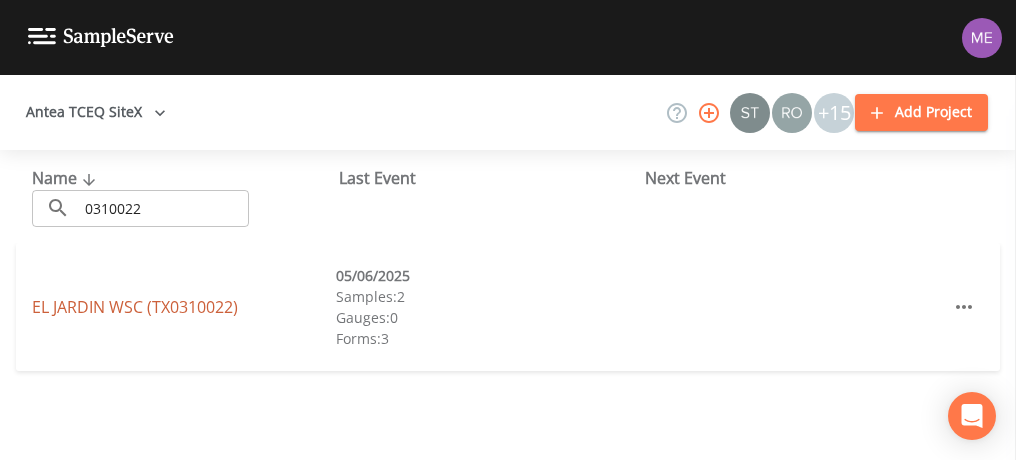 click on "EL JARDIN WSC   ([STATE][POSTAL_CODE])" at bounding box center (135, 307) 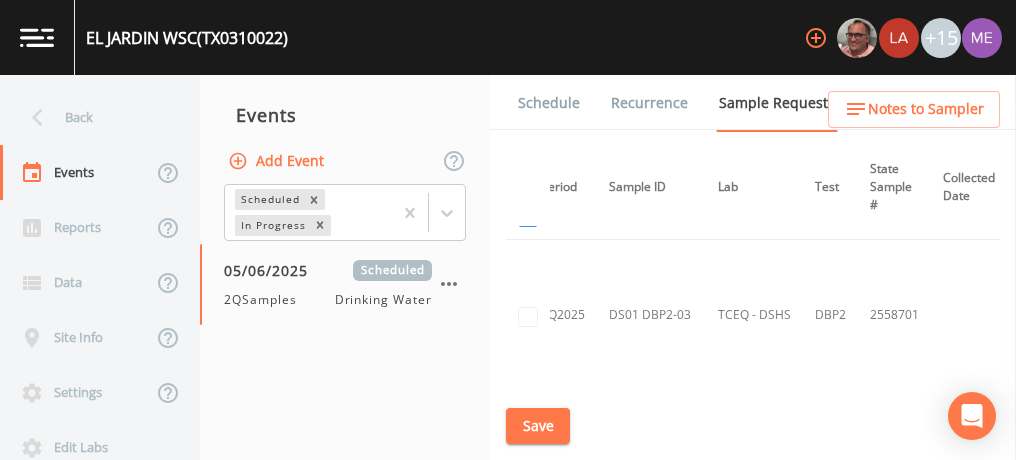 scroll, scrollTop: 1540, scrollLeft: 115, axis: both 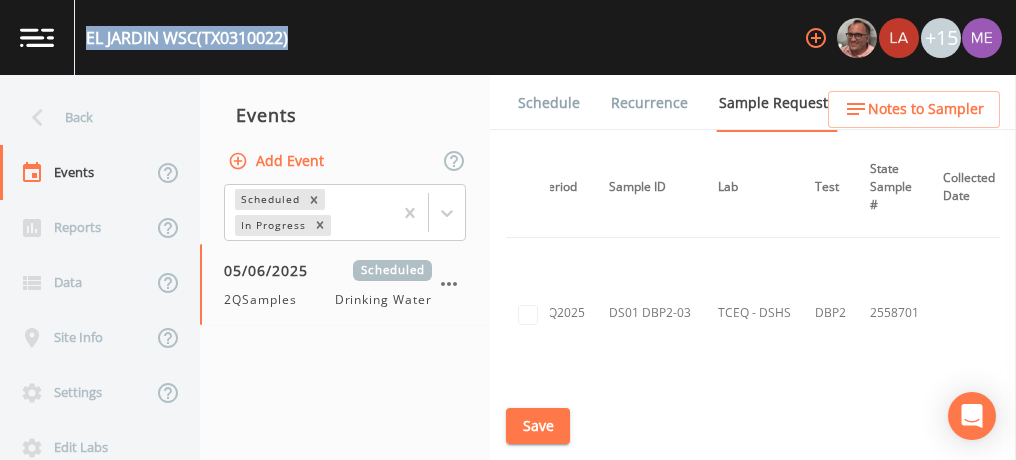 drag, startPoint x: 86, startPoint y: 34, endPoint x: 294, endPoint y: 30, distance: 208.03845 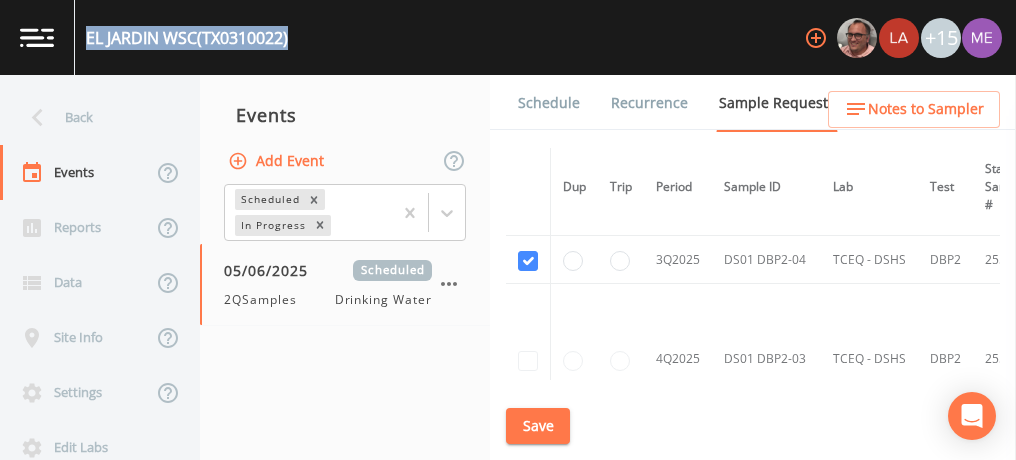 scroll, scrollTop: 1473, scrollLeft: 0, axis: vertical 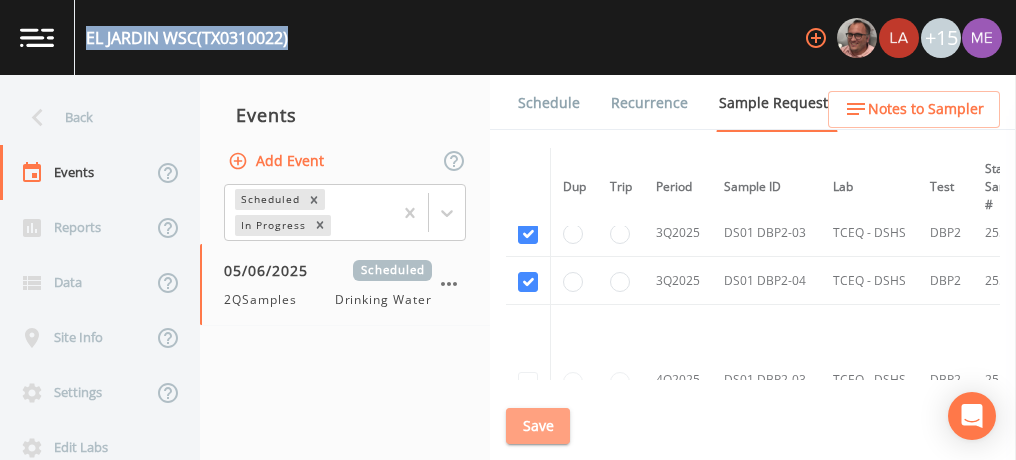 click on "Save" at bounding box center [538, 426] 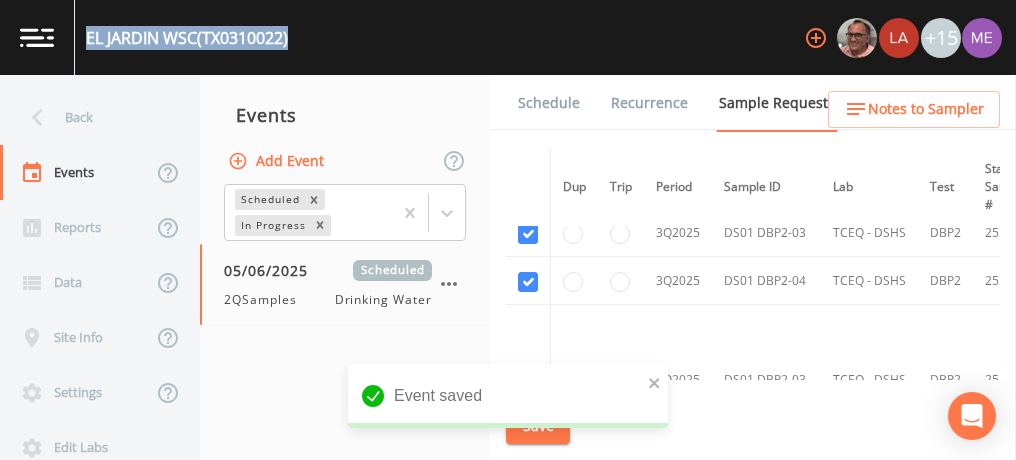 click on "Schedule" at bounding box center [549, 103] 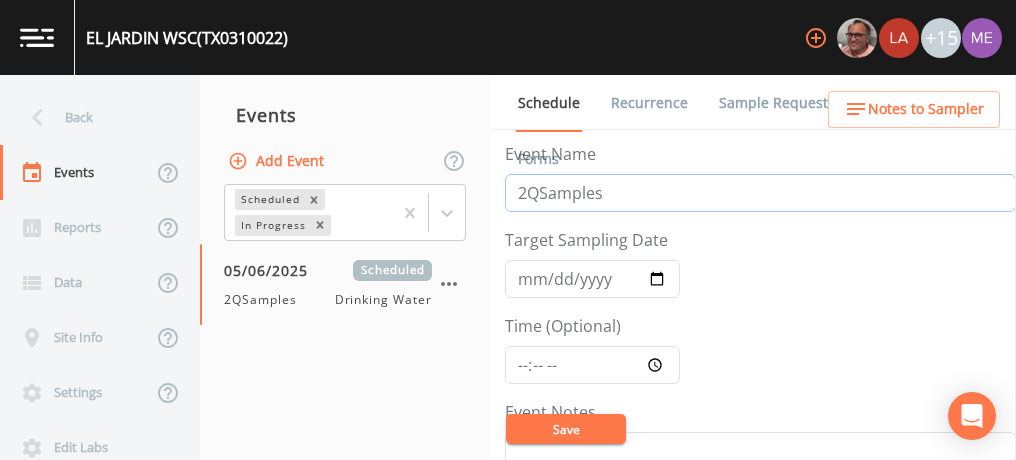 click on "2QSamples" at bounding box center (760, 193) 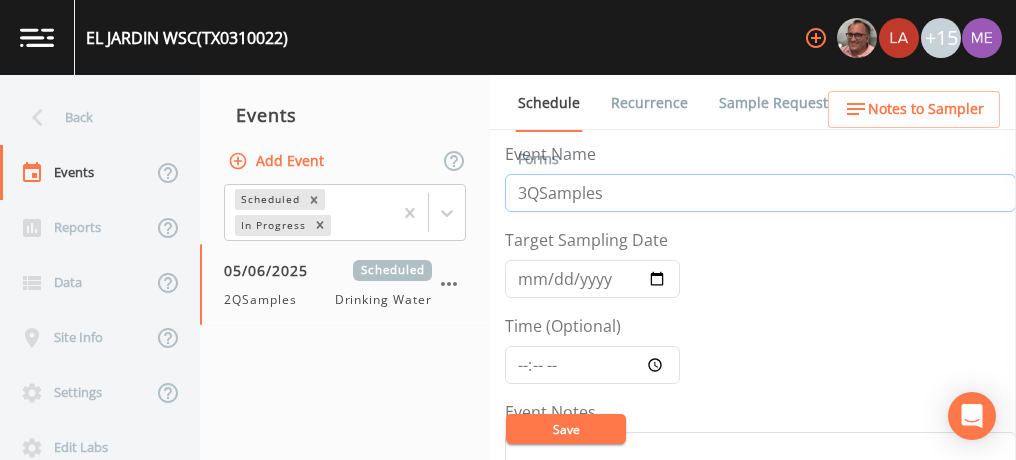 type on "3QSamples" 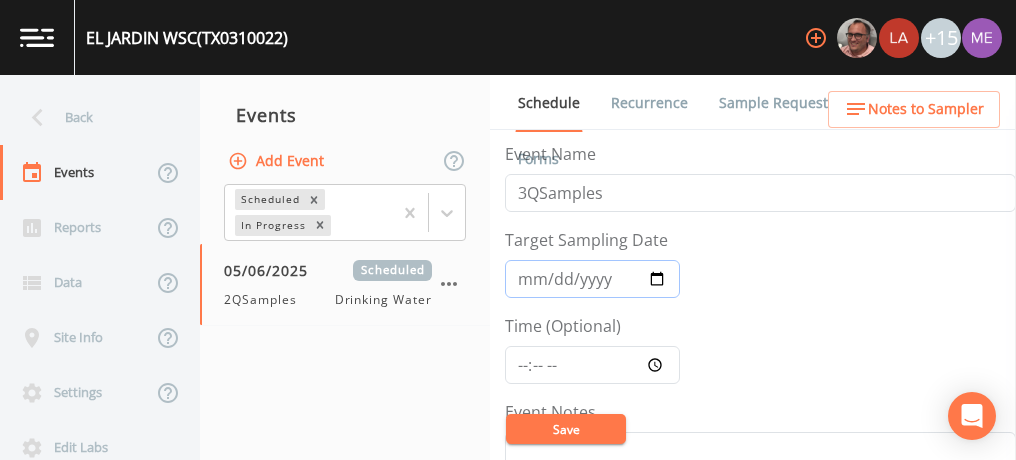 click on "[DATE]" at bounding box center (592, 279) 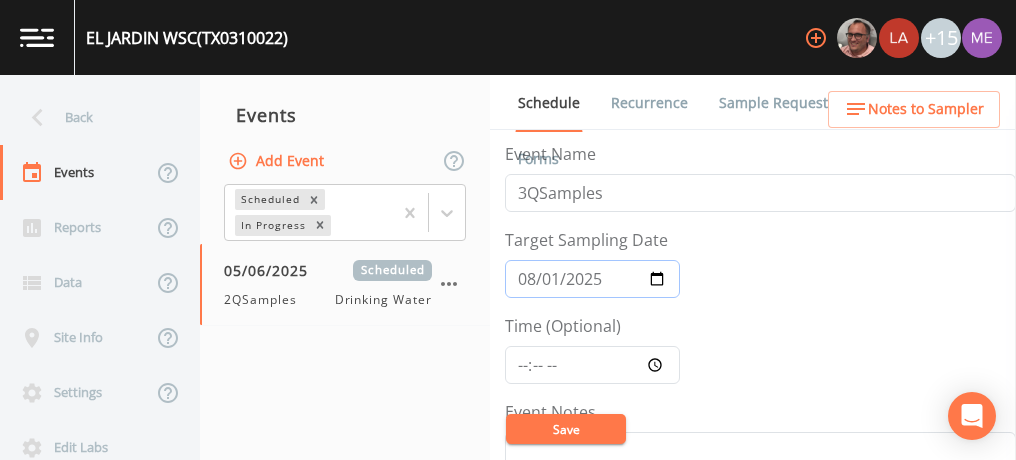 type on "2025-08-13" 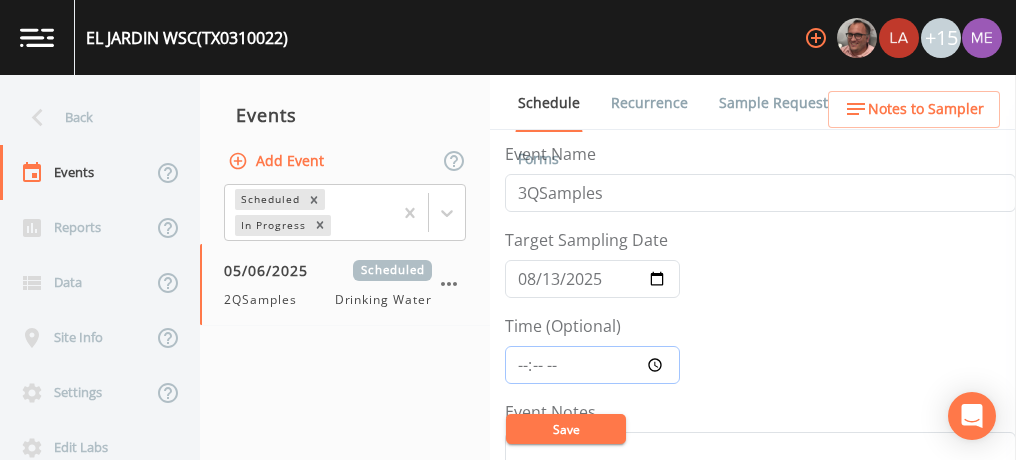 click on "Time (Optional)" at bounding box center (592, 365) 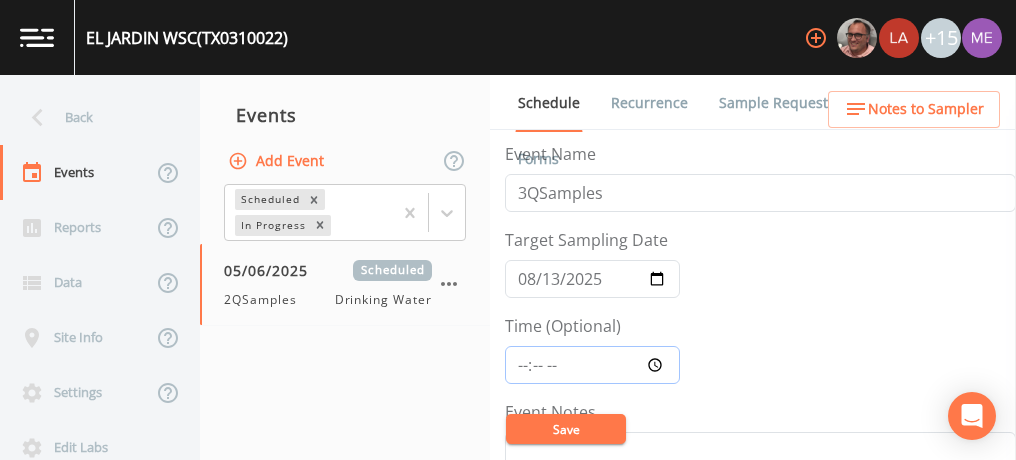 type on "13:30" 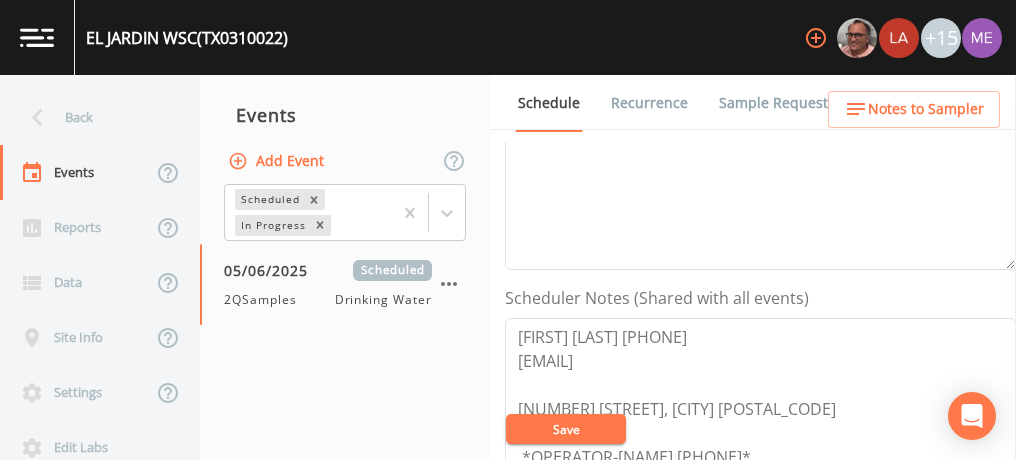 scroll, scrollTop: 417, scrollLeft: 0, axis: vertical 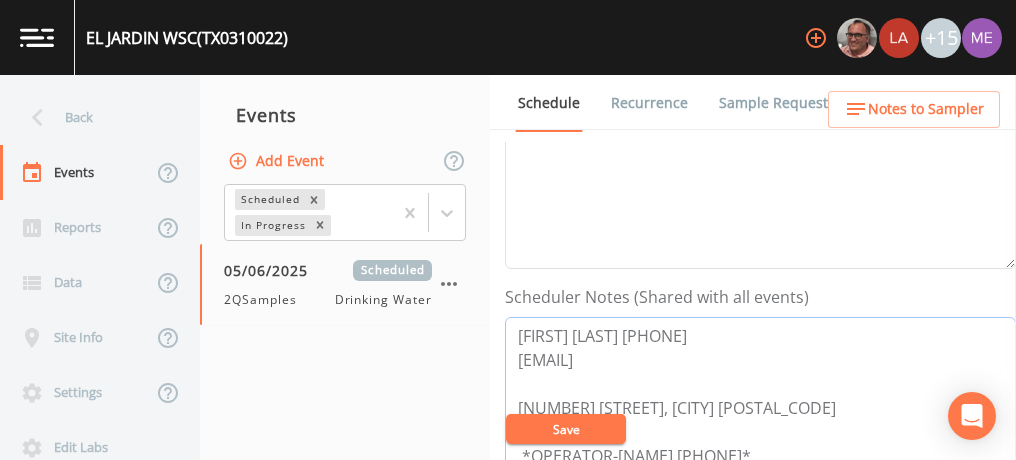 drag, startPoint x: 515, startPoint y: 332, endPoint x: 742, endPoint y: 320, distance: 227.31696 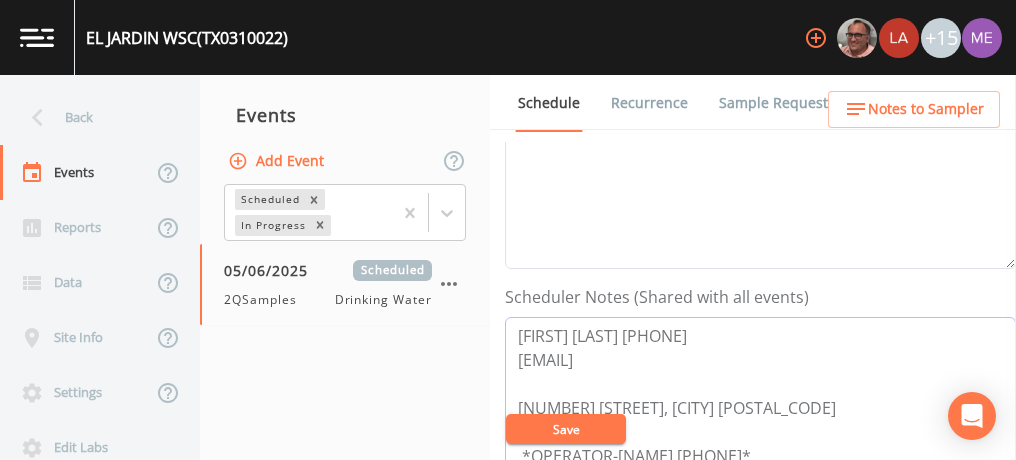 click on "[FIRST] [LAST] [PHONE]
[EMAIL]
[NUMBER] [STREET], [CITY] [POSTAL_CODE]
*OPERATOR-[NAME] [PHONE]*
[EMAIL]" at bounding box center (760, 444) 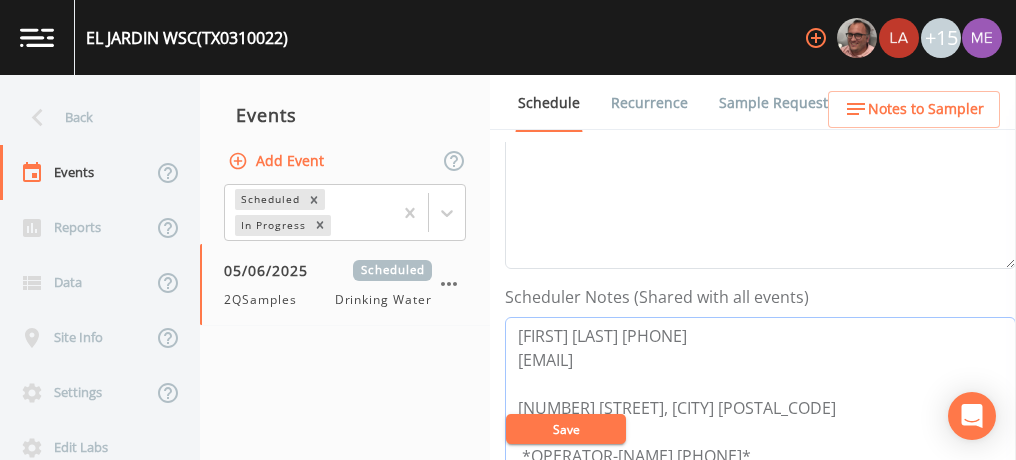paste on "EL JARDIN WSC (TX0310022)" 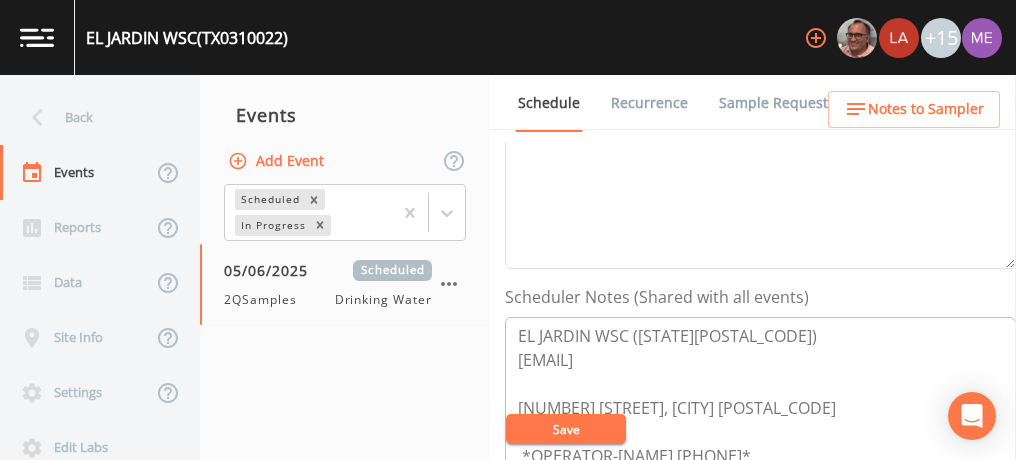 type on "EL JARDIN WSC ([STATE][POSTAL_CODE])
[EMAIL]
[NUMBER] [STREET], [CITY] [POSTAL_CODE]
*OPERATOR-[NAME] [PHONE]*
[EMAIL]" 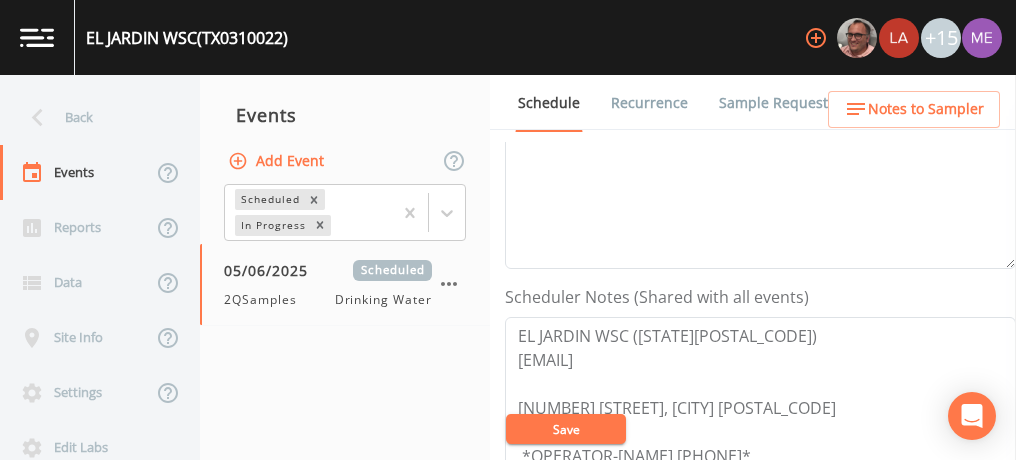 click on "Sample Requests" at bounding box center [777, 103] 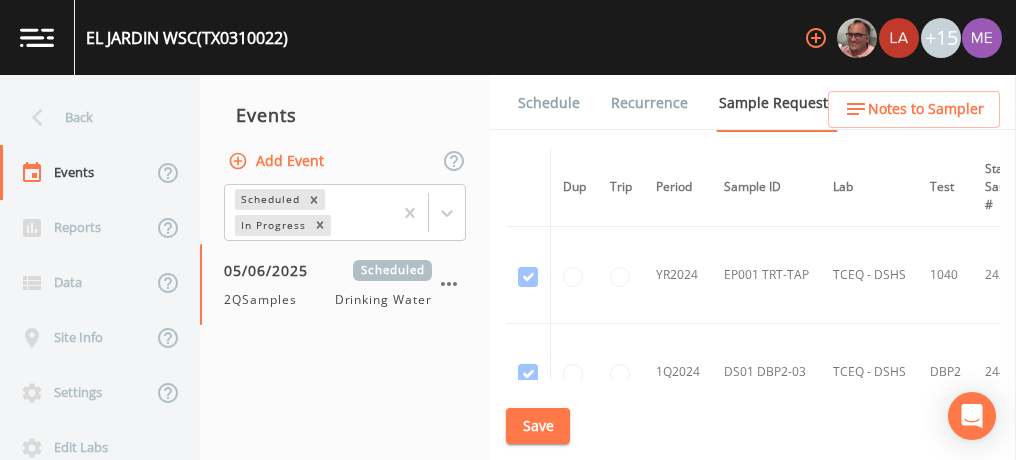 click on "Schedule" at bounding box center (549, 103) 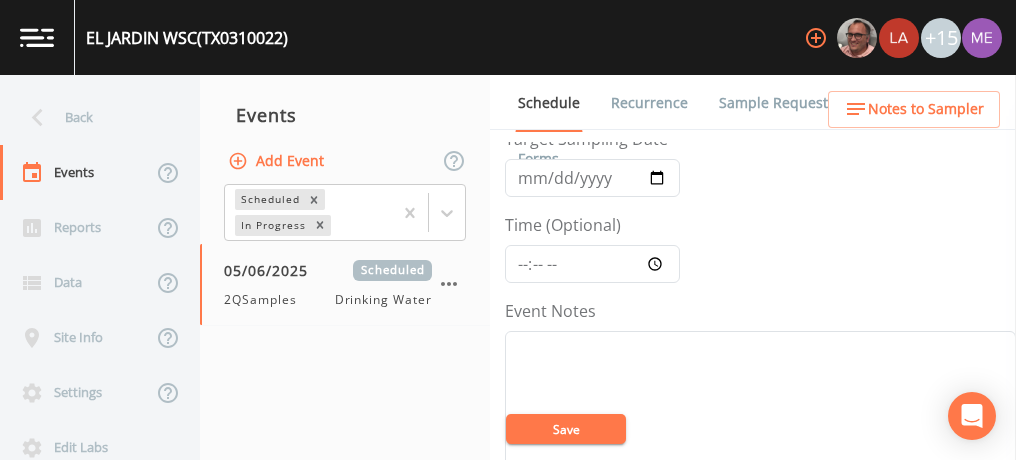 scroll, scrollTop: 76, scrollLeft: 0, axis: vertical 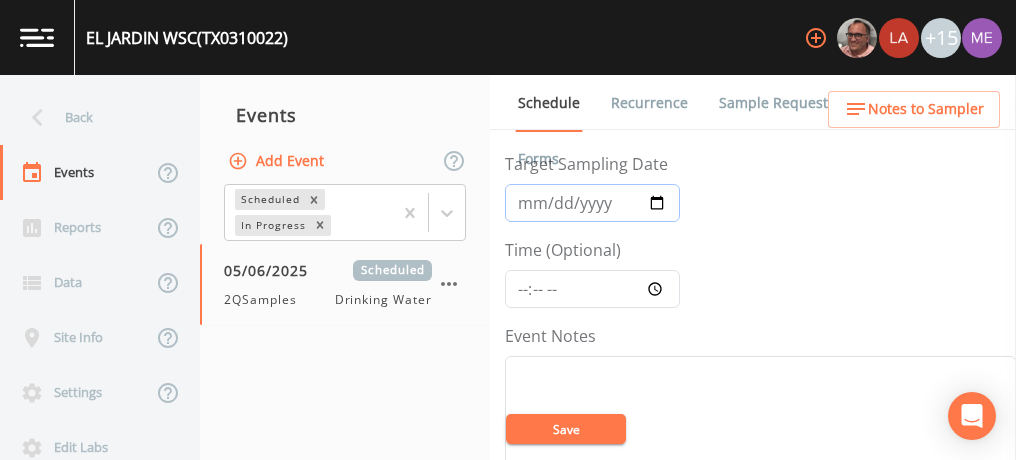 click on "[DATE]" at bounding box center [592, 203] 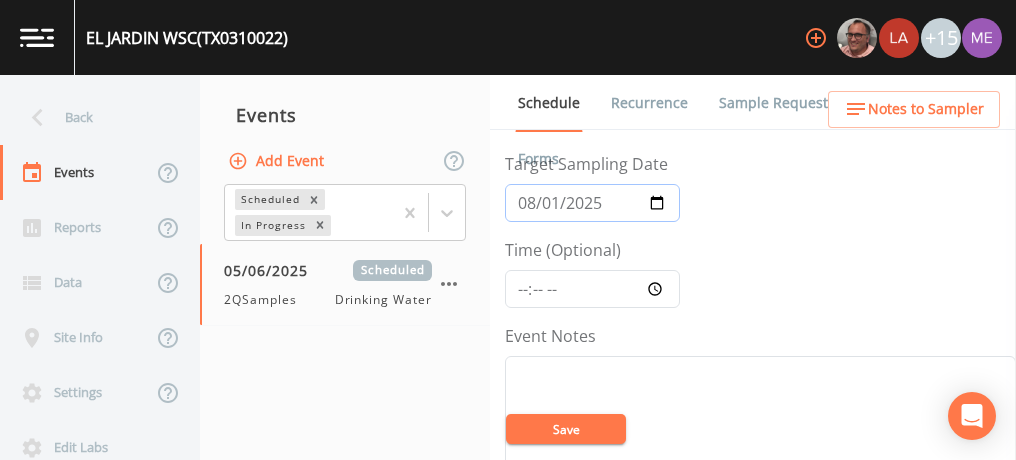type on "2025-08-13" 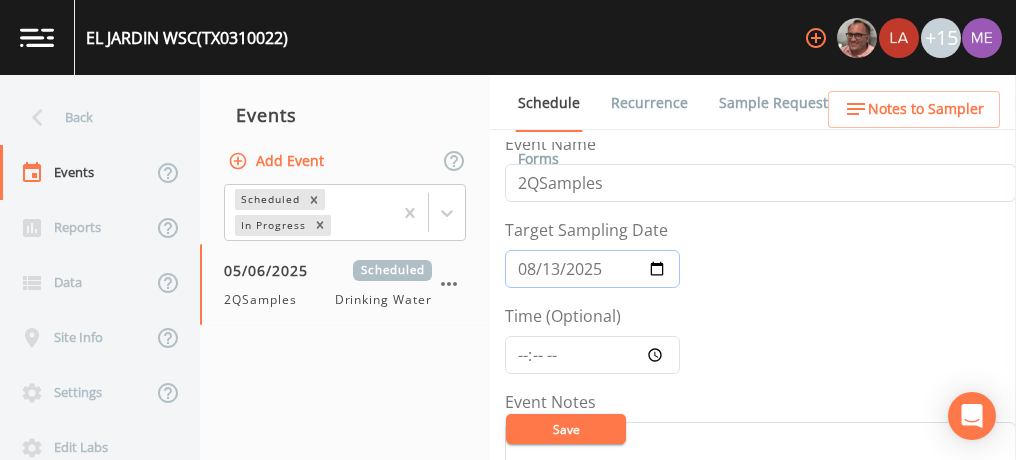 scroll, scrollTop: 0, scrollLeft: 0, axis: both 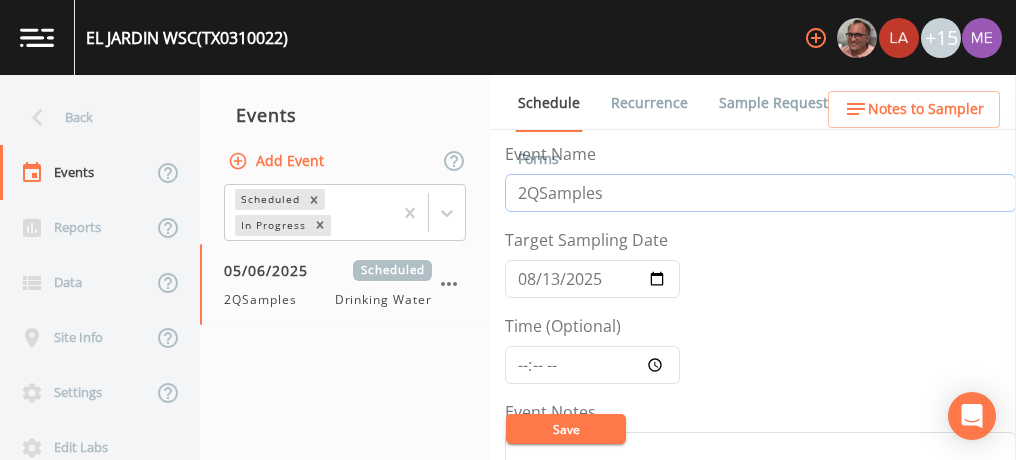 click on "2QSamples" at bounding box center [760, 193] 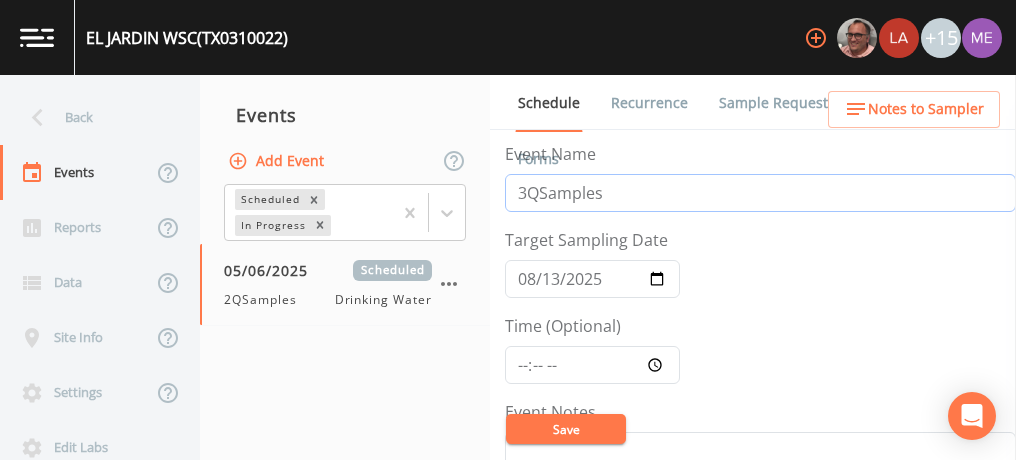 type on "3QSamples" 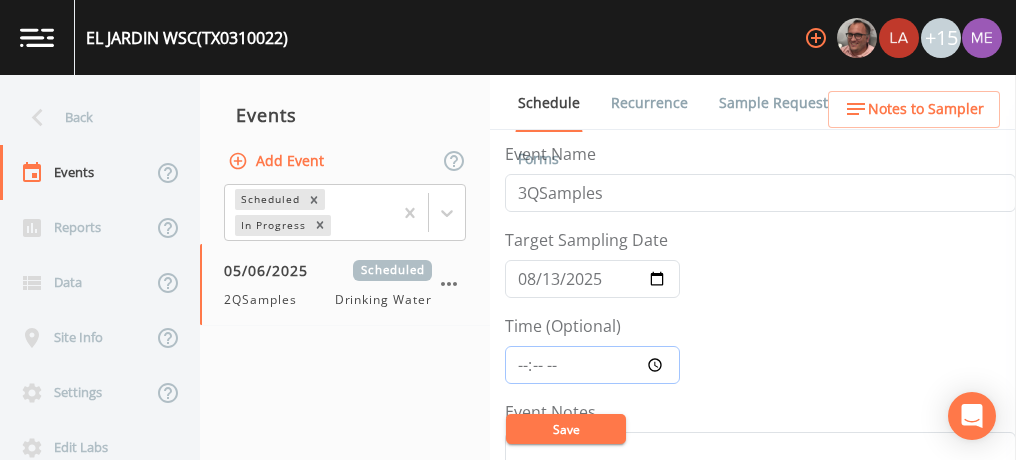 click on "Time (Optional)" at bounding box center (592, 365) 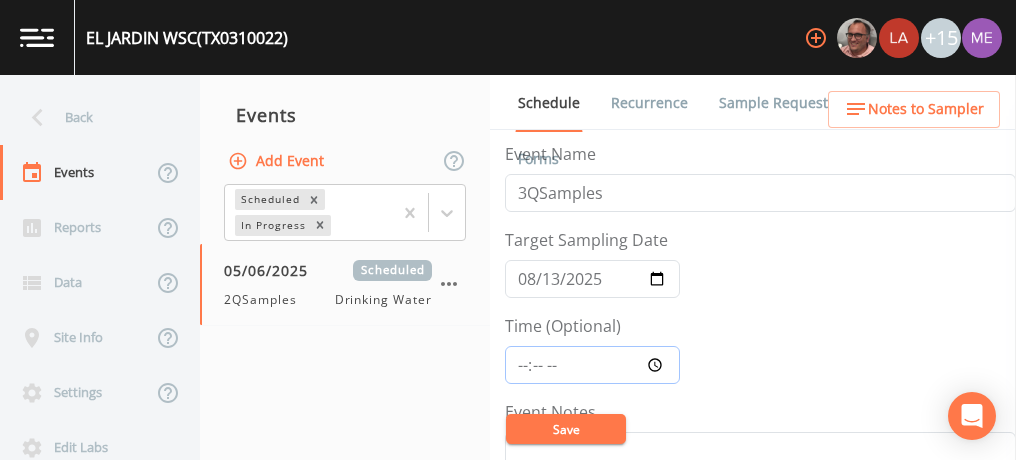 type on "14:00" 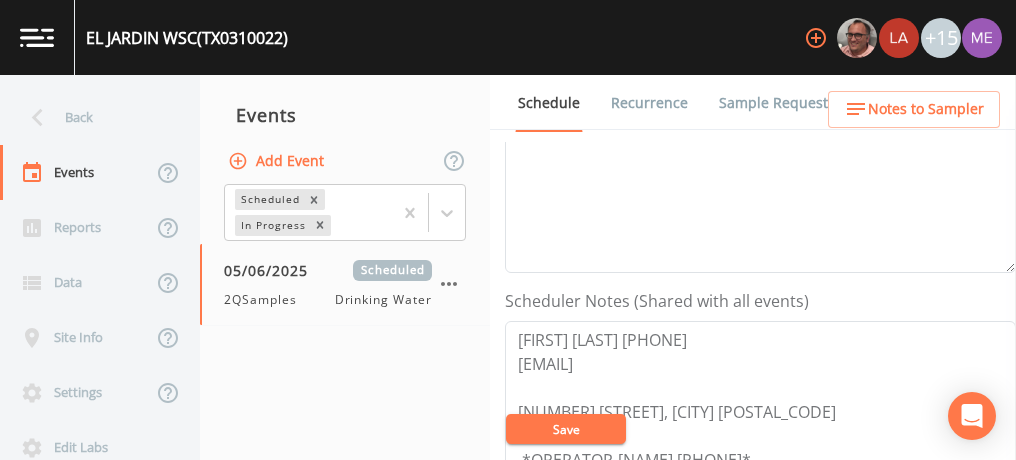 scroll, scrollTop: 435, scrollLeft: 0, axis: vertical 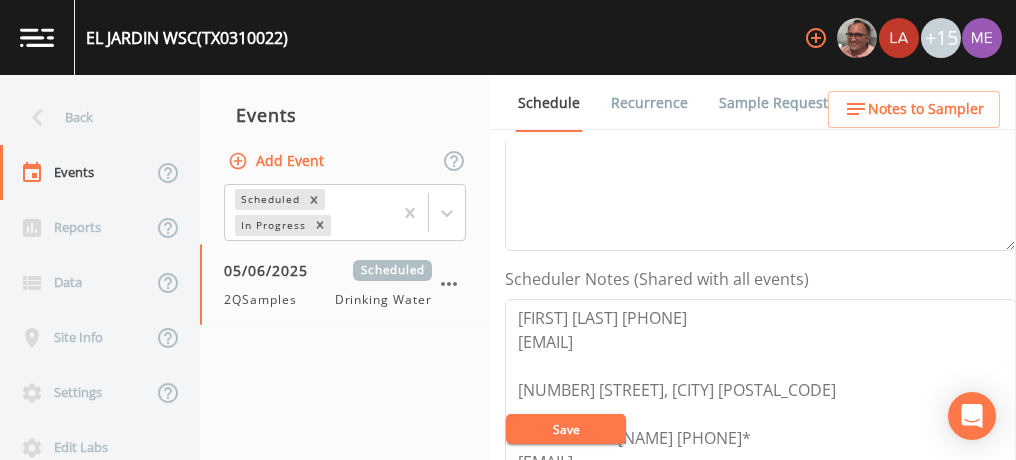 click on "Save" at bounding box center (566, 429) 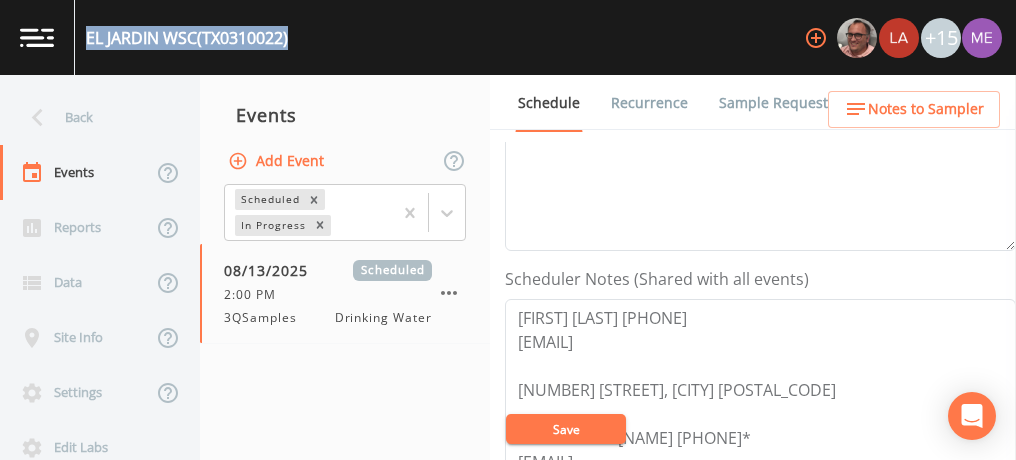 drag, startPoint x: 87, startPoint y: 39, endPoint x: 295, endPoint y: 49, distance: 208.24025 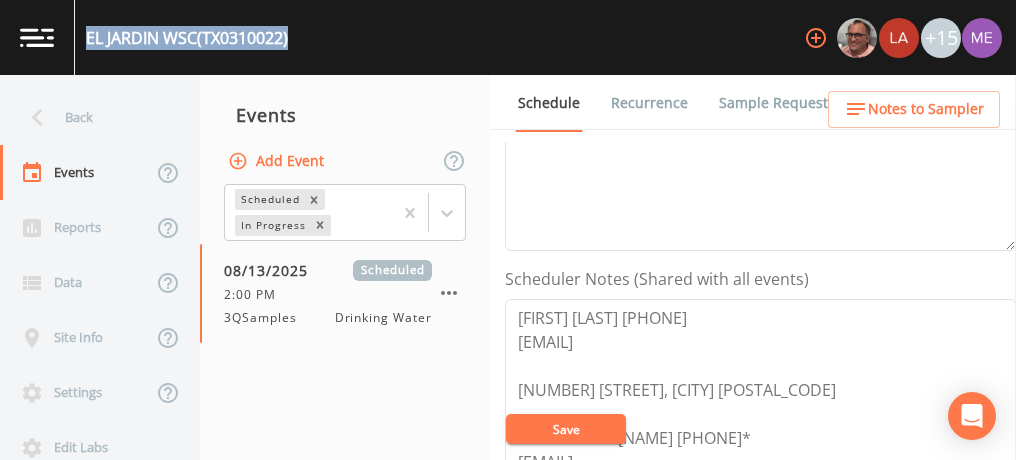 click on "EL JARDIN WSC  (TX0310022) +15" at bounding box center [508, 37] 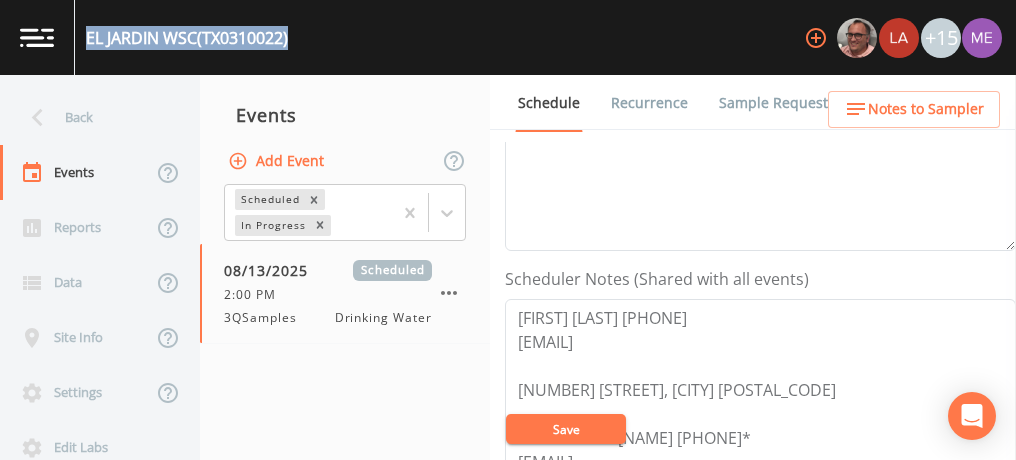 copy on "EL JARDIN WSC  ([STATE][POSTAL_CODE])" 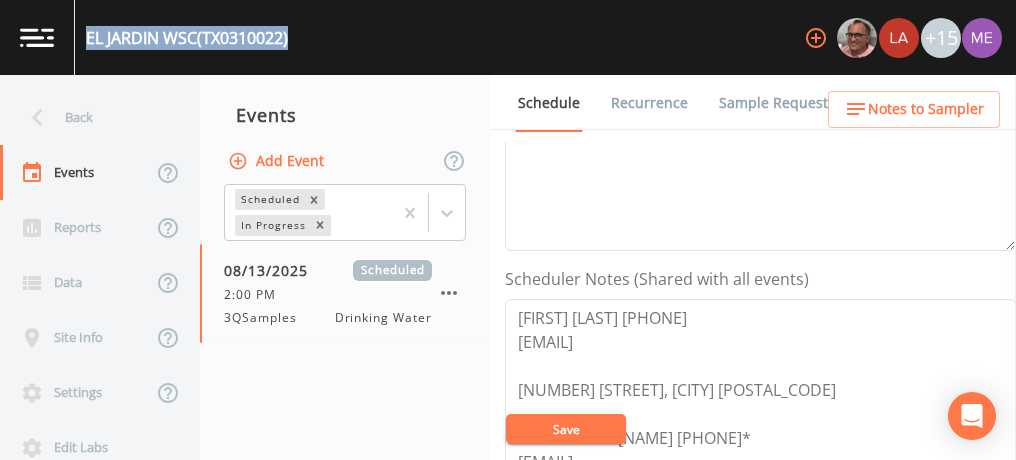 click on "Save" at bounding box center [566, 429] 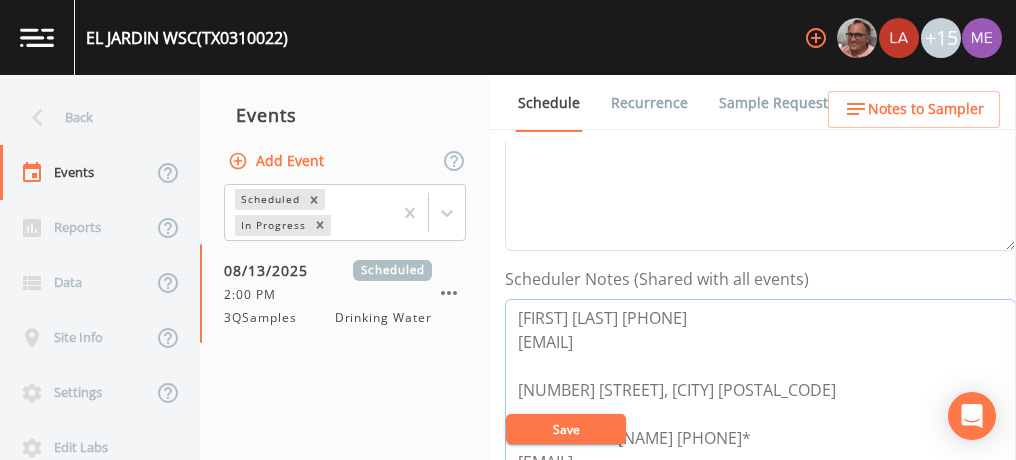drag, startPoint x: 512, startPoint y: 309, endPoint x: 751, endPoint y: 313, distance: 239.03348 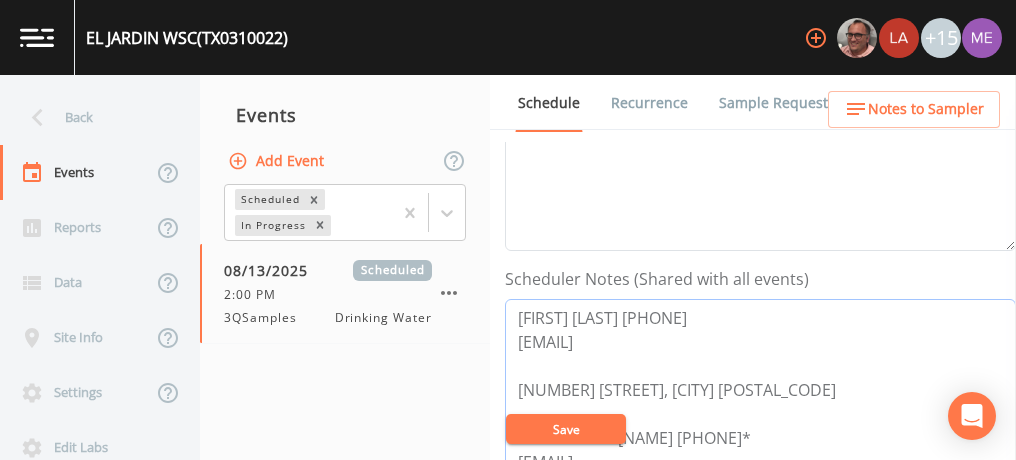 click on "[FIRST] [LAST] [PHONE]
[EMAIL]
[NUMBER] [STREET], [CITY] [POSTAL_CODE]
*OPERATOR-[NAME] [PHONE]*
[EMAIL]" at bounding box center [760, 426] 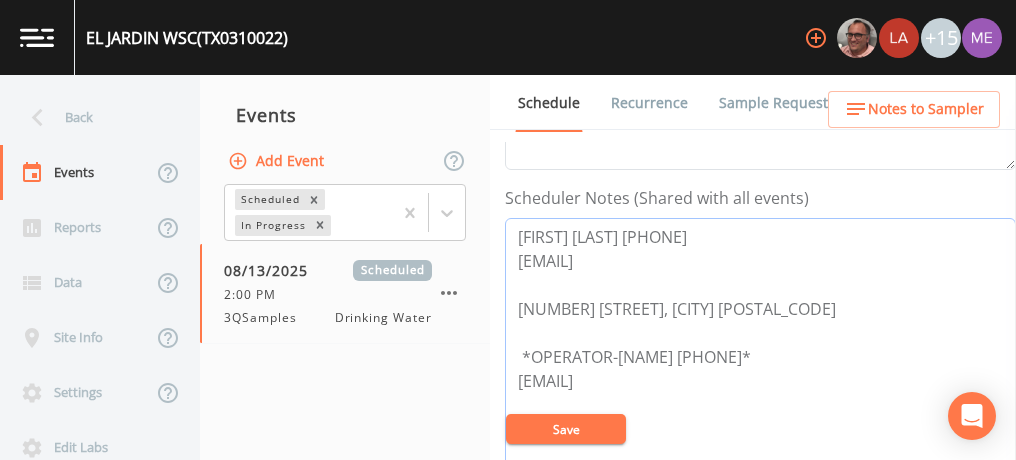 scroll, scrollTop: 521, scrollLeft: 0, axis: vertical 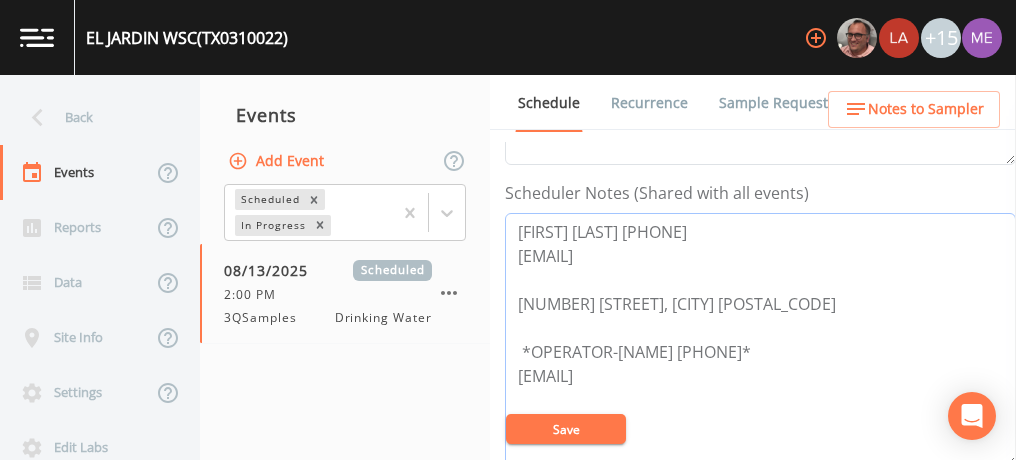 click on "[FIRST] [LAST] [PHONE]
[EMAIL]
[NUMBER] [STREET], [CITY] [POSTAL_CODE]
*OPERATOR-[NAME] [PHONE]*
[EMAIL]" at bounding box center [760, 340] 